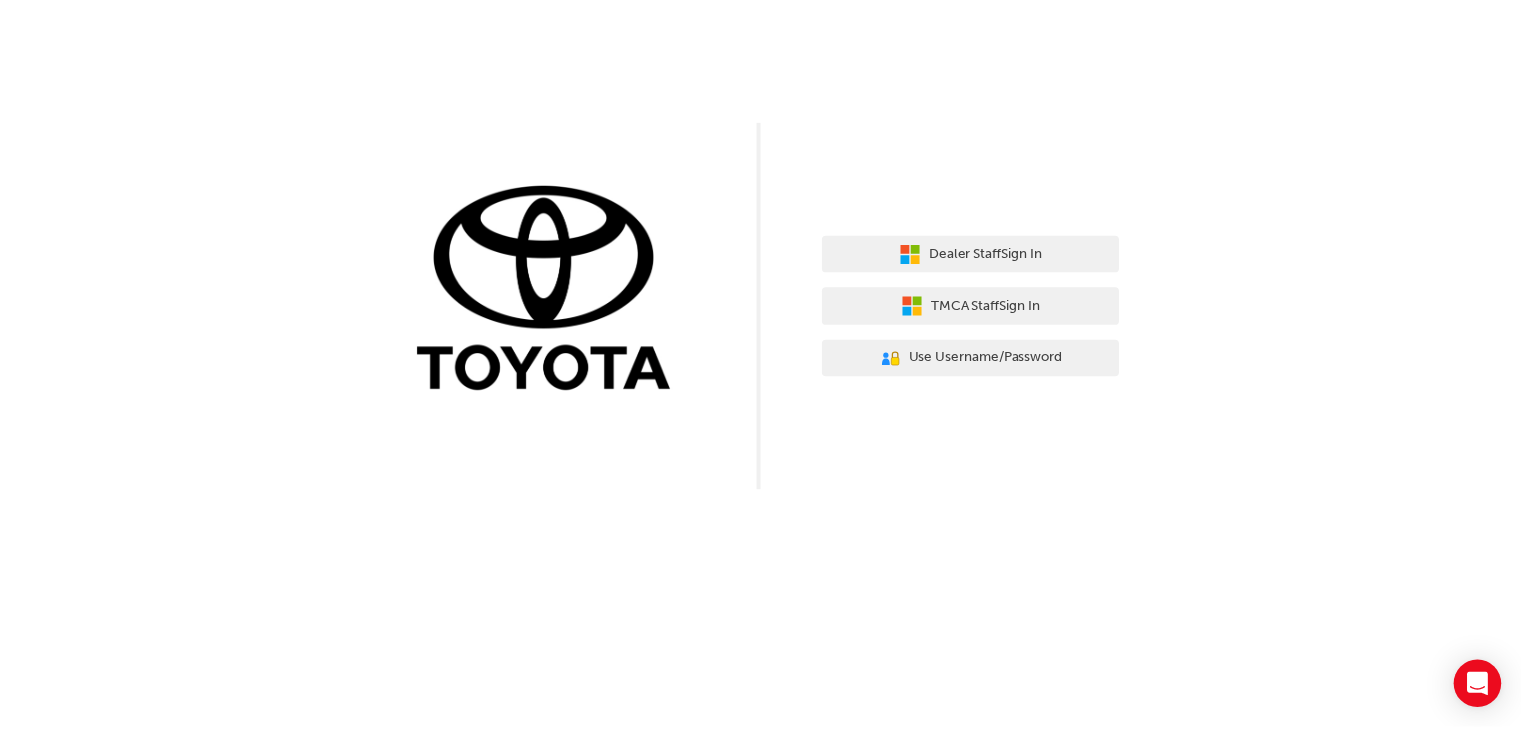 scroll, scrollTop: 0, scrollLeft: 0, axis: both 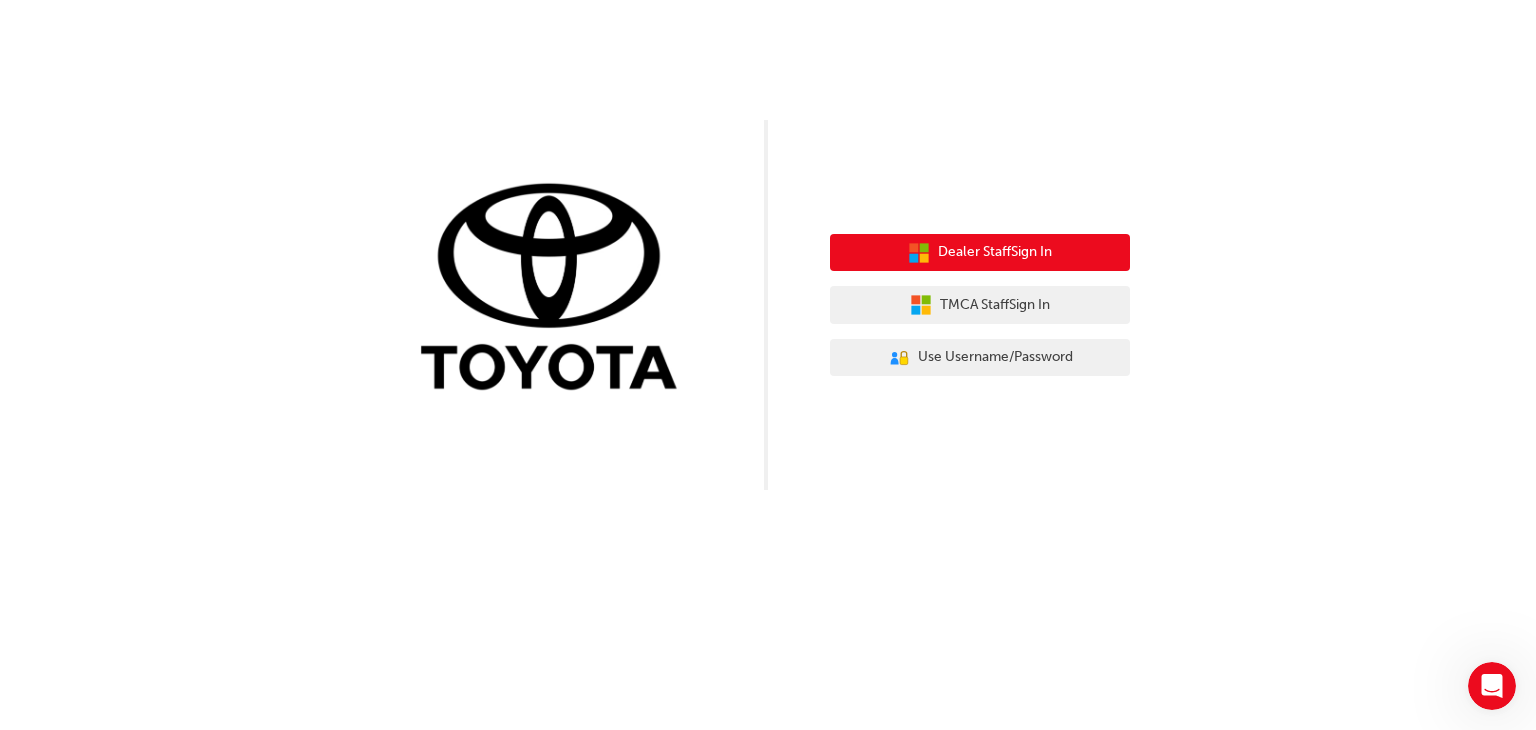 click on "Dealer Staff  Sign In" at bounding box center [980, 253] 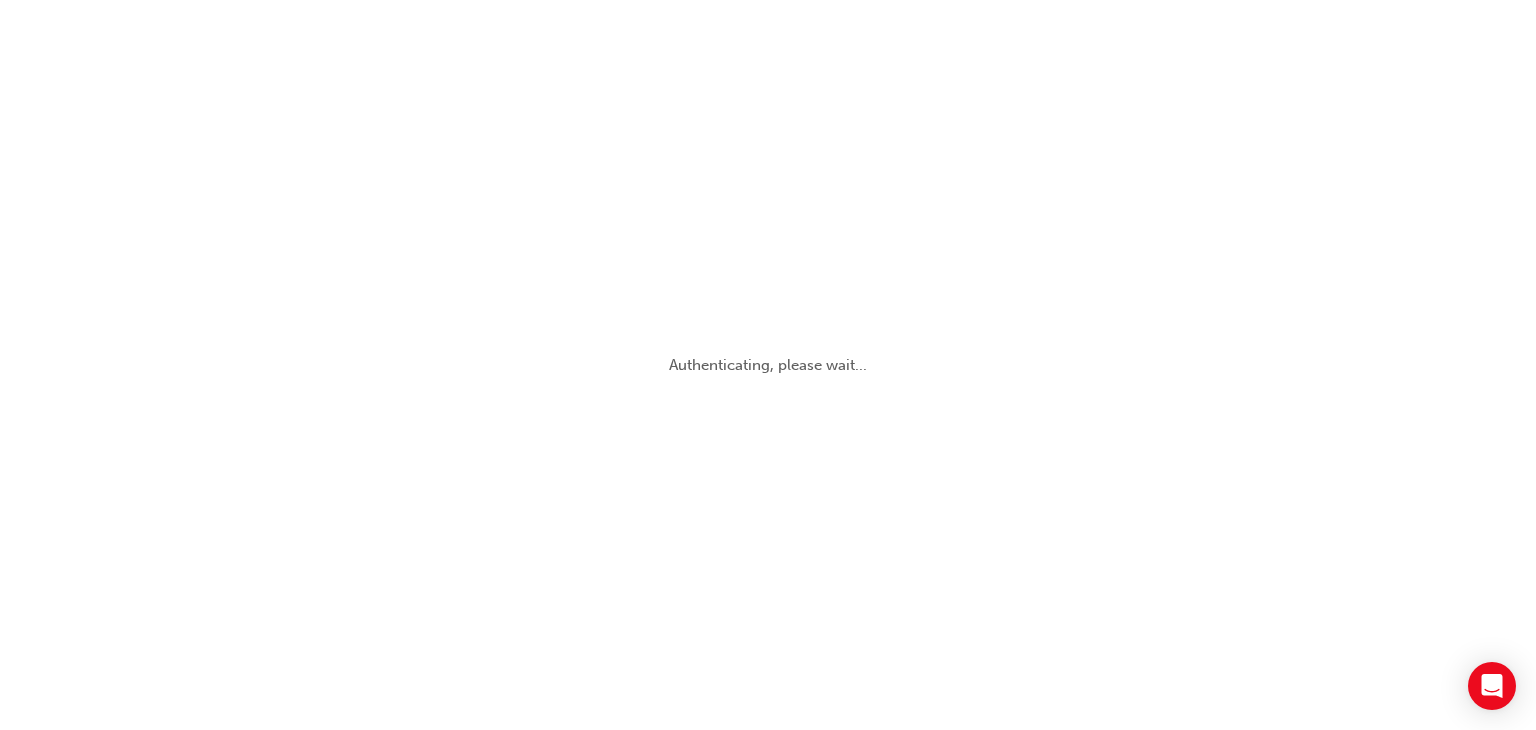 scroll, scrollTop: 0, scrollLeft: 0, axis: both 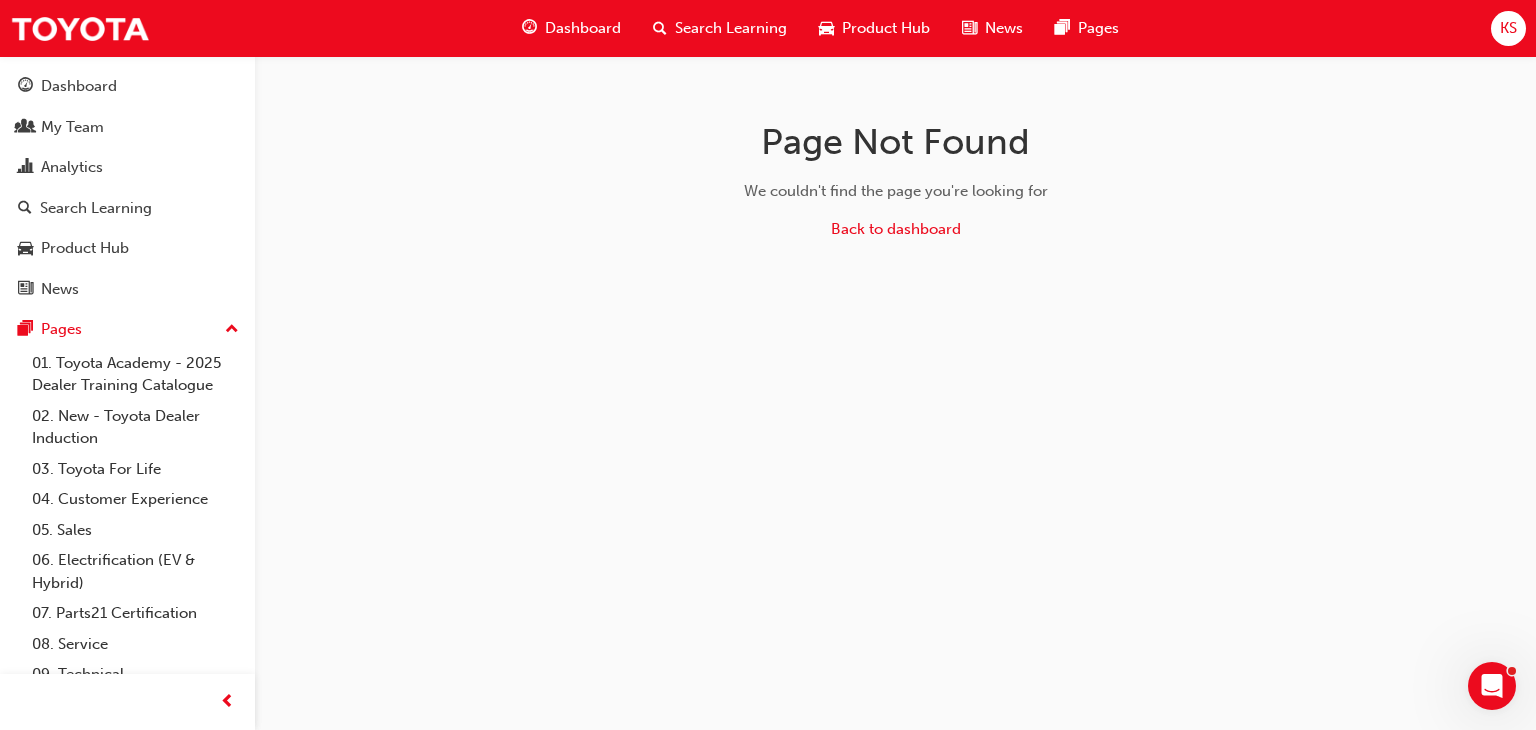 click on "Dashboard" at bounding box center [583, 28] 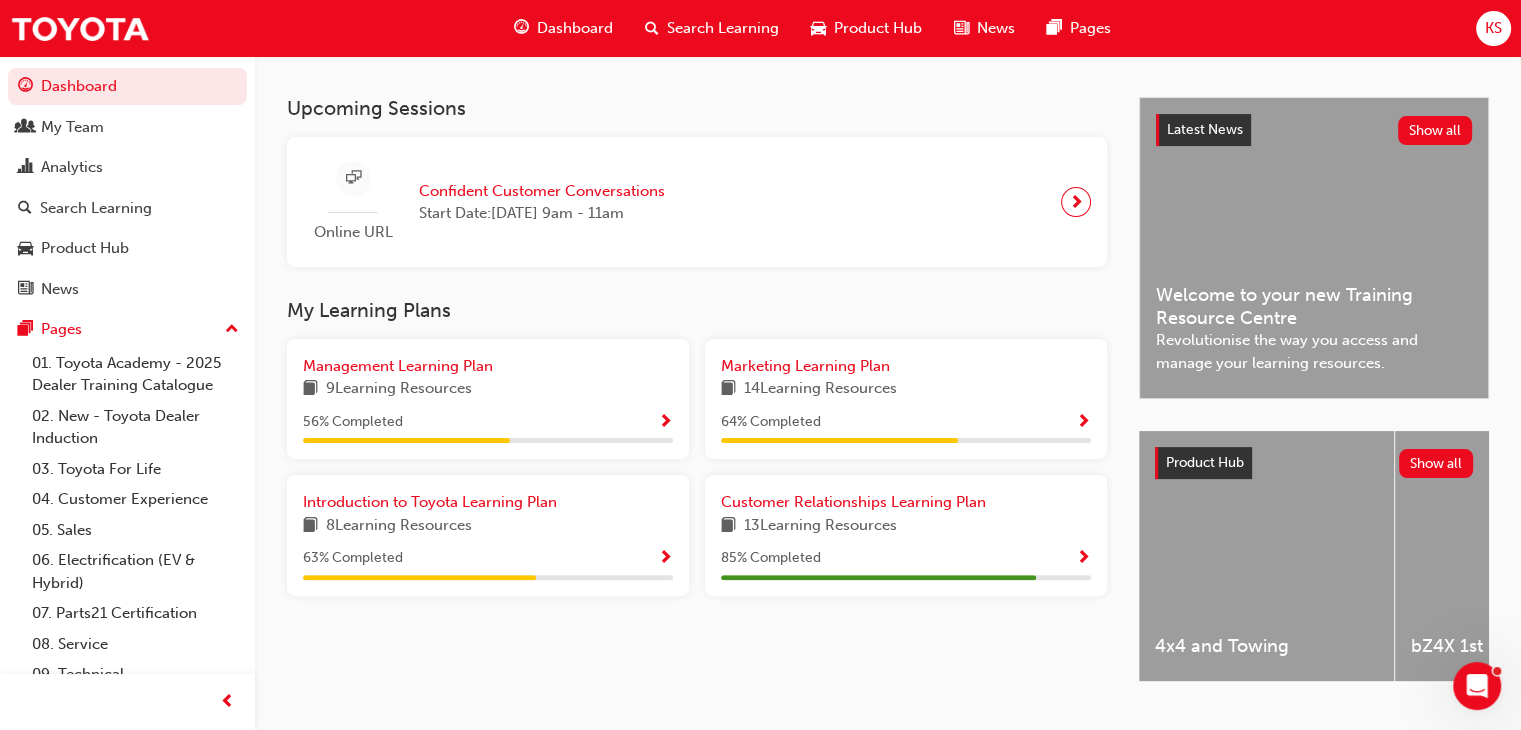 scroll, scrollTop: 416, scrollLeft: 0, axis: vertical 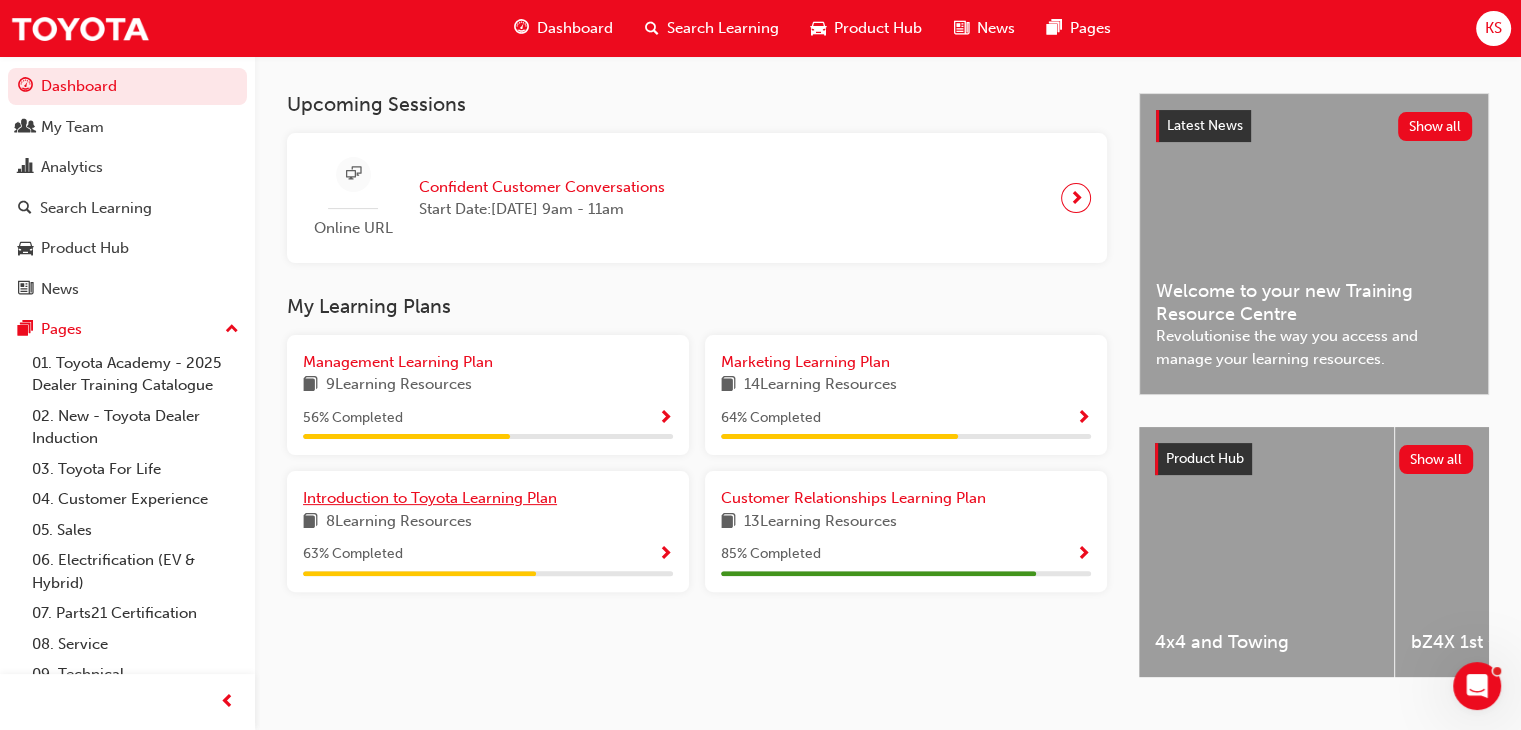 click on "Introduction to Toyota Learning Plan" at bounding box center (430, 498) 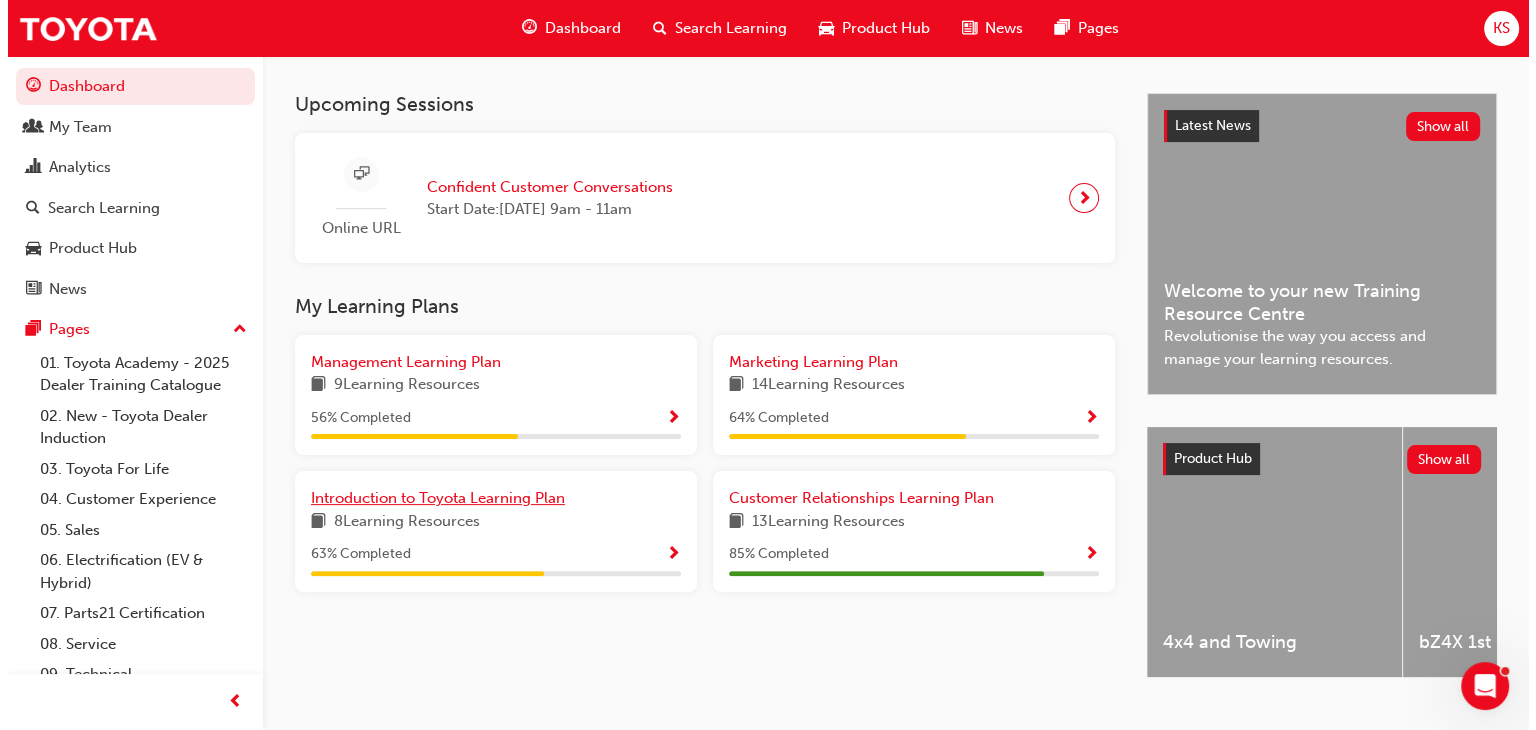 scroll, scrollTop: 0, scrollLeft: 0, axis: both 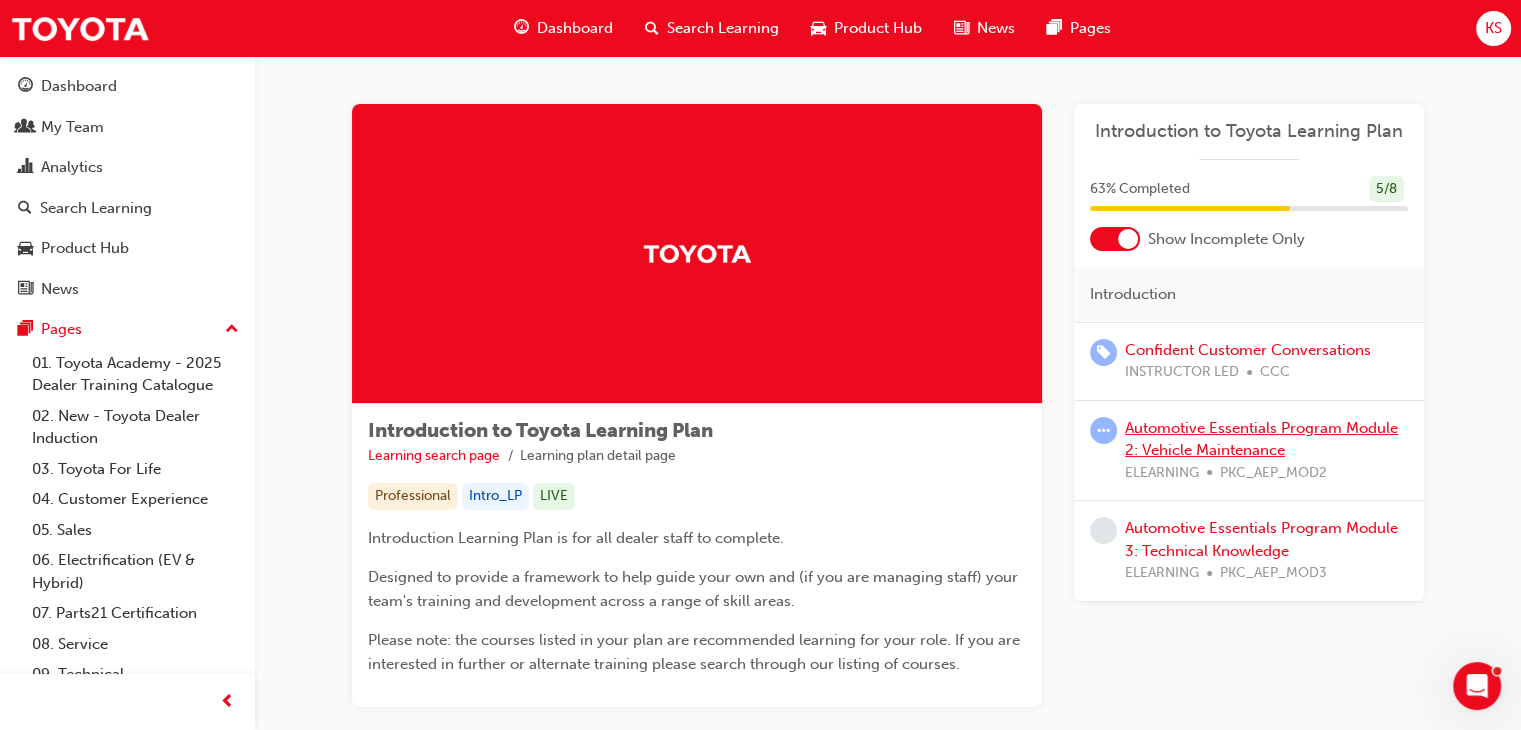 click on "Automotive Essentials Program Module 2: Vehicle Maintenance" at bounding box center (1261, 439) 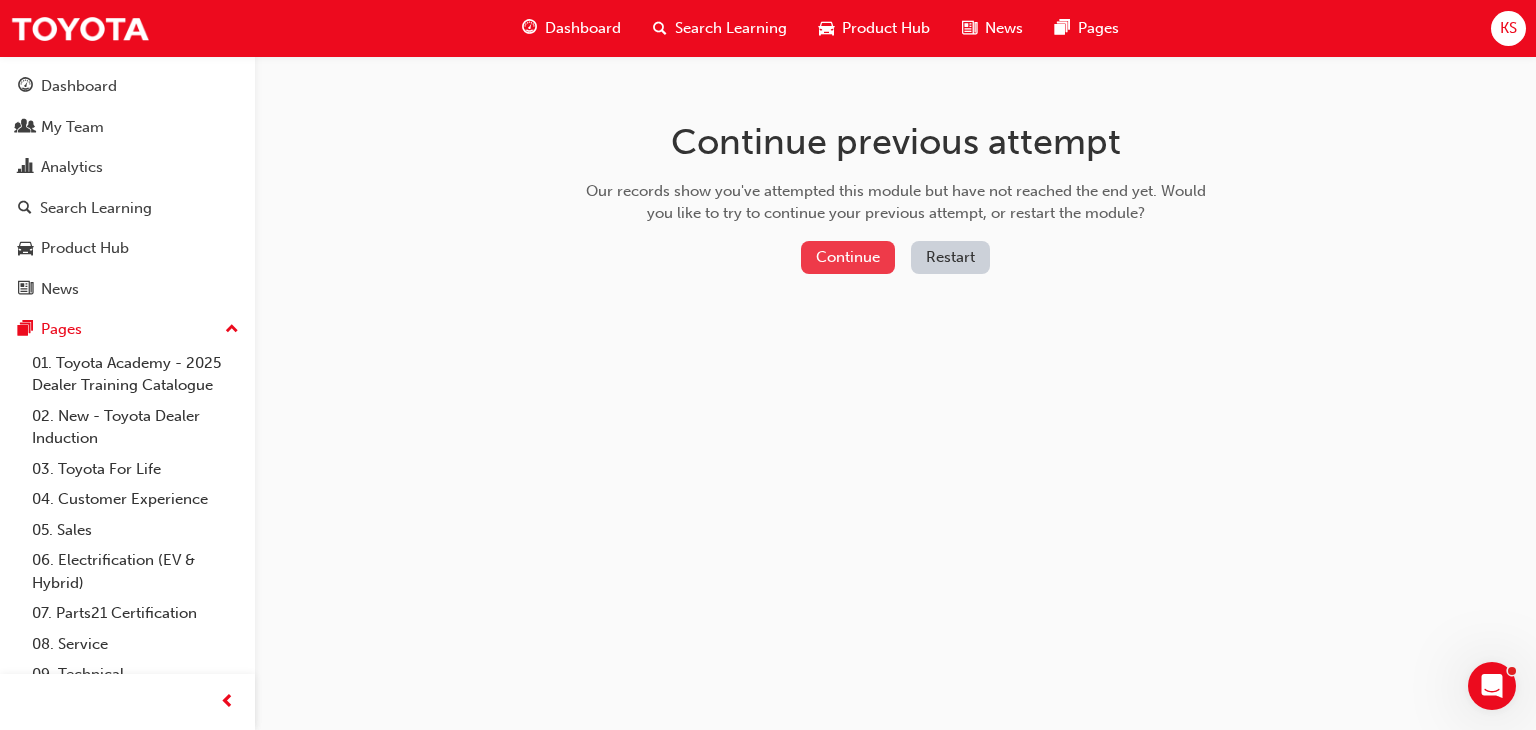 click on "Continue" at bounding box center [848, 257] 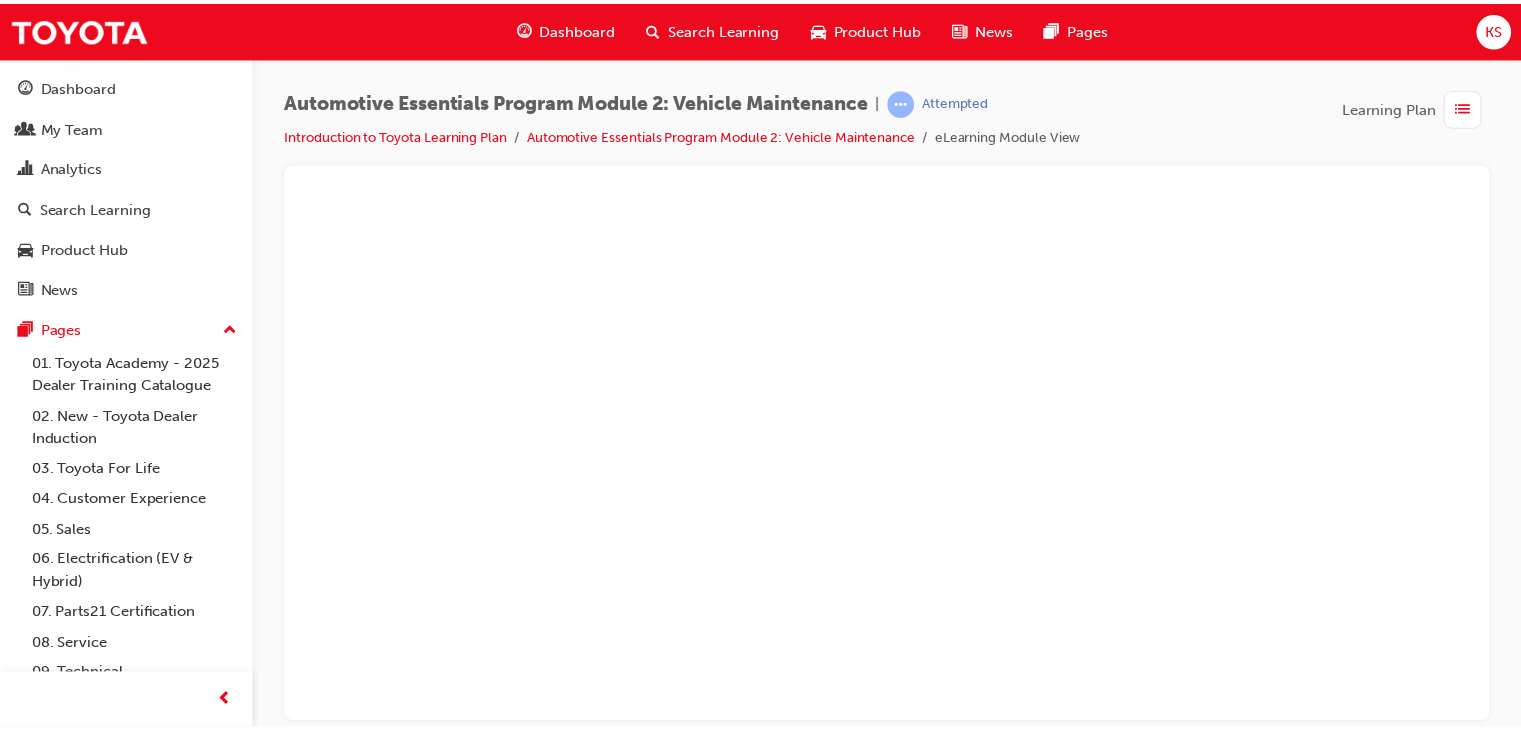 scroll, scrollTop: 0, scrollLeft: 0, axis: both 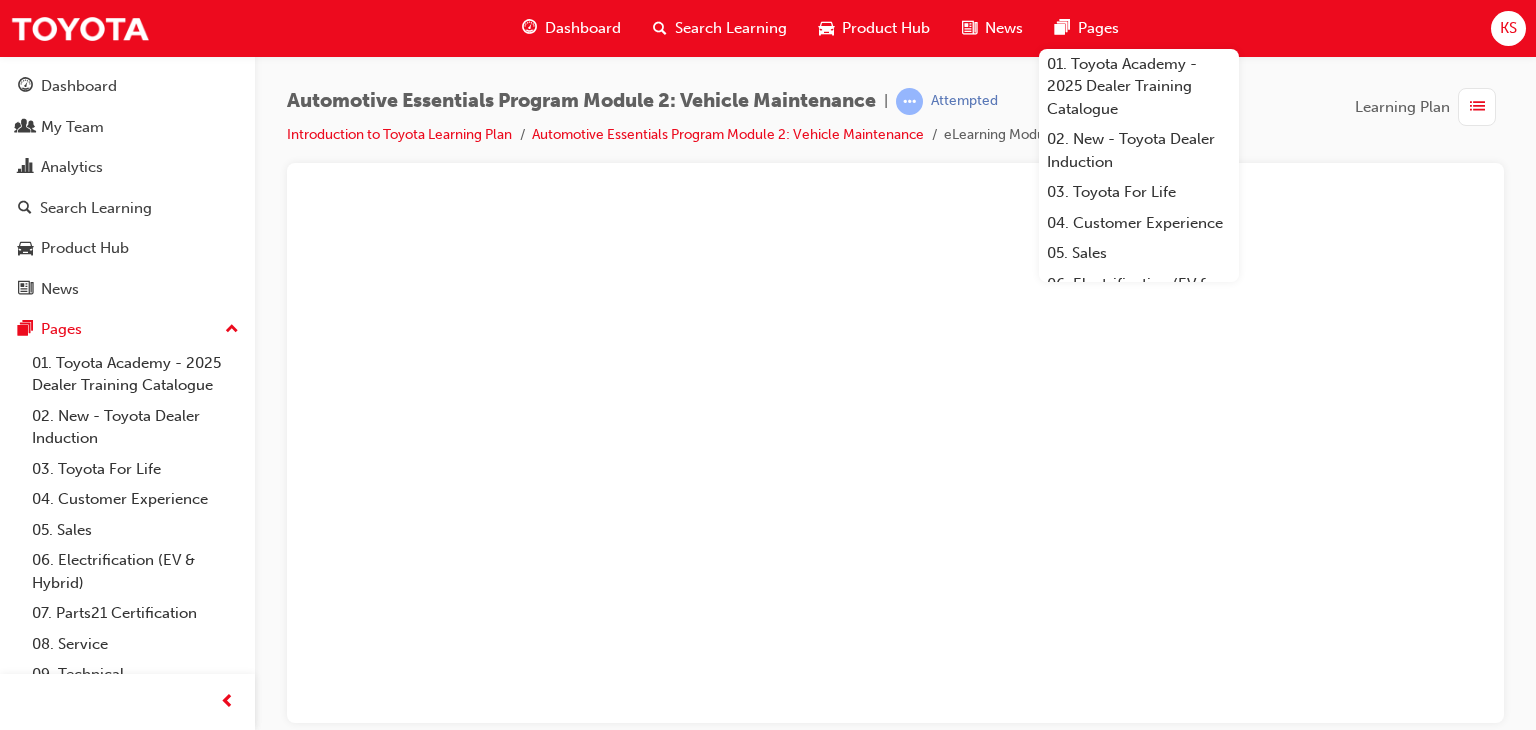 click on "Dashboard" at bounding box center [571, 28] 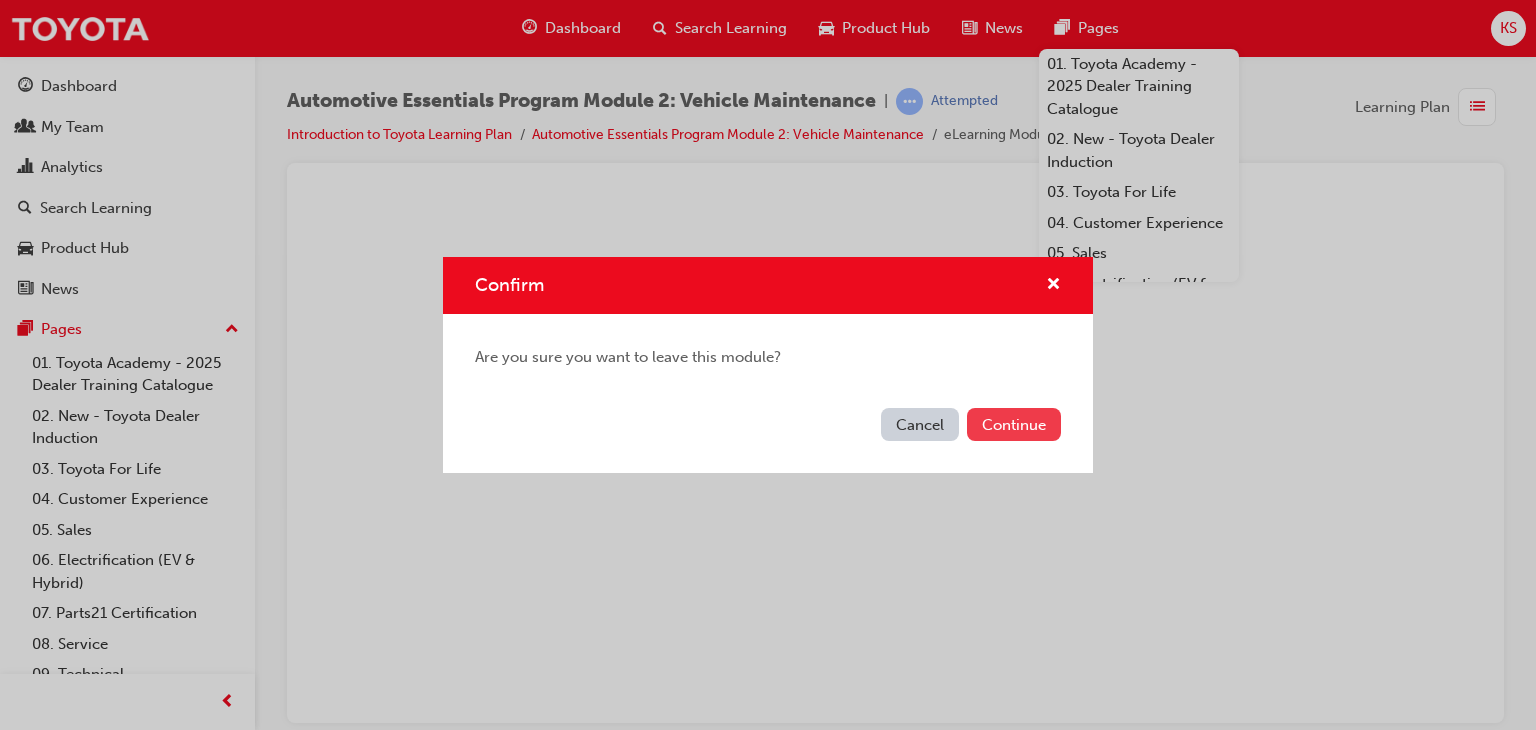 click on "Continue" at bounding box center (1014, 424) 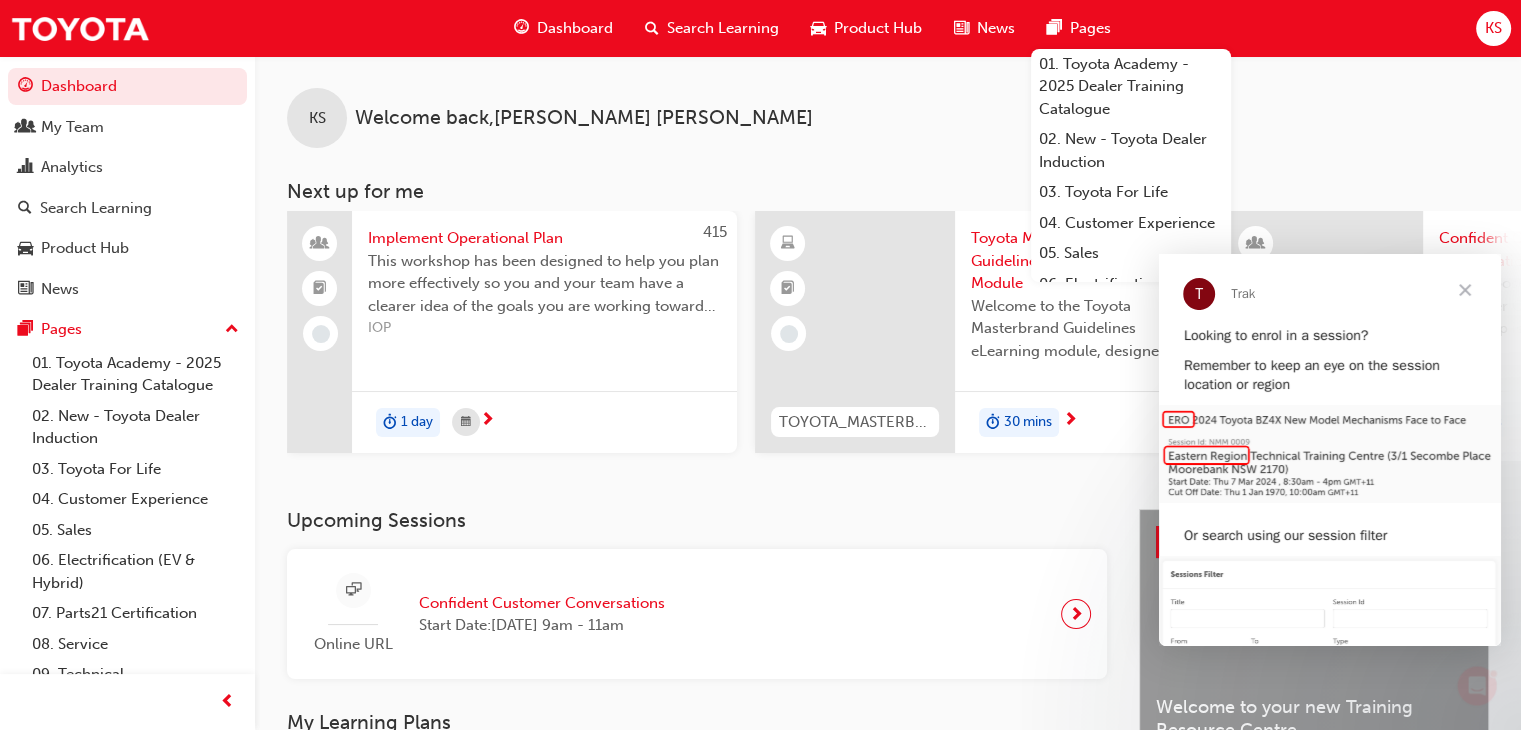 click at bounding box center (1465, 290) 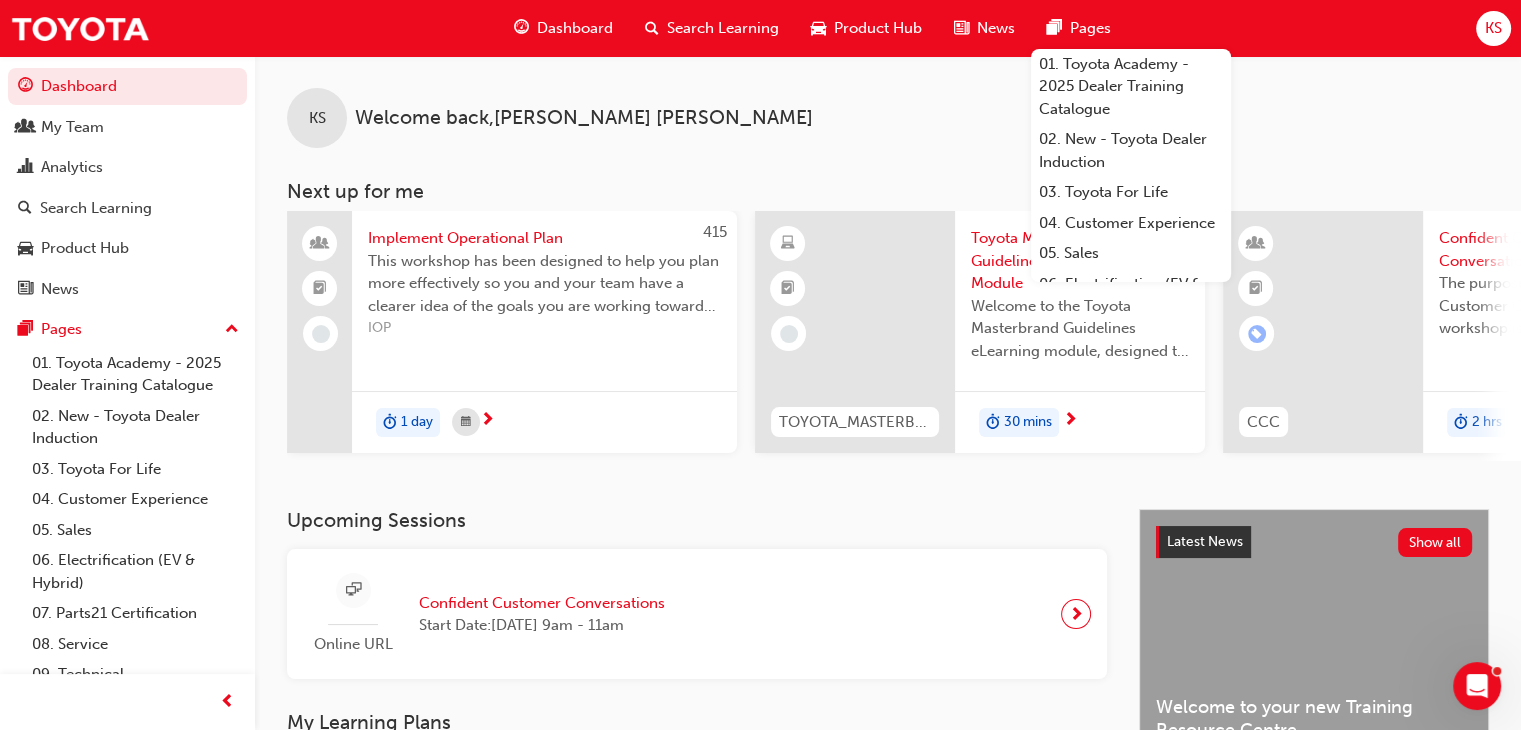 click on "Upcoming Sessions" at bounding box center (697, 520) 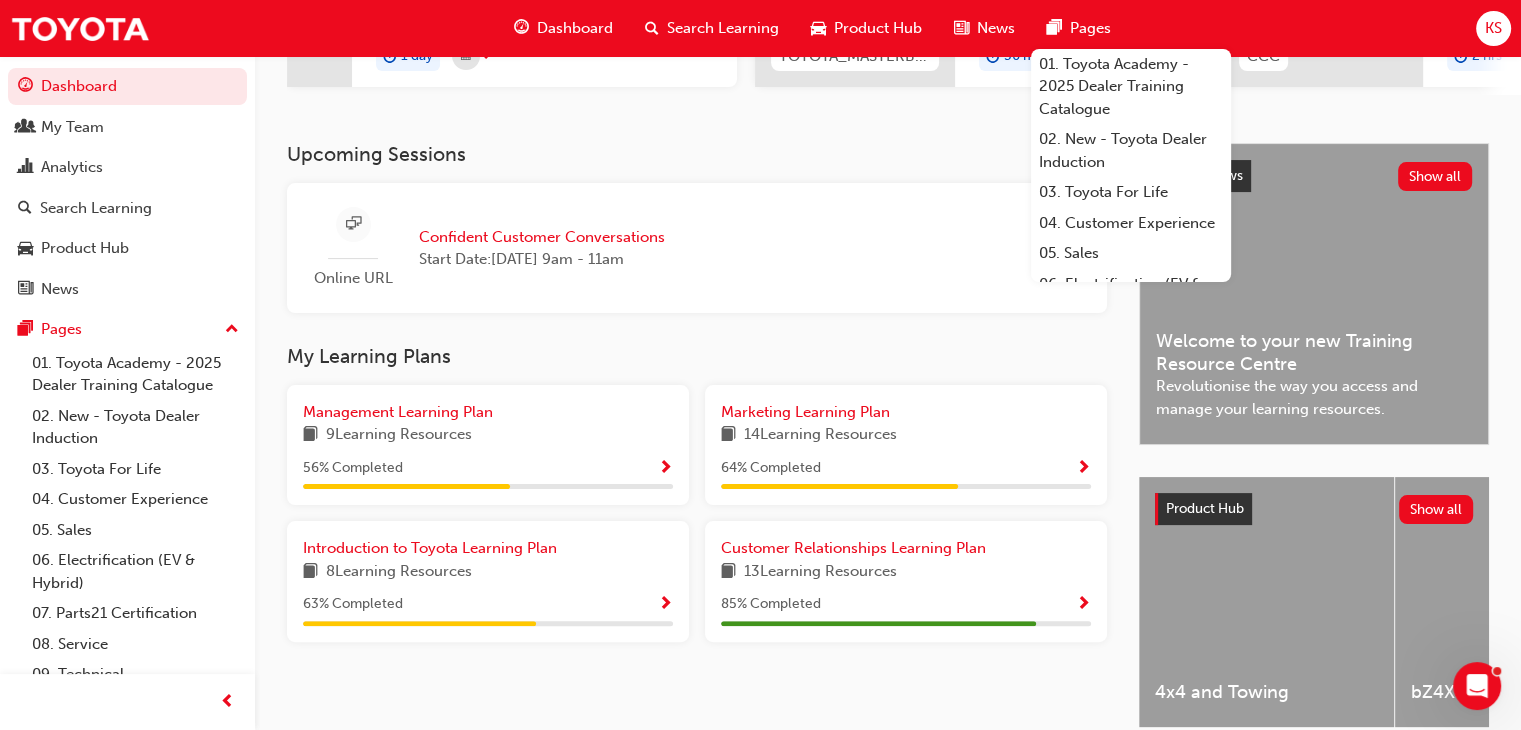 scroll, scrollTop: 464, scrollLeft: 0, axis: vertical 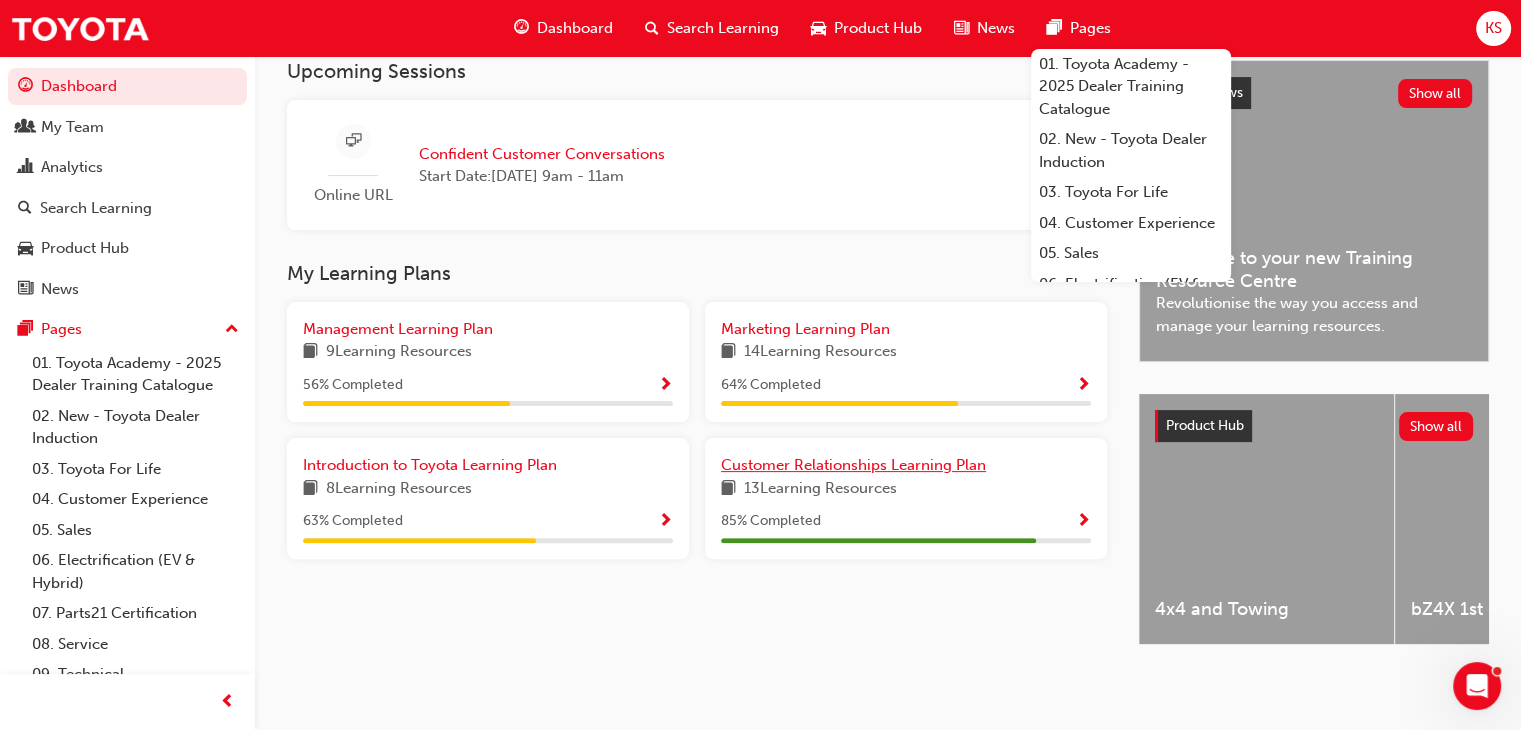 click on "Customer Relationships Learning Plan" at bounding box center [853, 465] 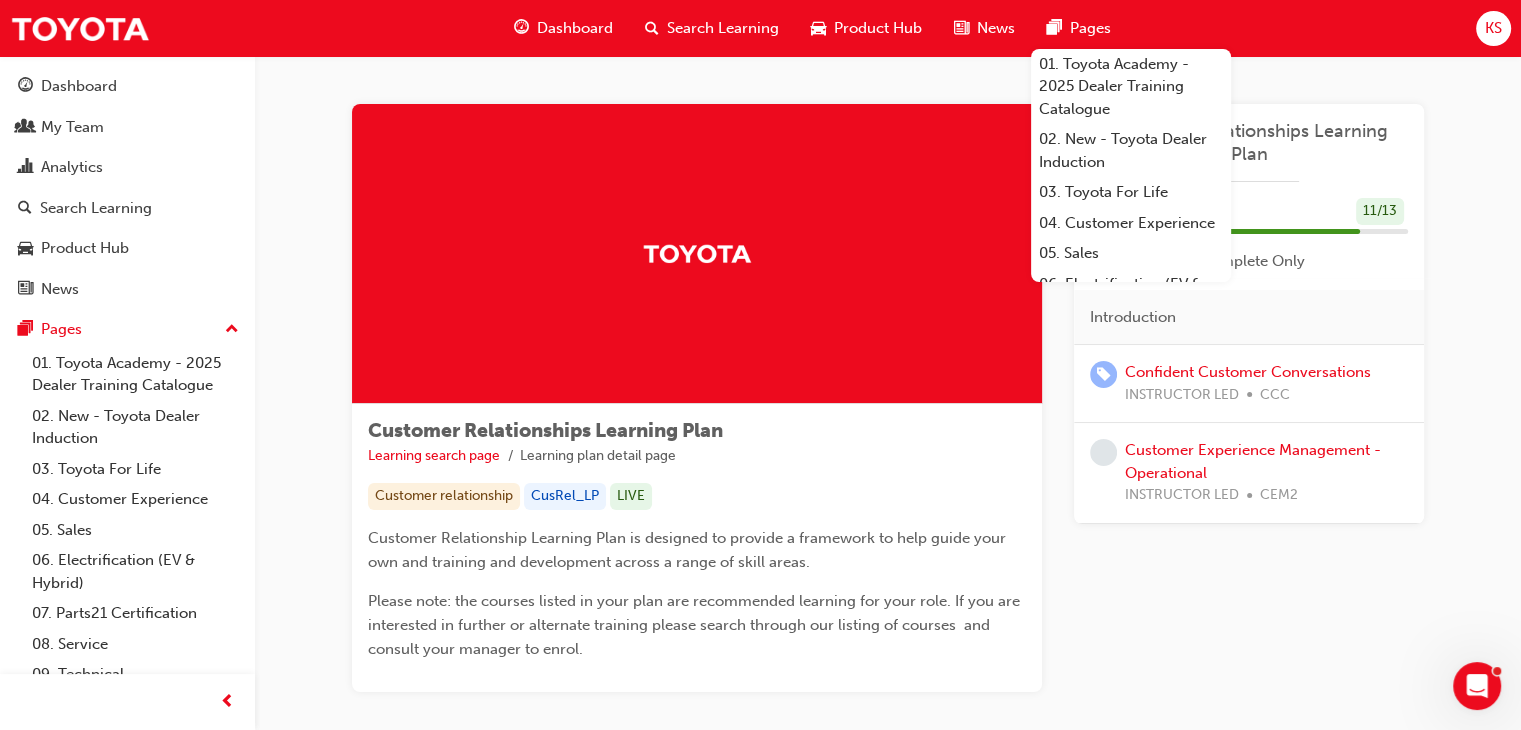 scroll, scrollTop: 14, scrollLeft: 0, axis: vertical 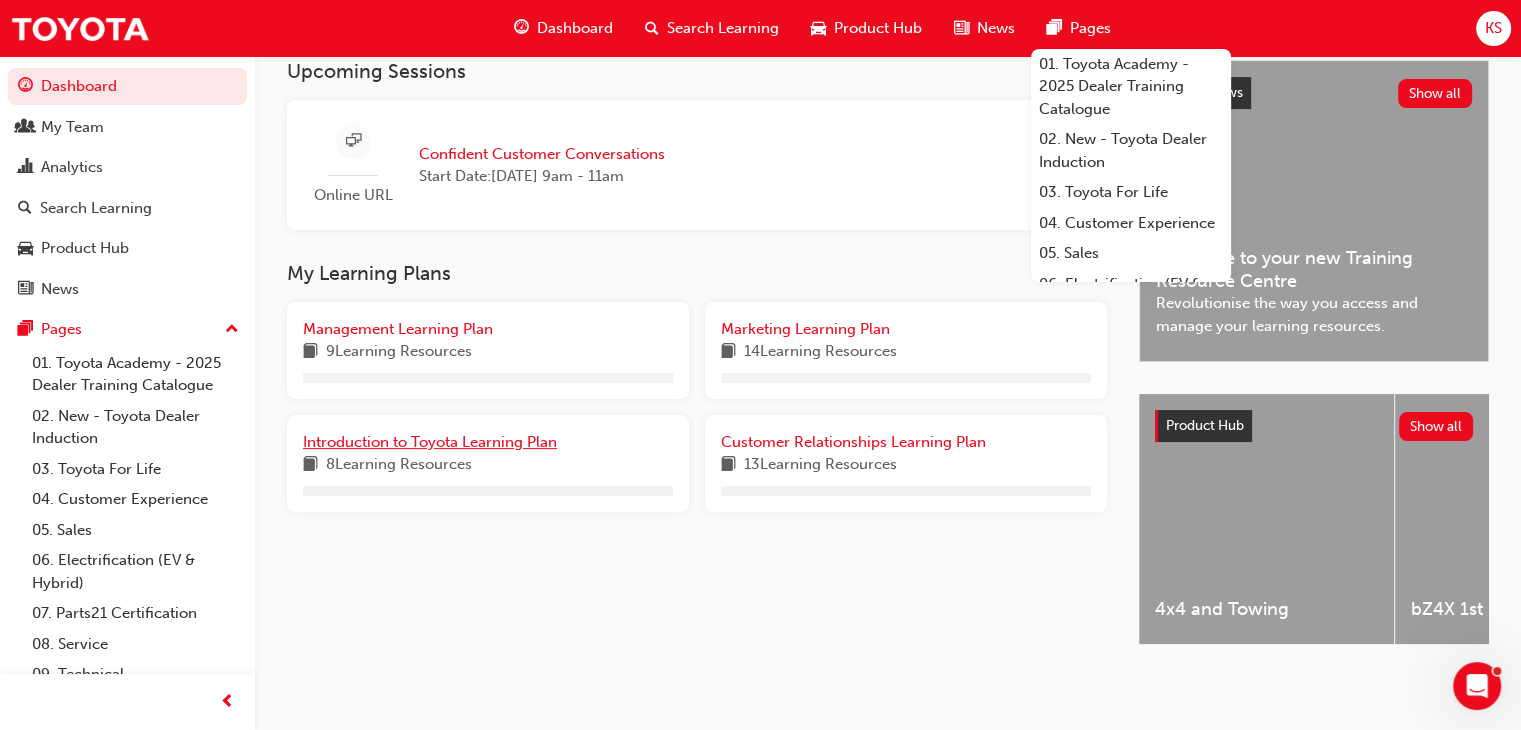 click on "Introduction to Toyota Learning Plan" at bounding box center (488, 442) 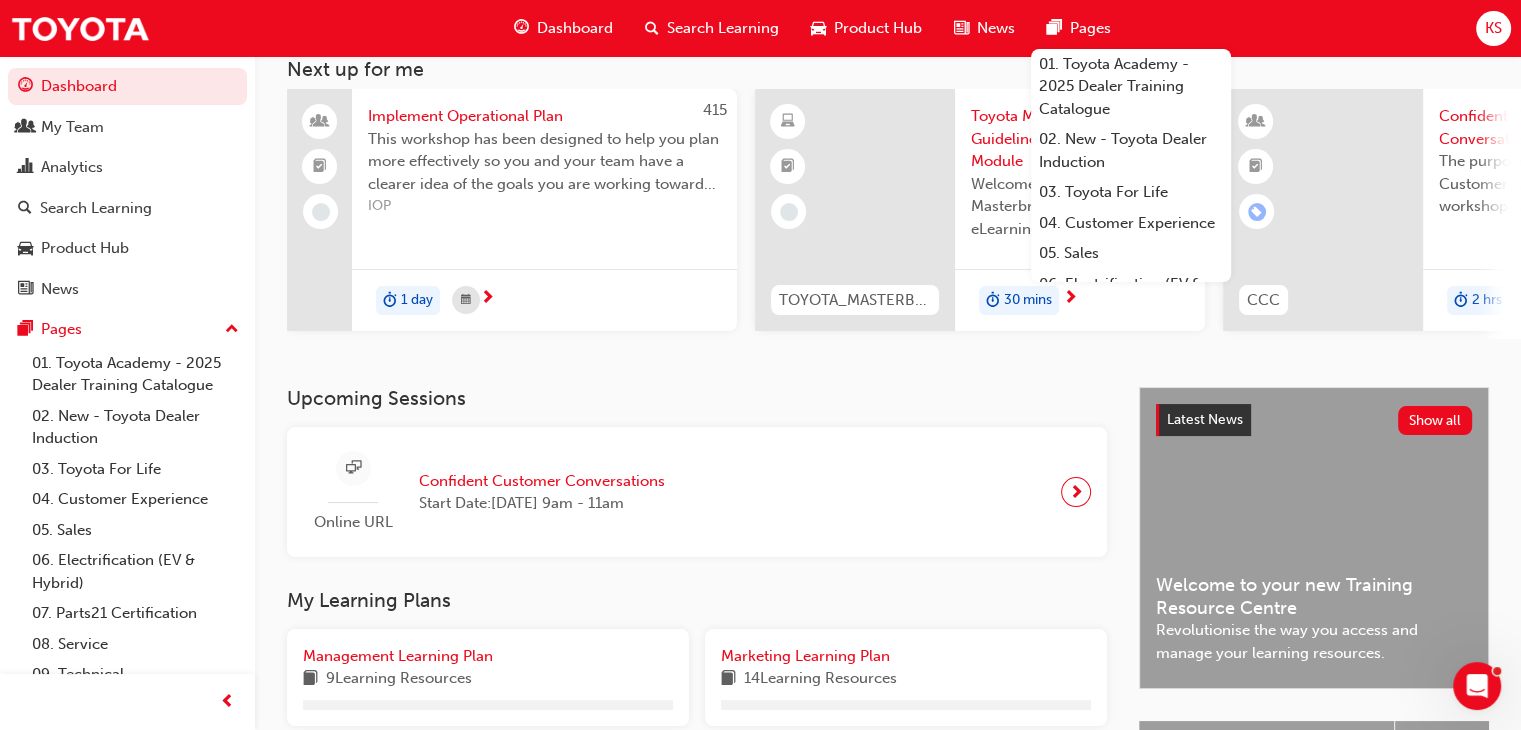 scroll, scrollTop: 464, scrollLeft: 0, axis: vertical 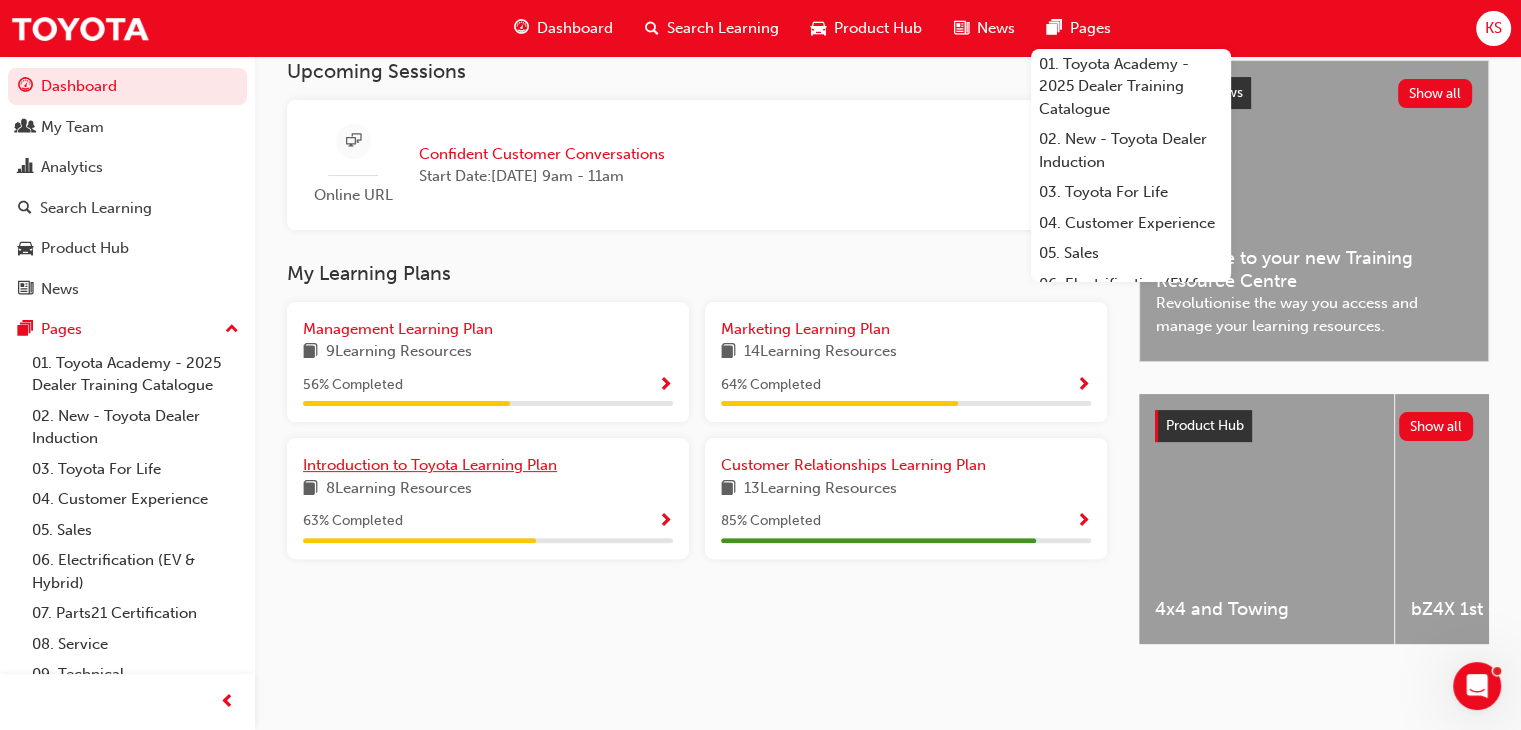click on "Introduction to Toyota Learning Plan" at bounding box center [430, 465] 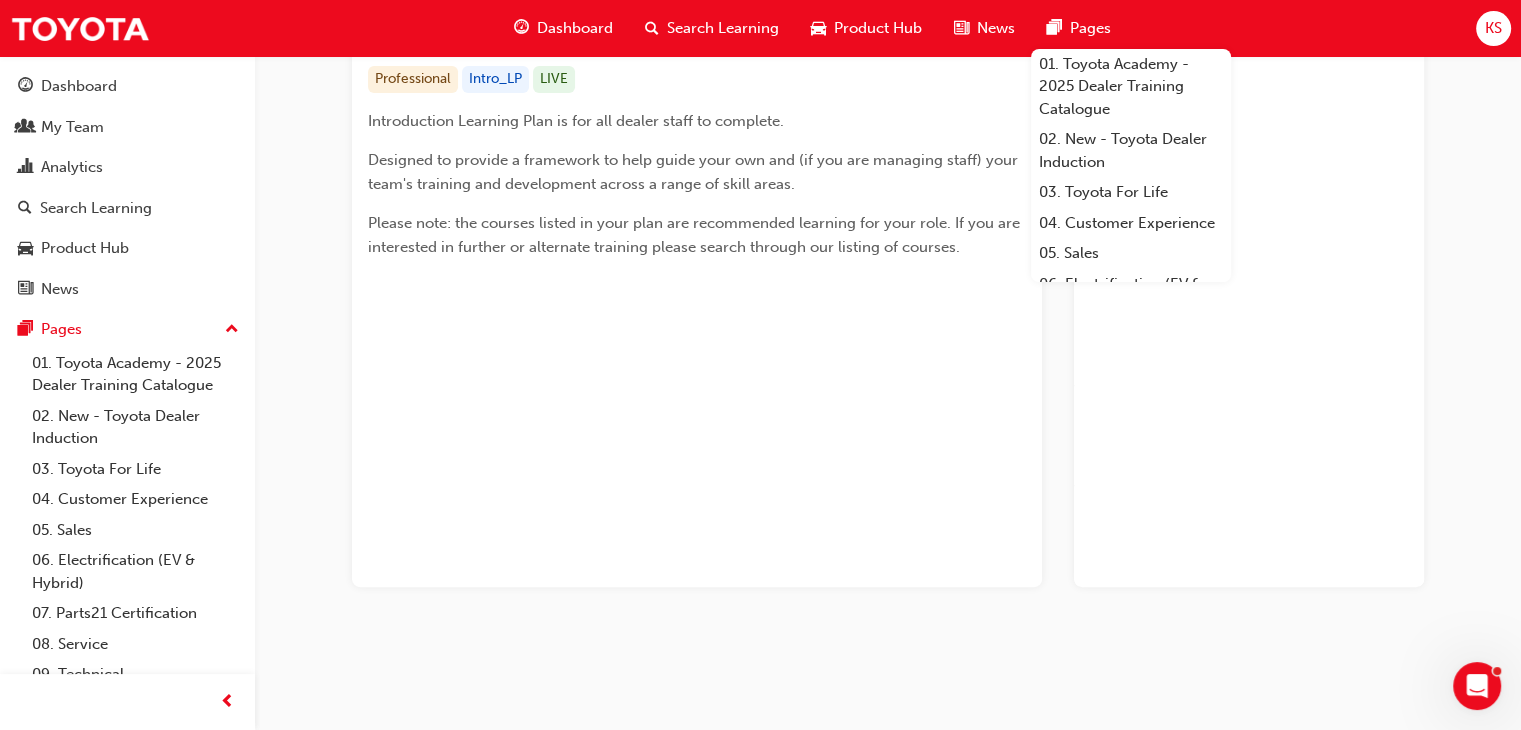scroll, scrollTop: 122, scrollLeft: 0, axis: vertical 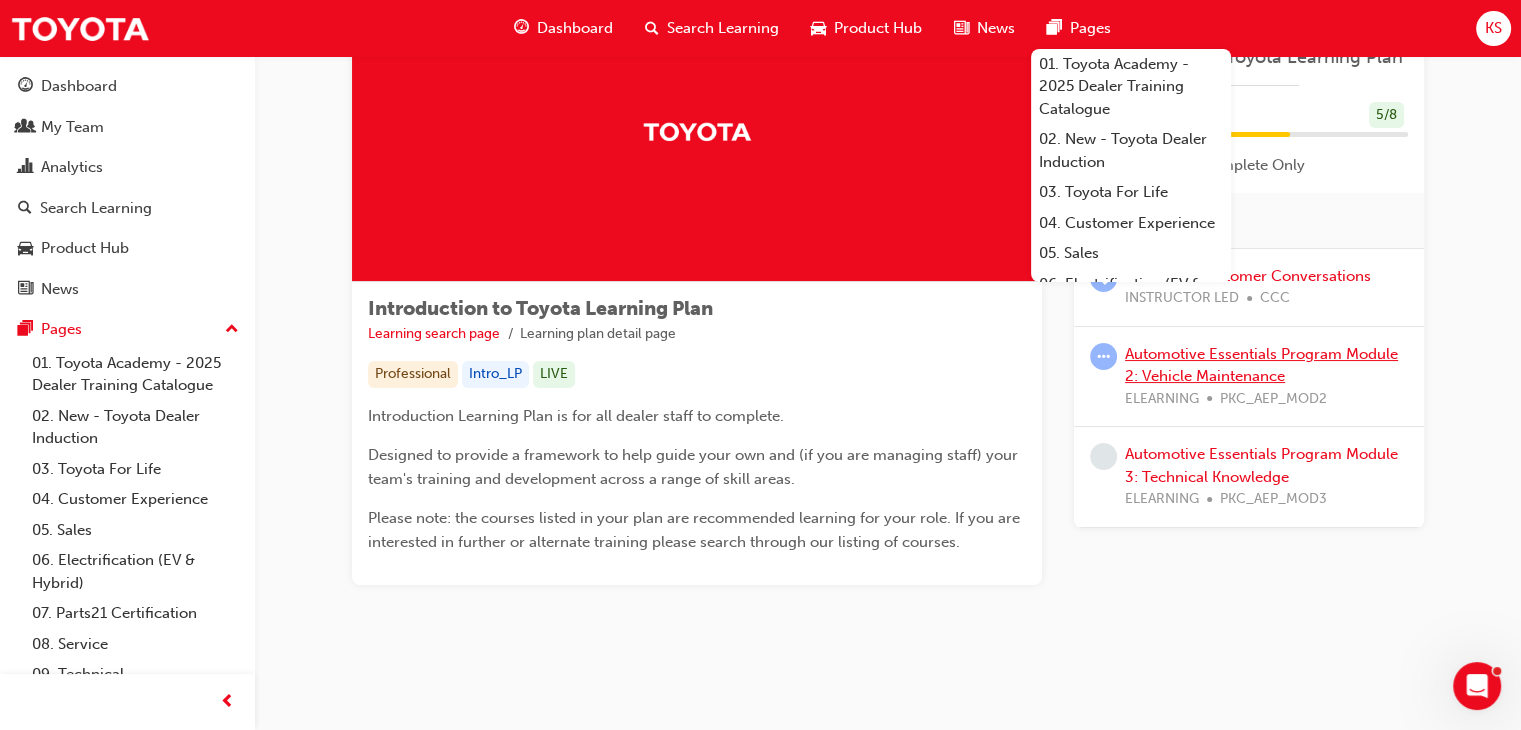 click on "Automotive Essentials Program Module 2: Vehicle Maintenance" at bounding box center [1261, 365] 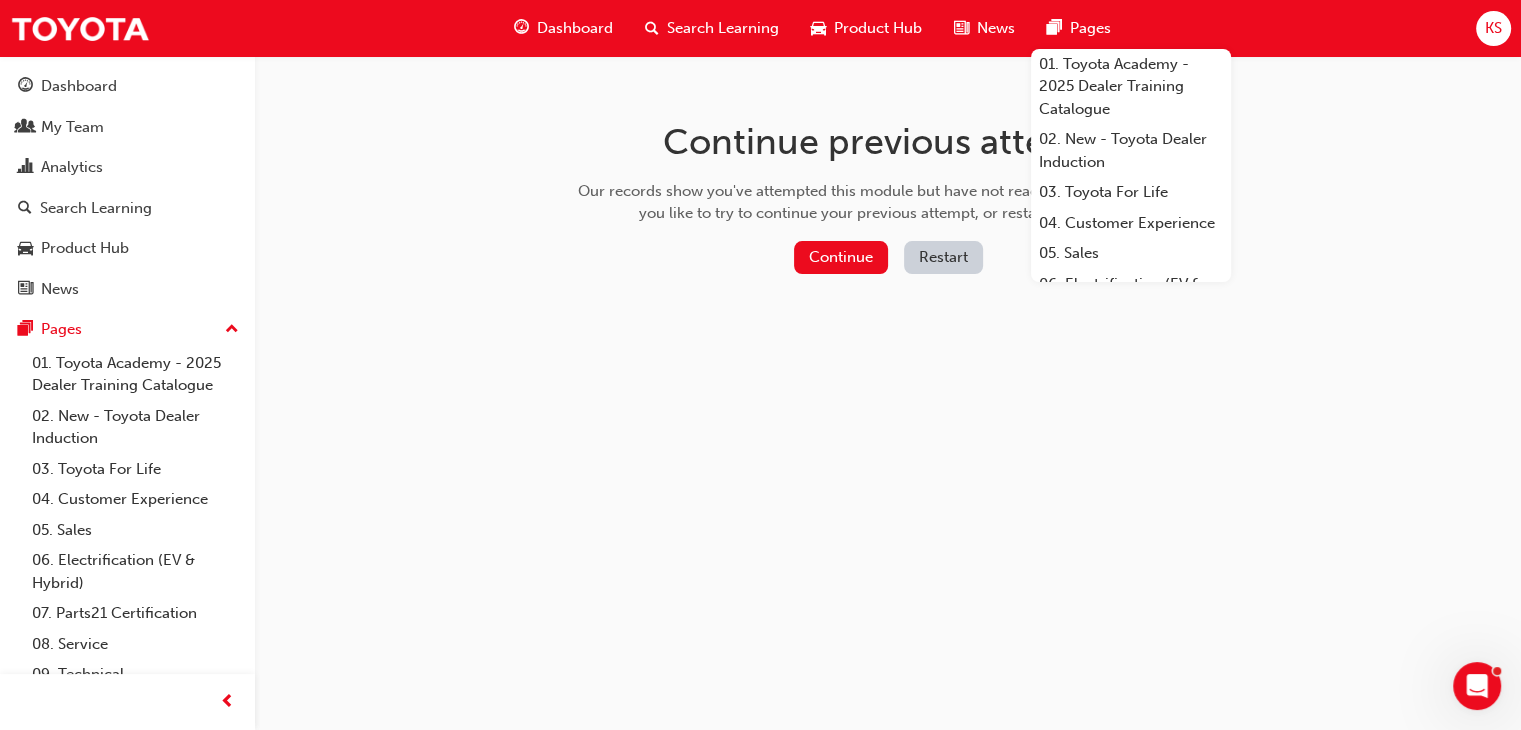 scroll, scrollTop: 0, scrollLeft: 0, axis: both 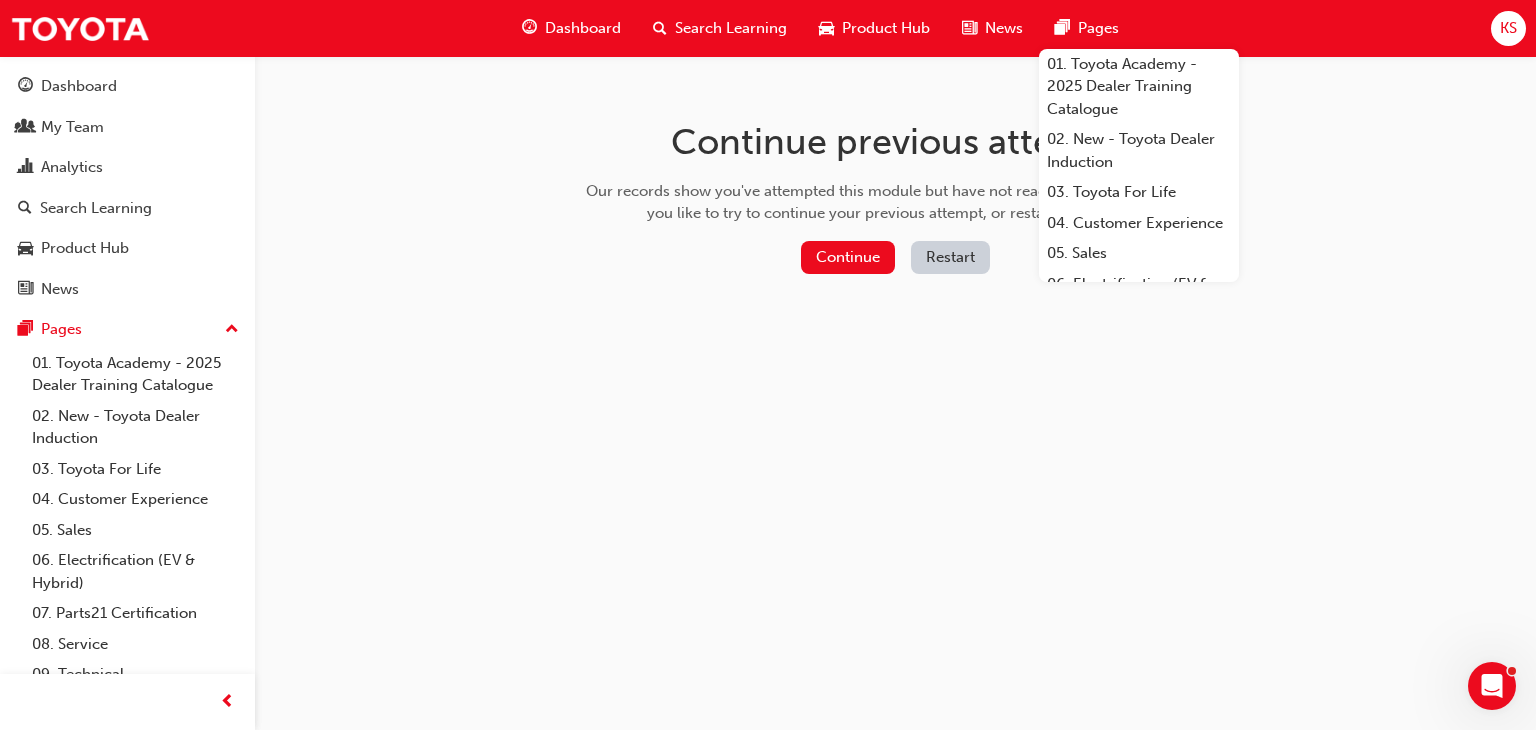 click on "Restart" at bounding box center [950, 257] 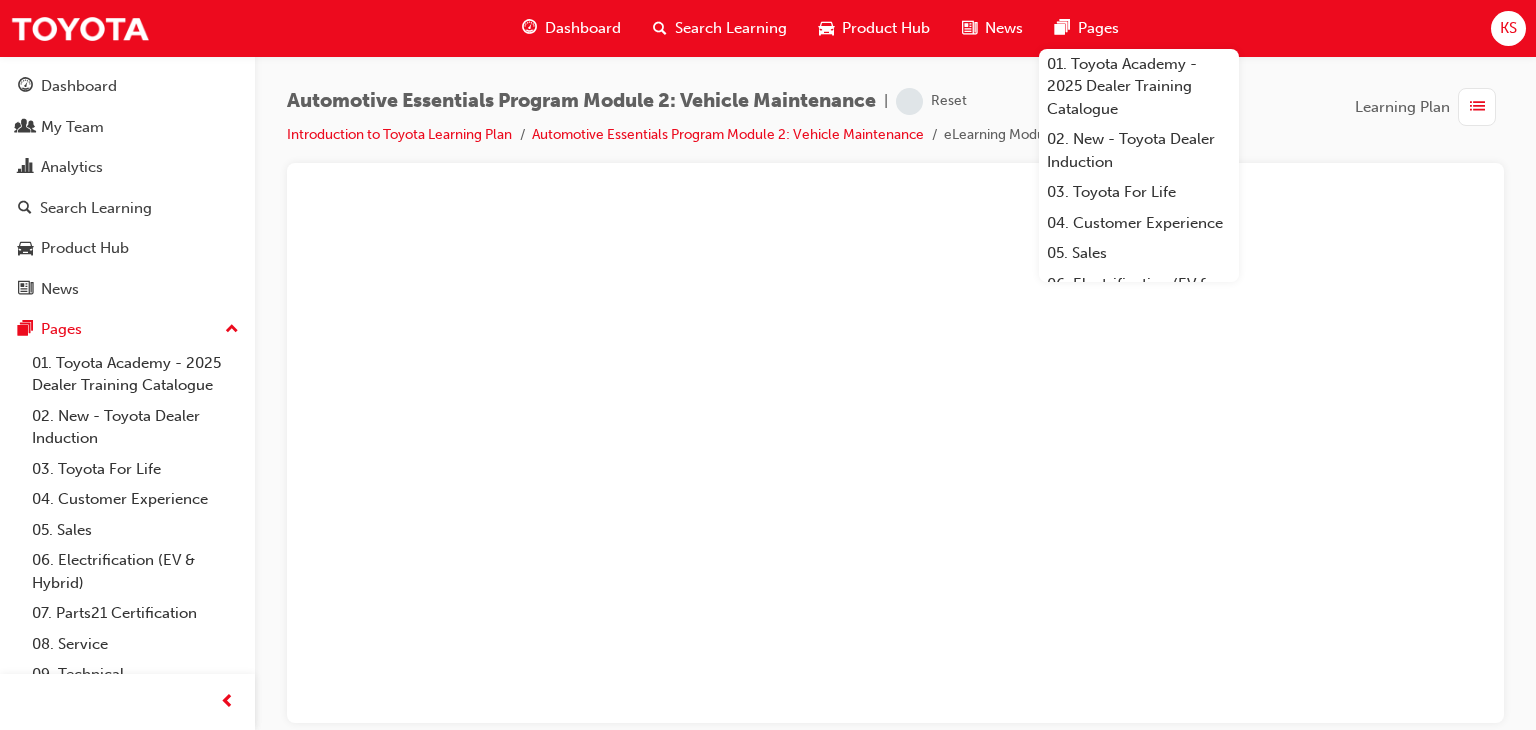 click on "Pages" at bounding box center [1098, 28] 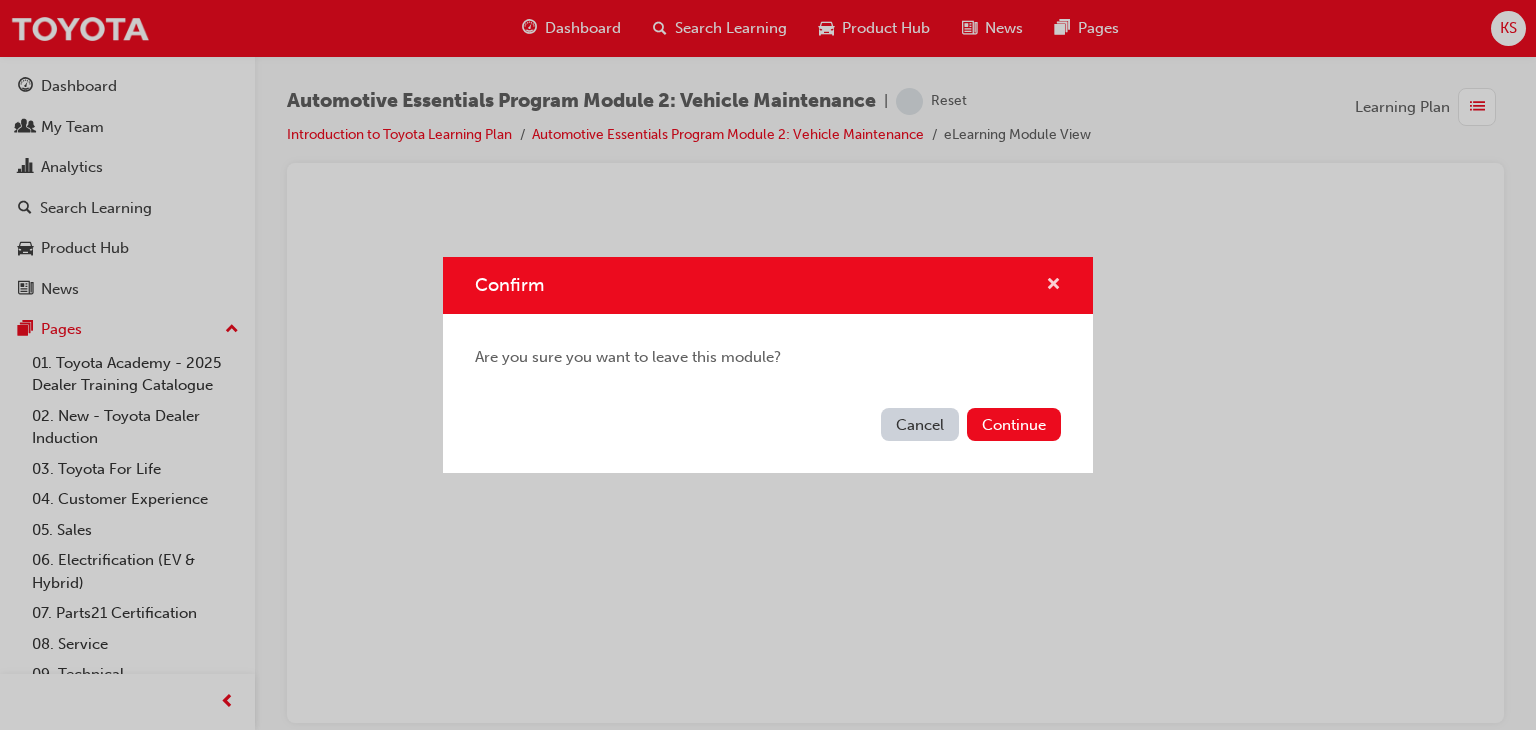 click at bounding box center (1053, 286) 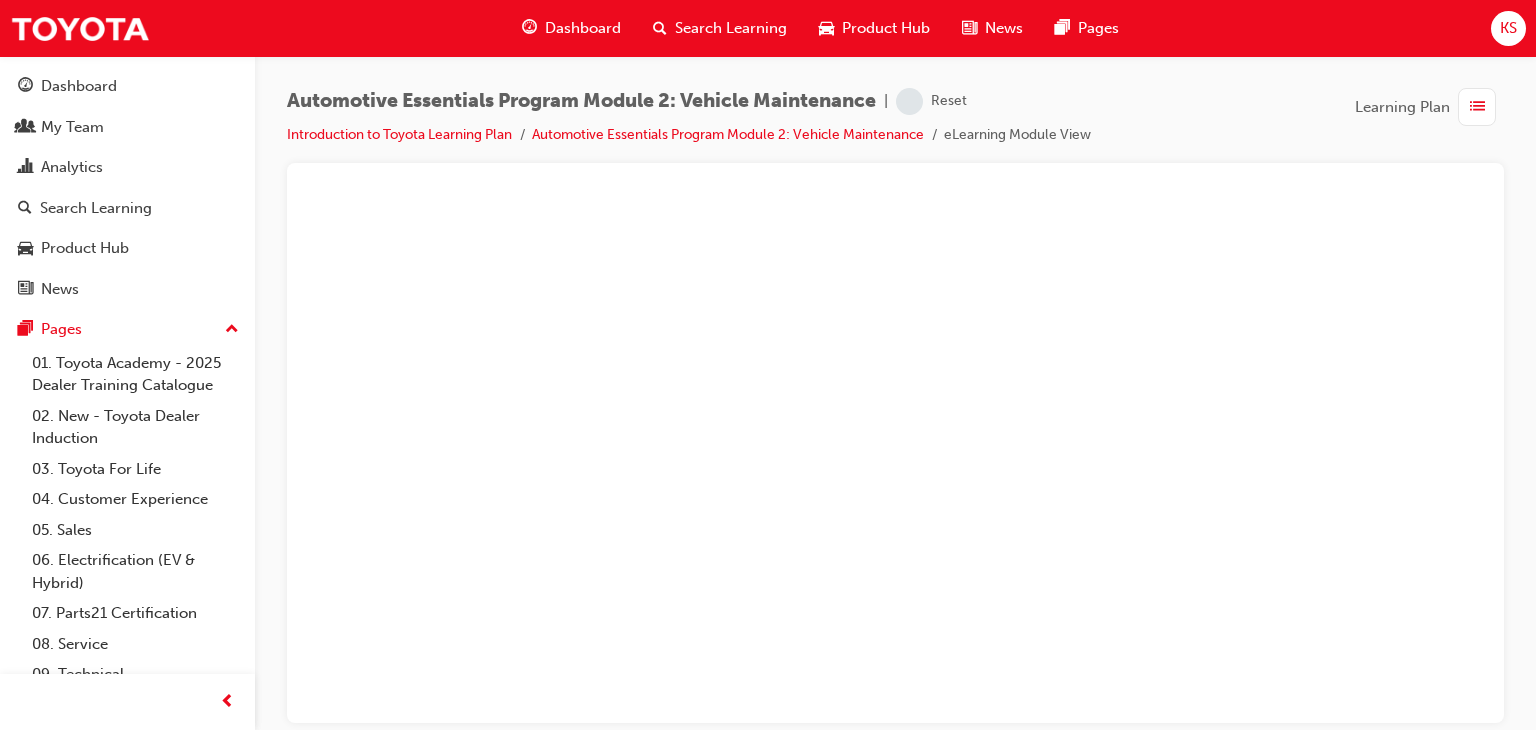 click on "Dashboard" at bounding box center (583, 28) 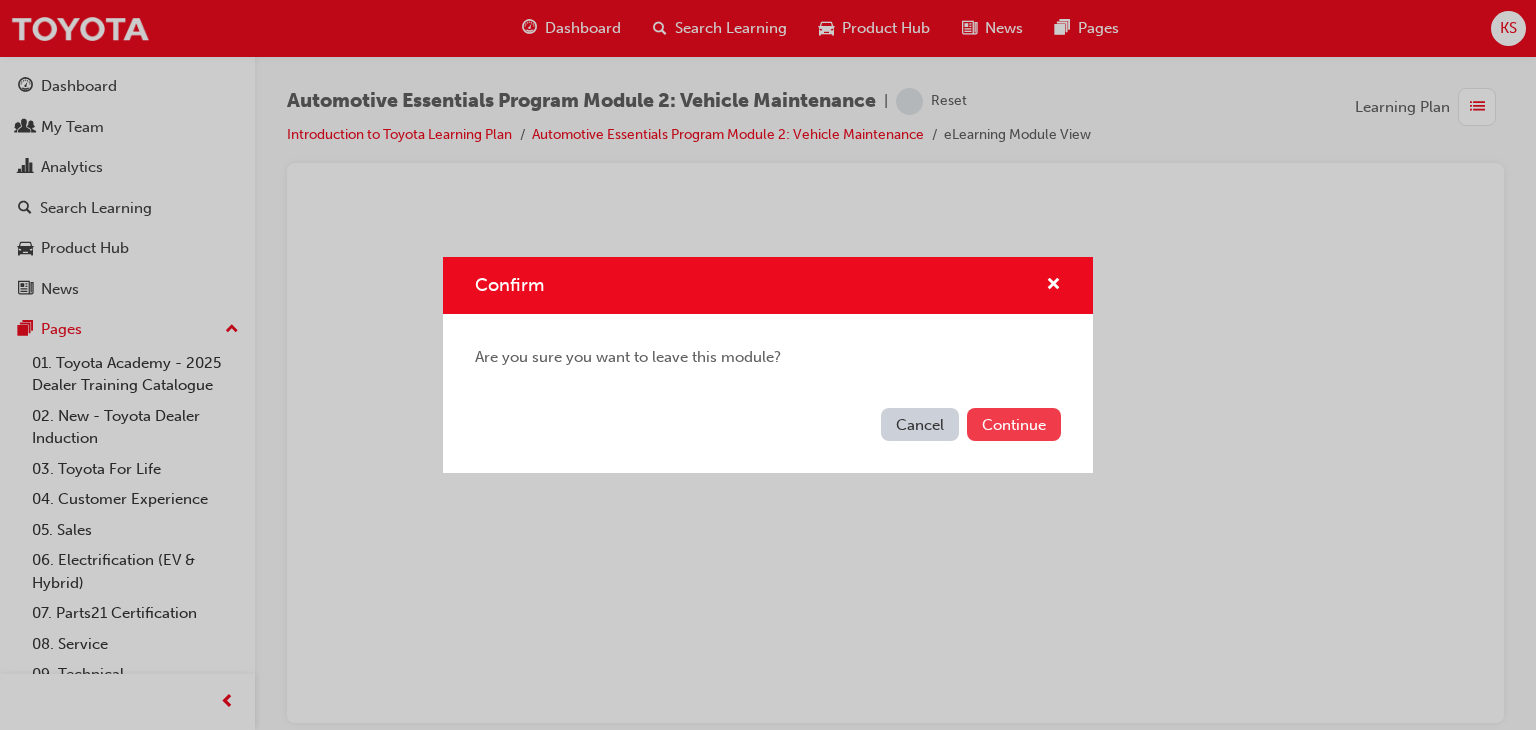 click on "Continue" at bounding box center (1014, 424) 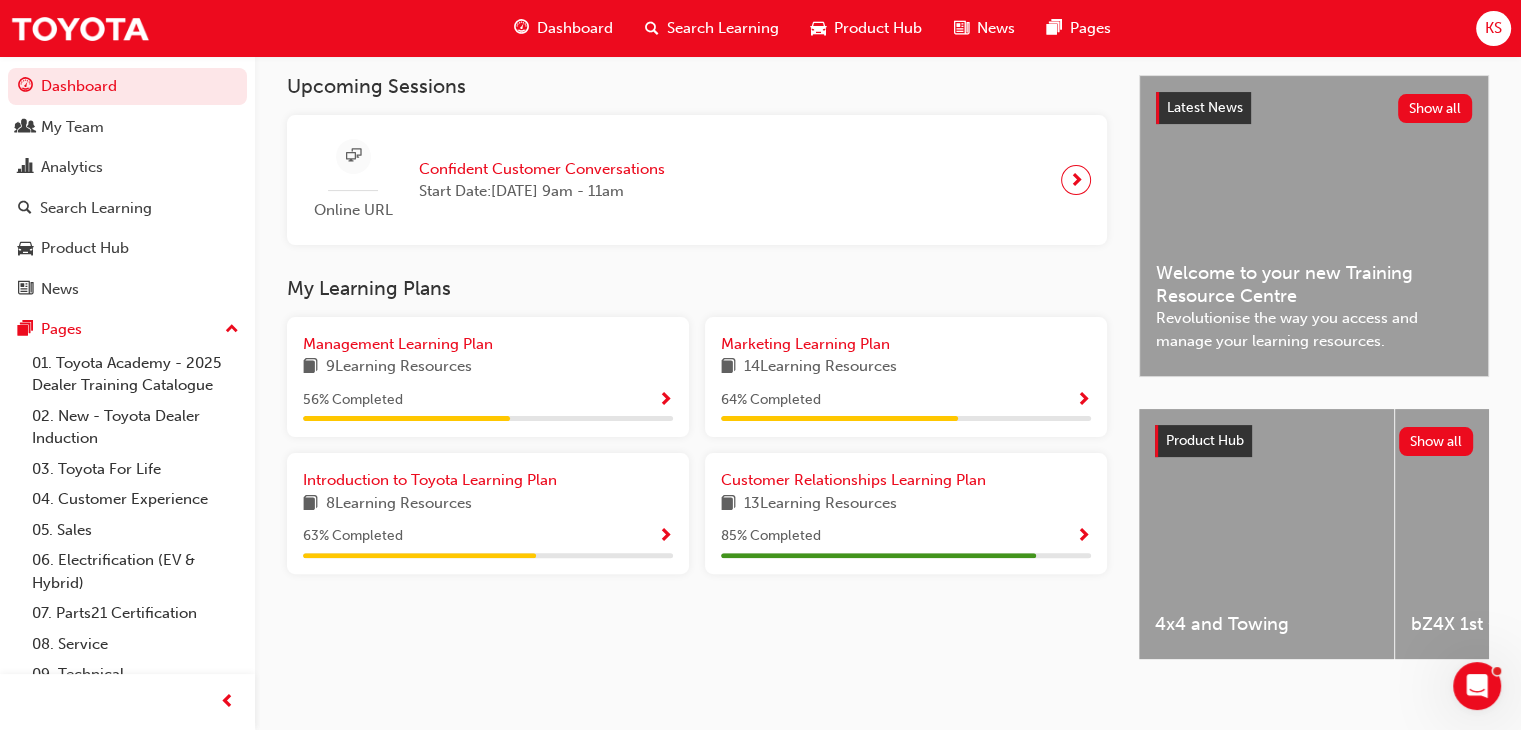 scroll, scrollTop: 436, scrollLeft: 0, axis: vertical 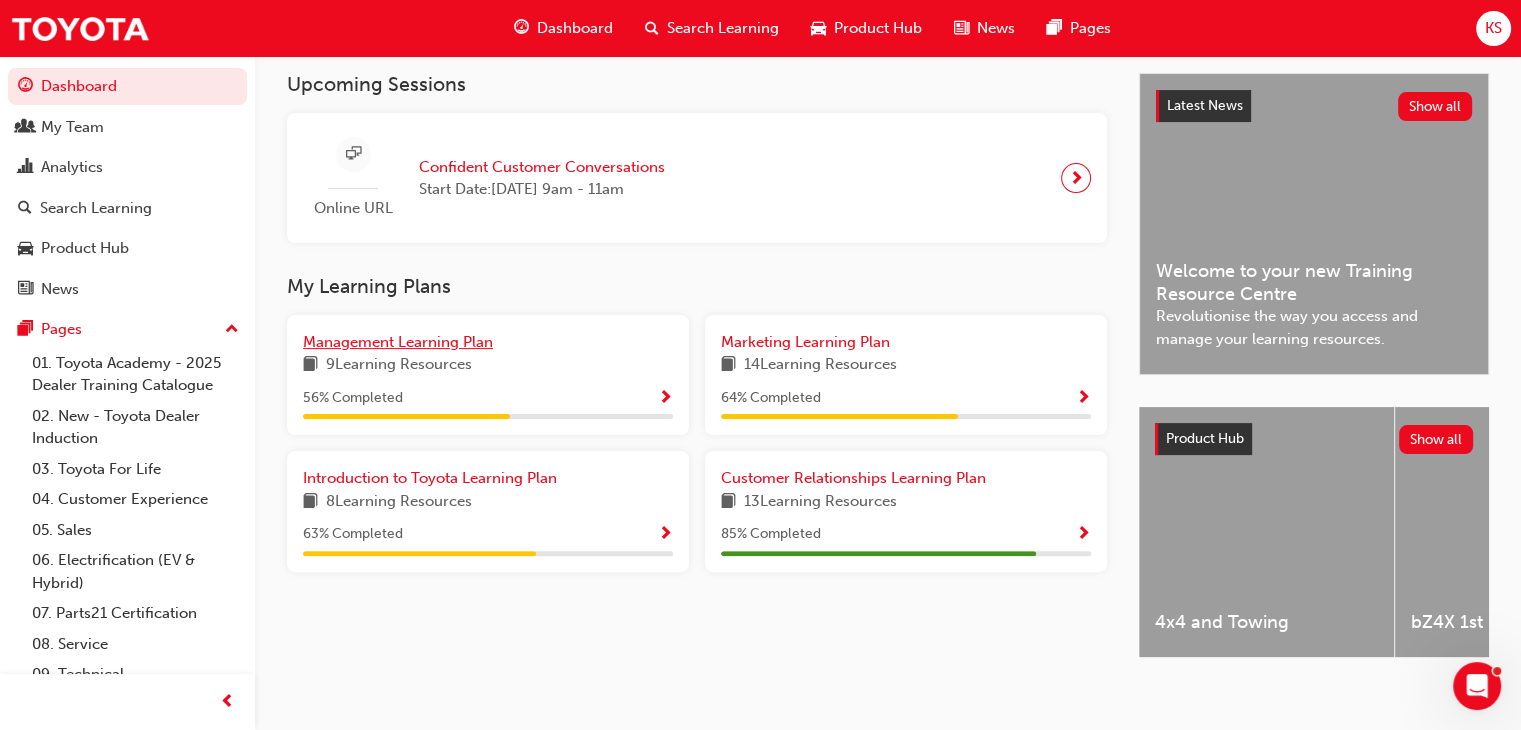 click on "Management Learning Plan" at bounding box center (398, 342) 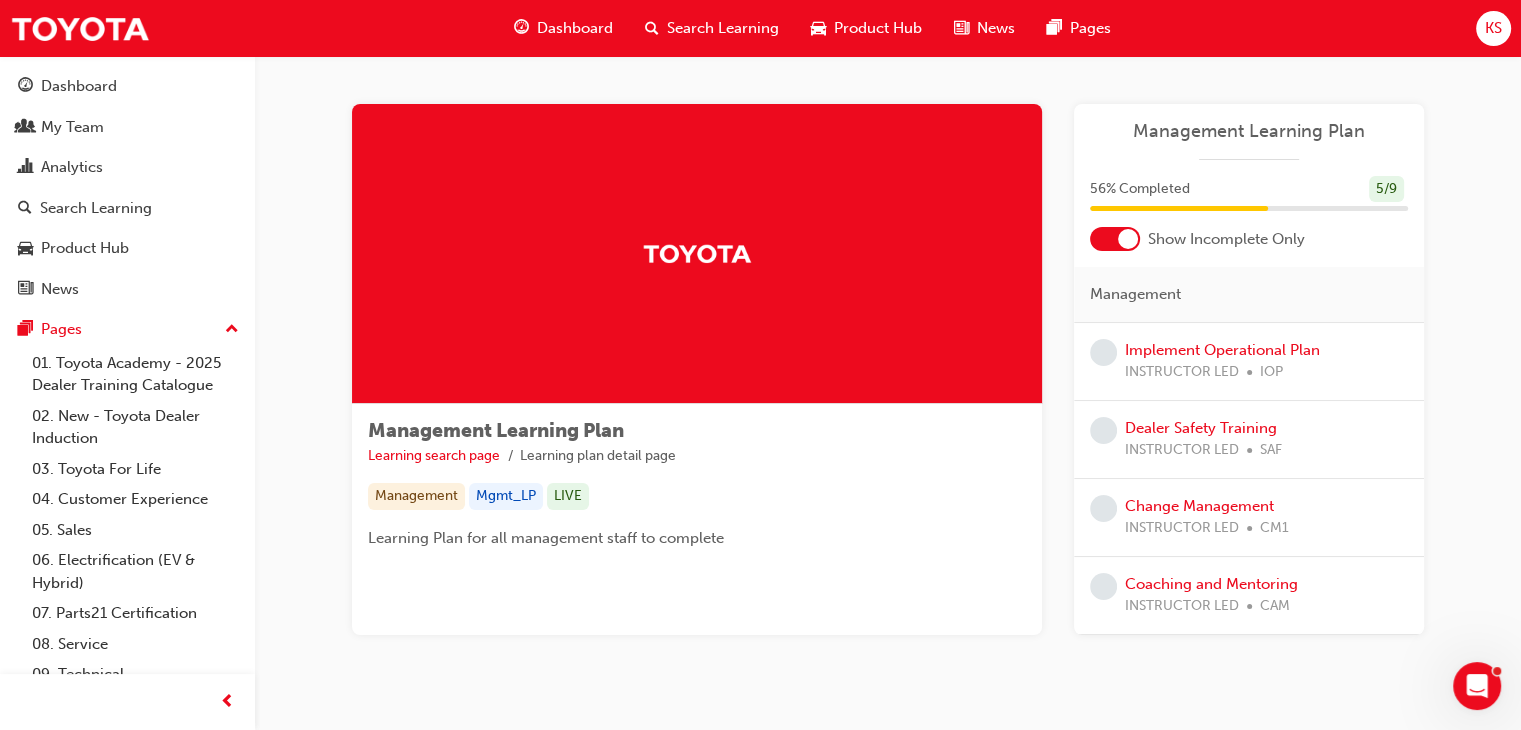 scroll, scrollTop: 436, scrollLeft: 0, axis: vertical 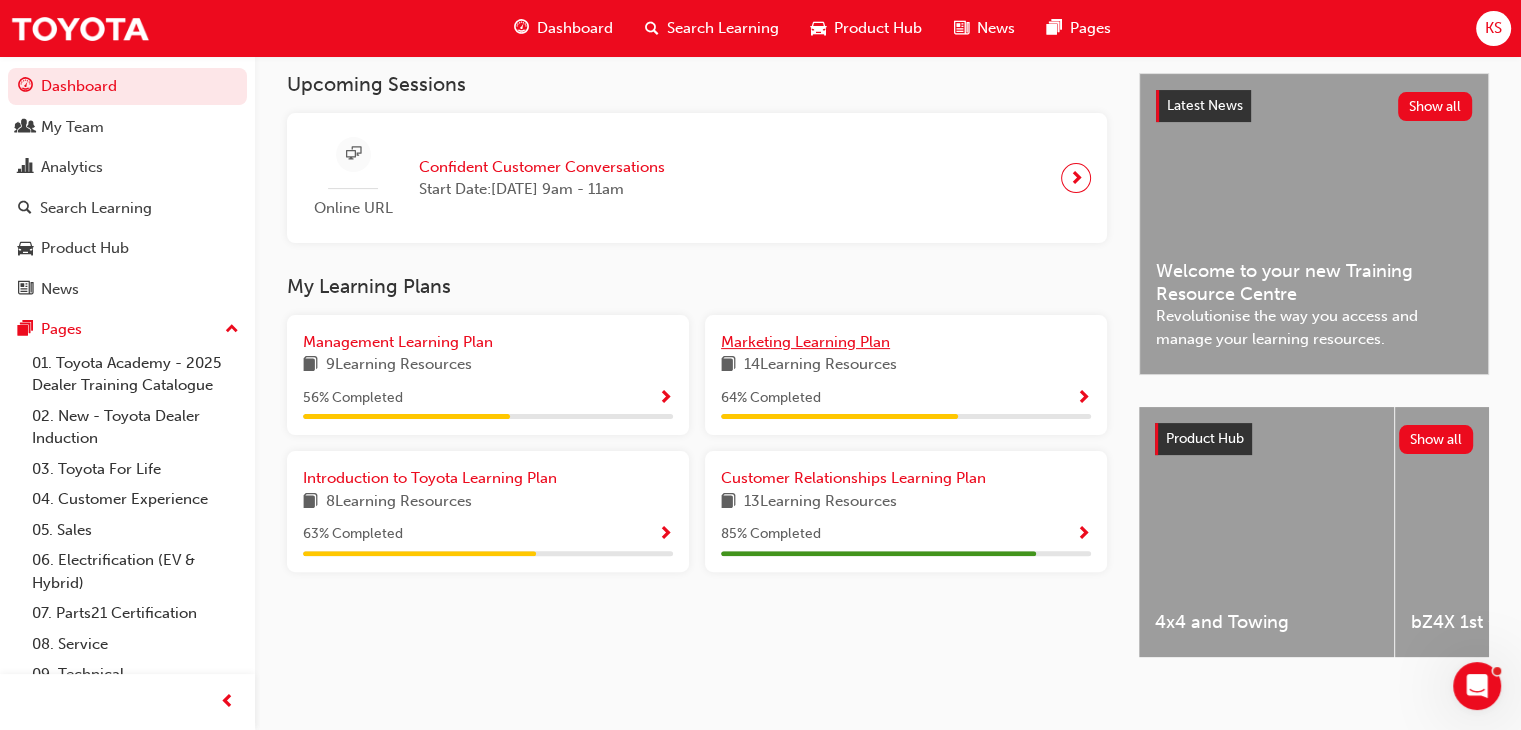 click on "Marketing Learning Plan" at bounding box center (805, 342) 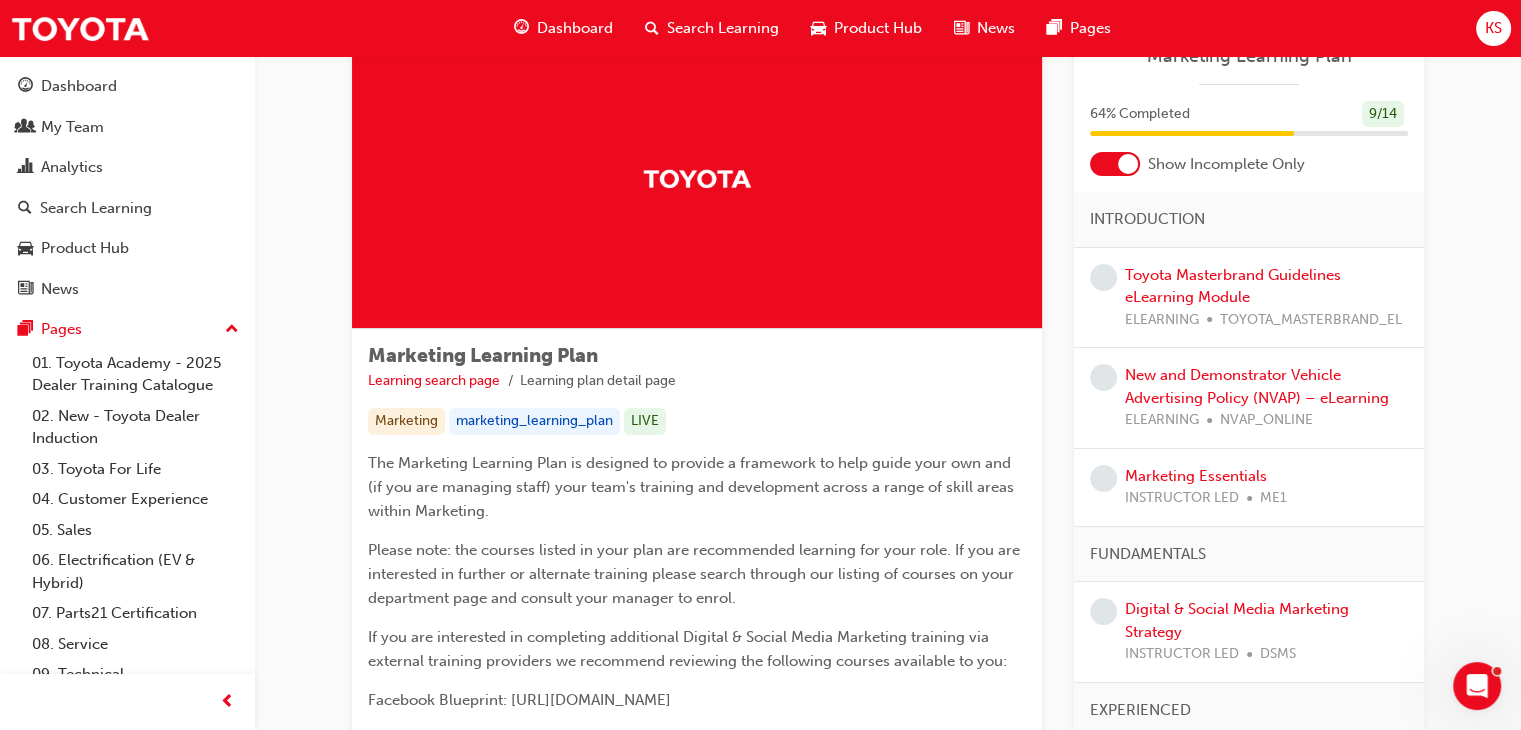 scroll, scrollTop: 82, scrollLeft: 0, axis: vertical 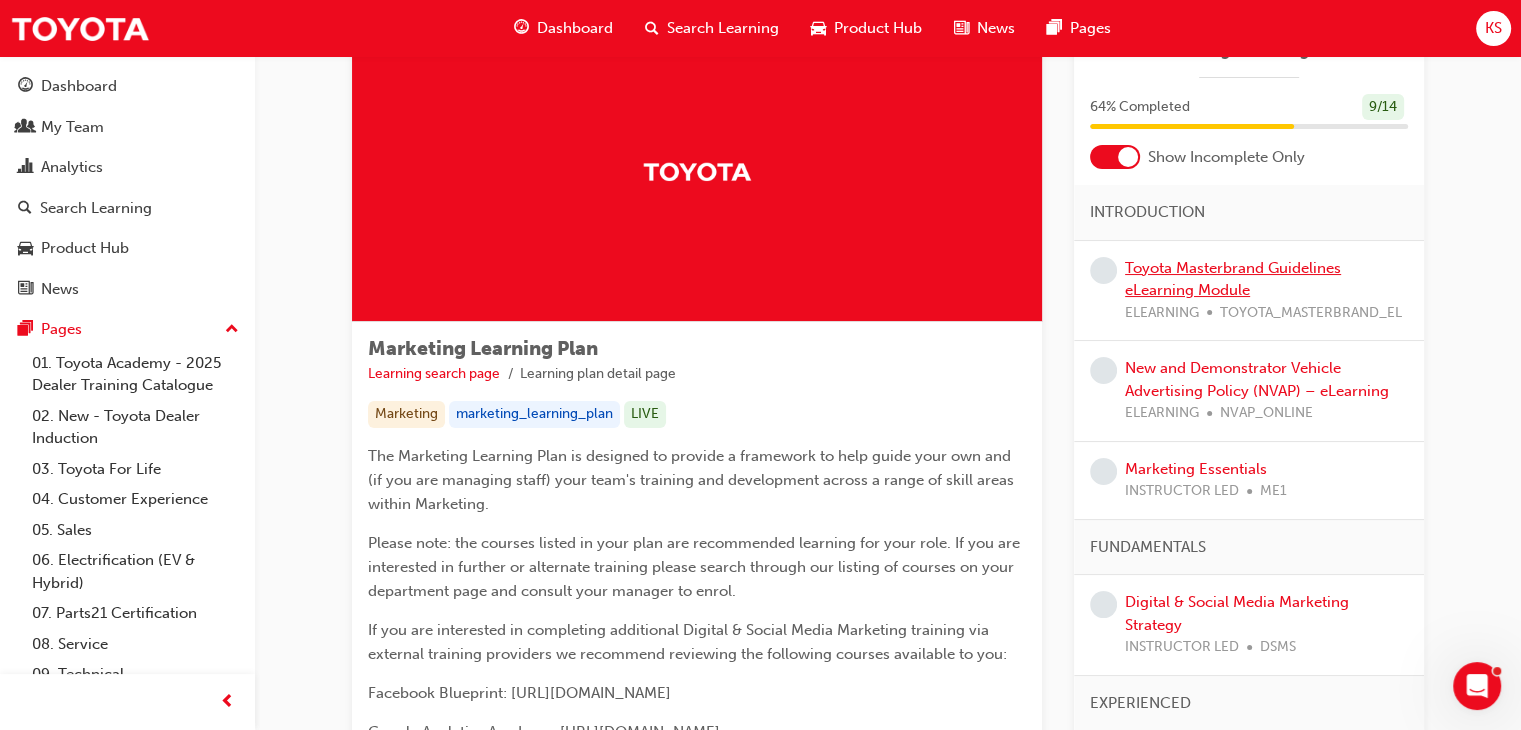 click on "Toyota Masterbrand Guidelines eLearning Module" at bounding box center (1233, 279) 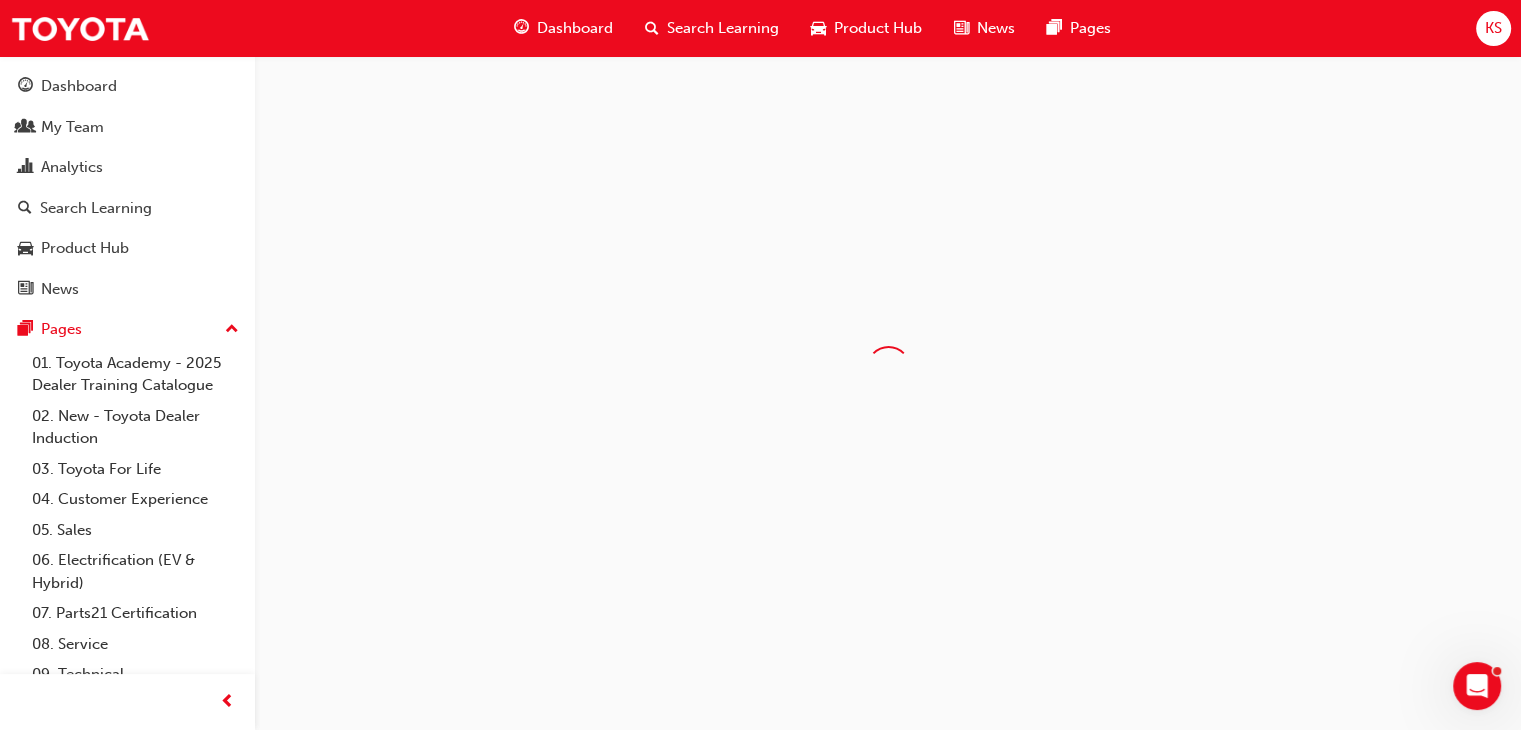 scroll, scrollTop: 0, scrollLeft: 0, axis: both 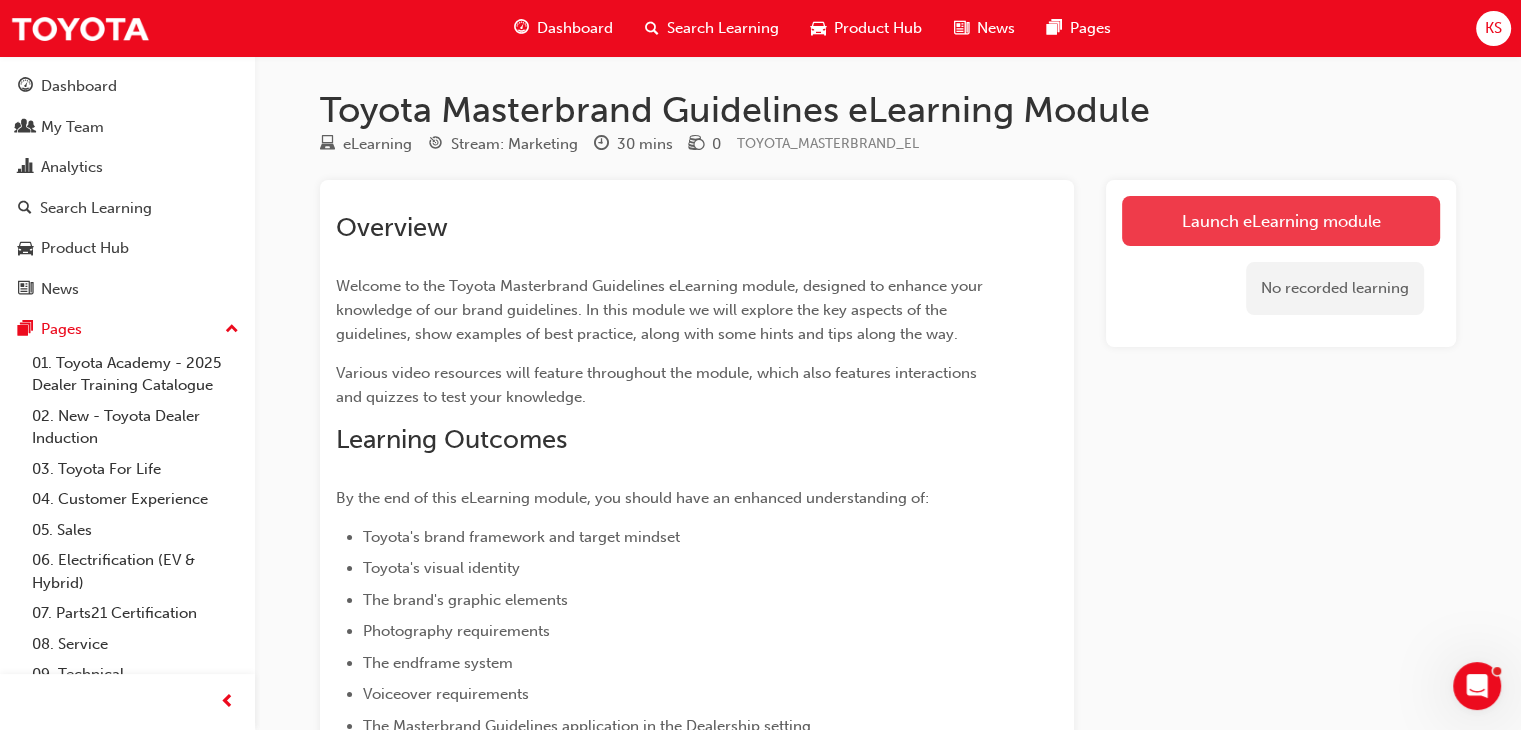 click on "Launch eLearning module" at bounding box center (1281, 221) 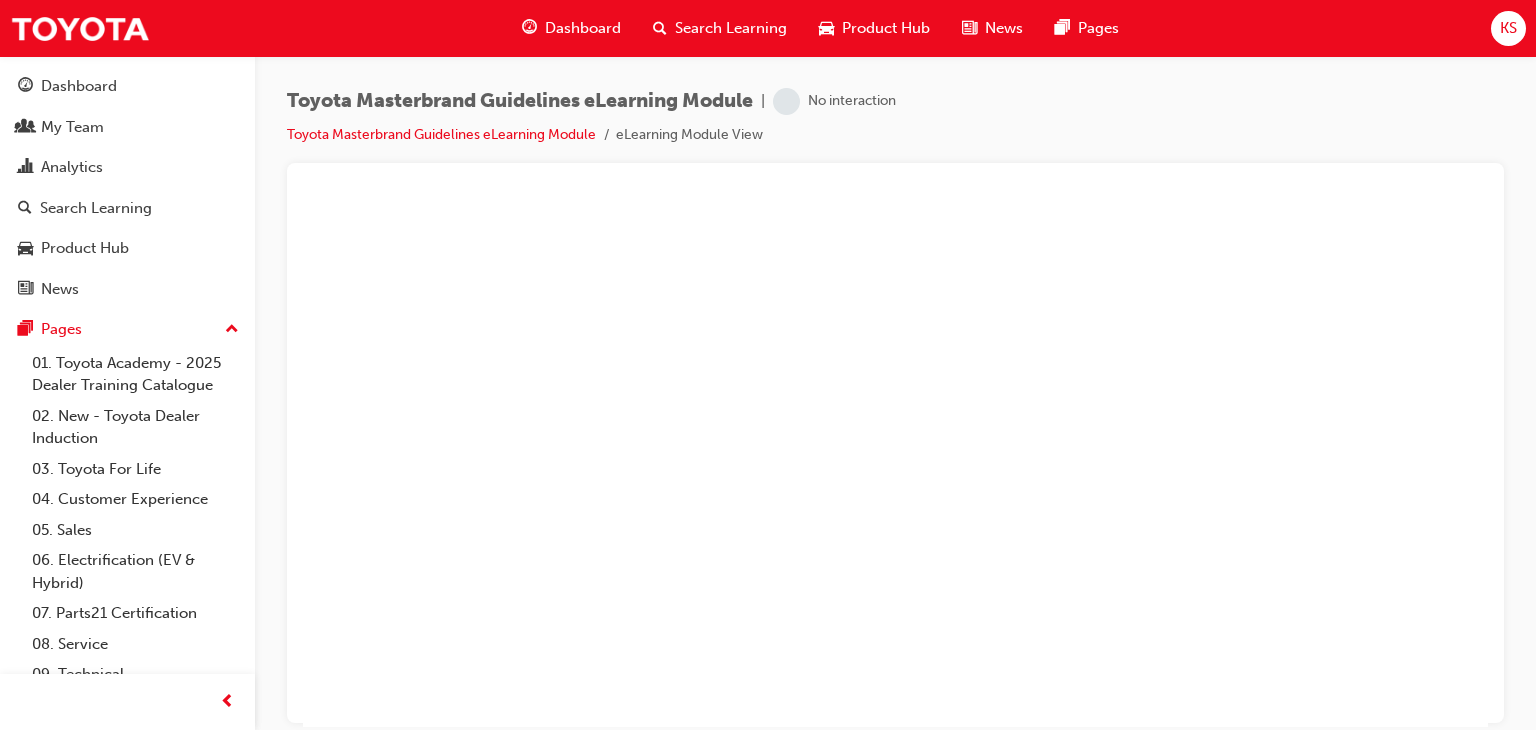 scroll, scrollTop: 0, scrollLeft: 0, axis: both 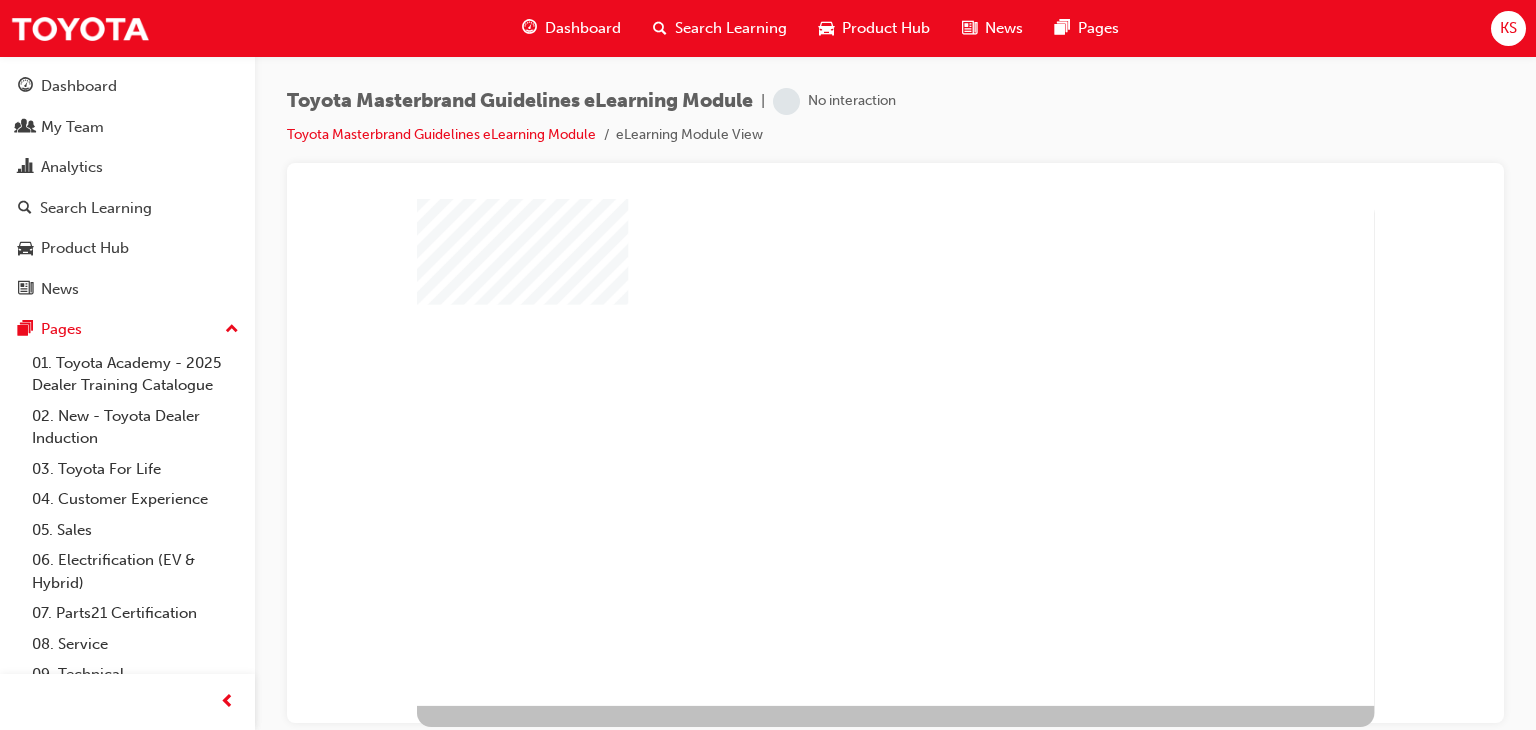 click at bounding box center (855, 411) 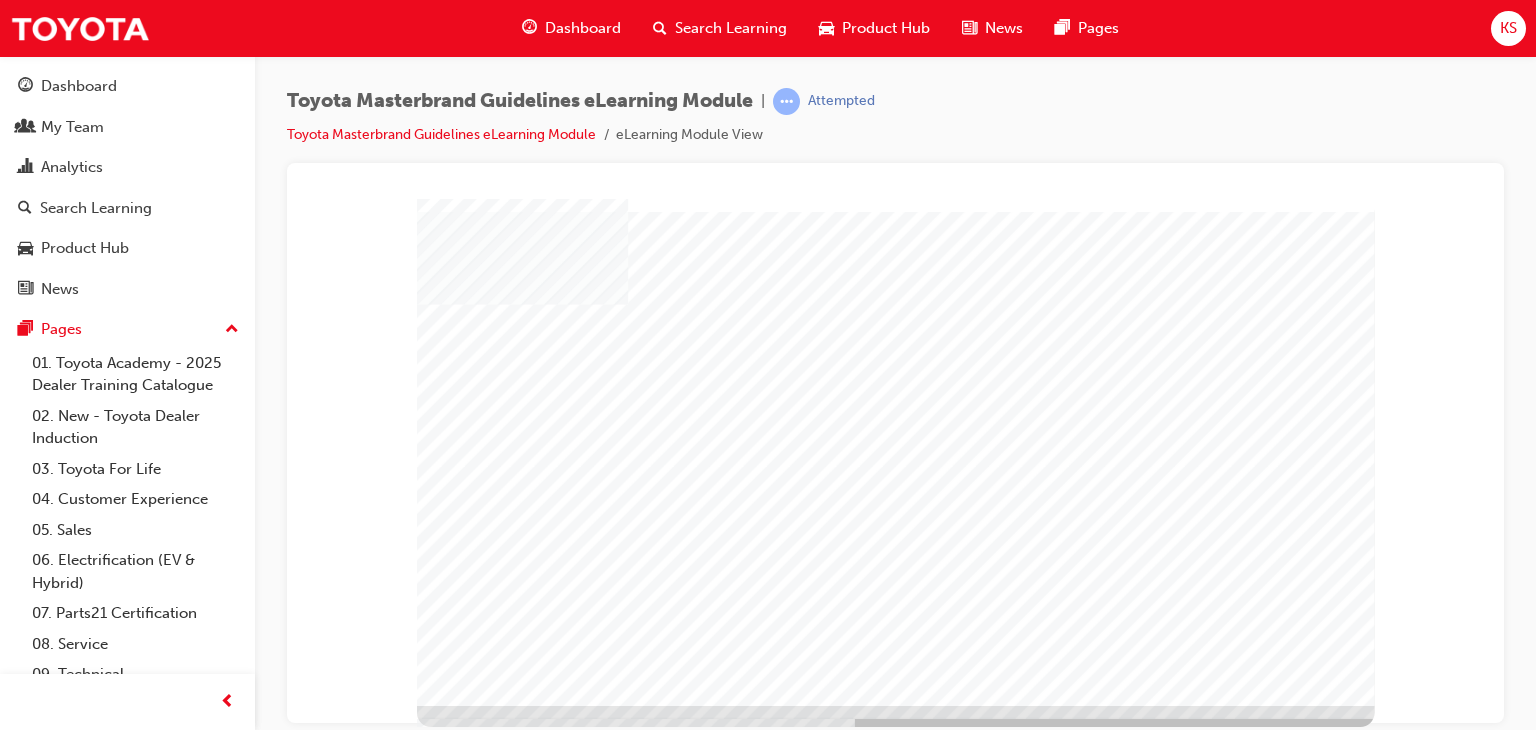 click at bounding box center [461, 2300] 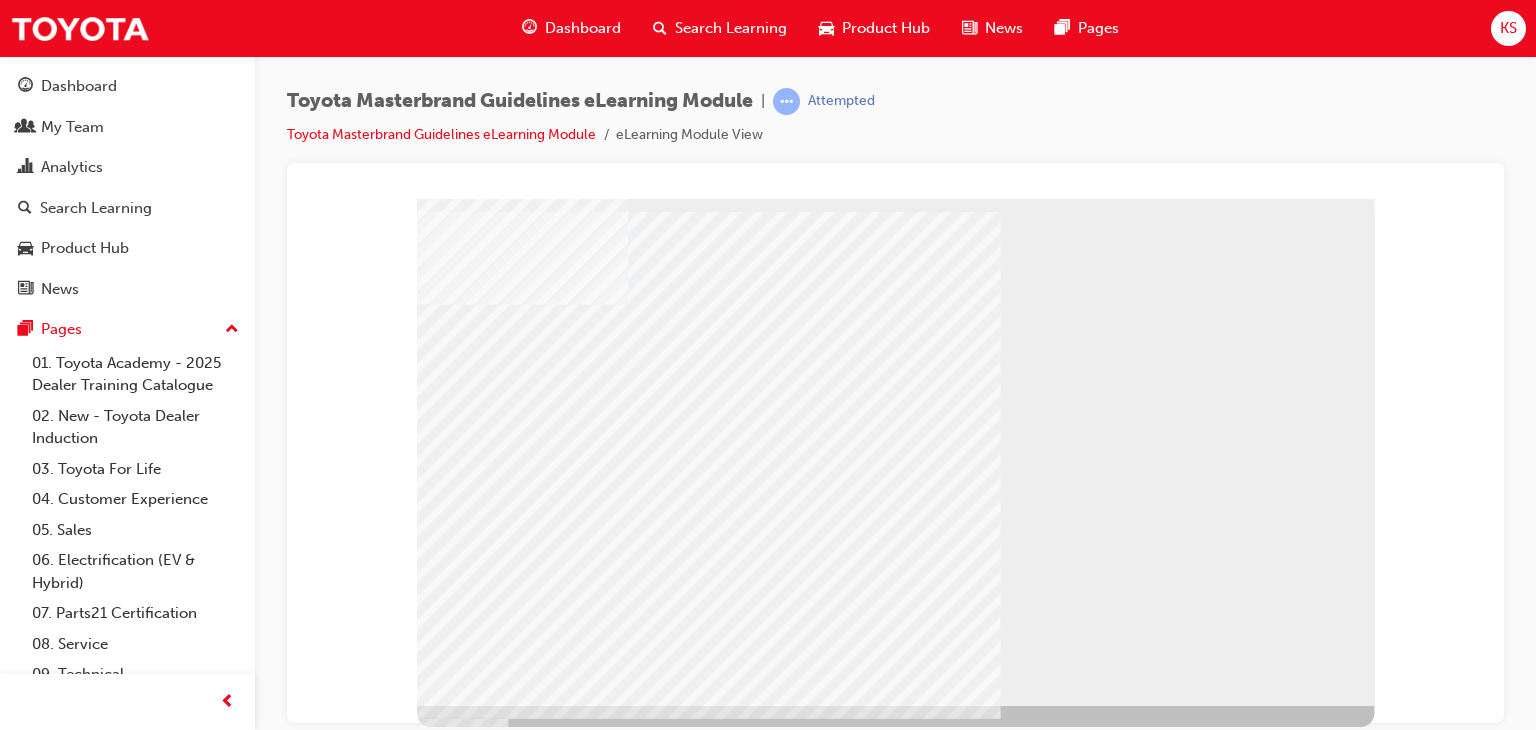 click at bounding box center [461, 1249] 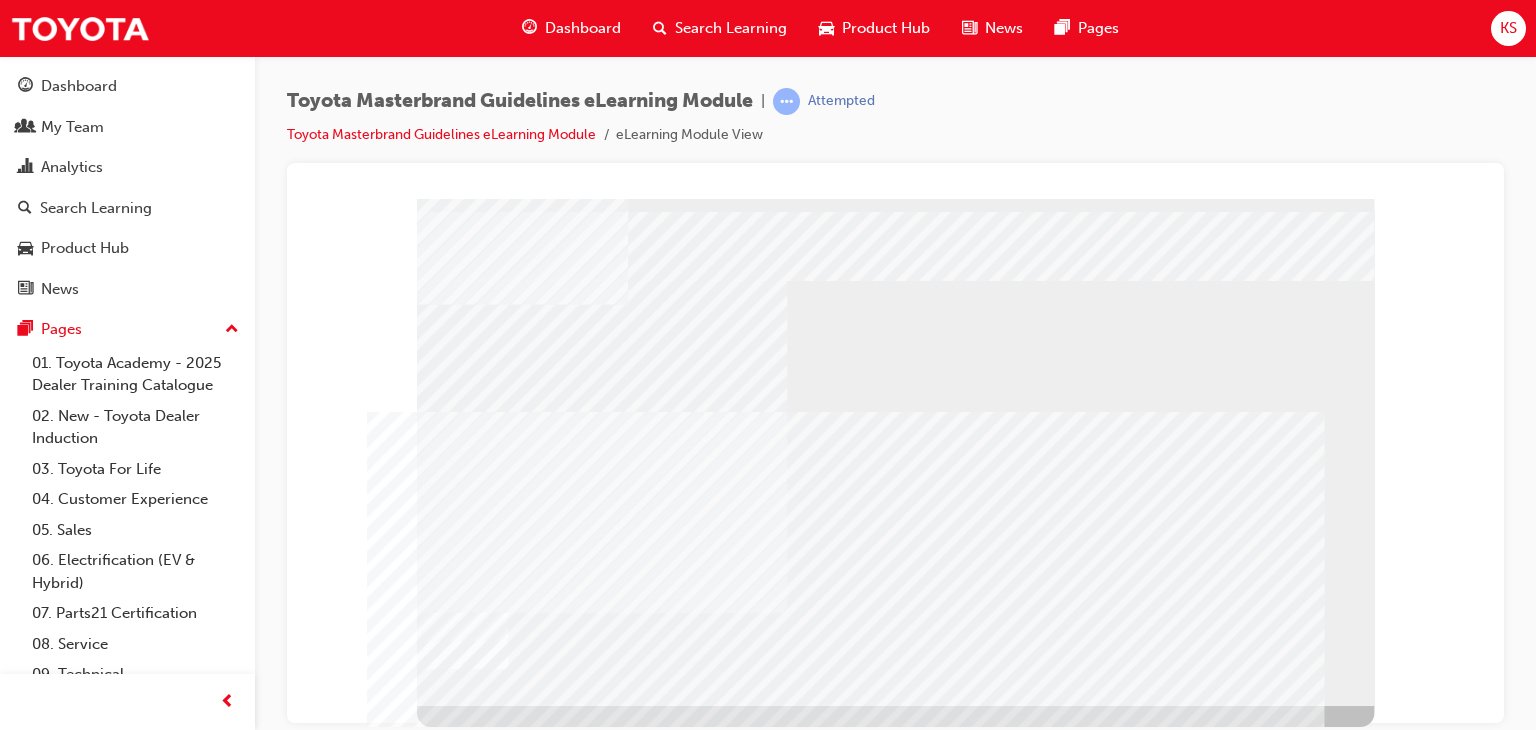 click at bounding box center [461, 1144] 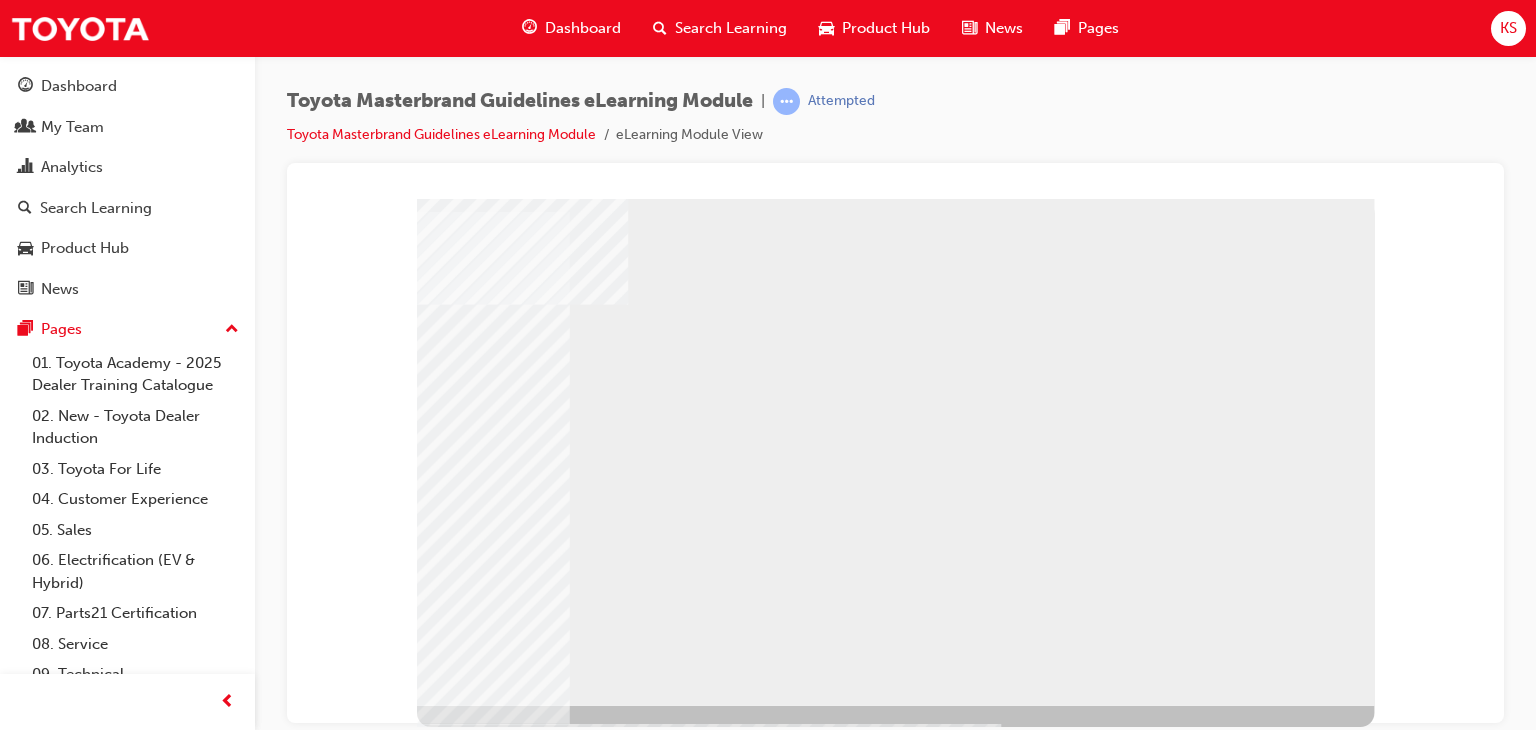 click at bounding box center [461, 3829] 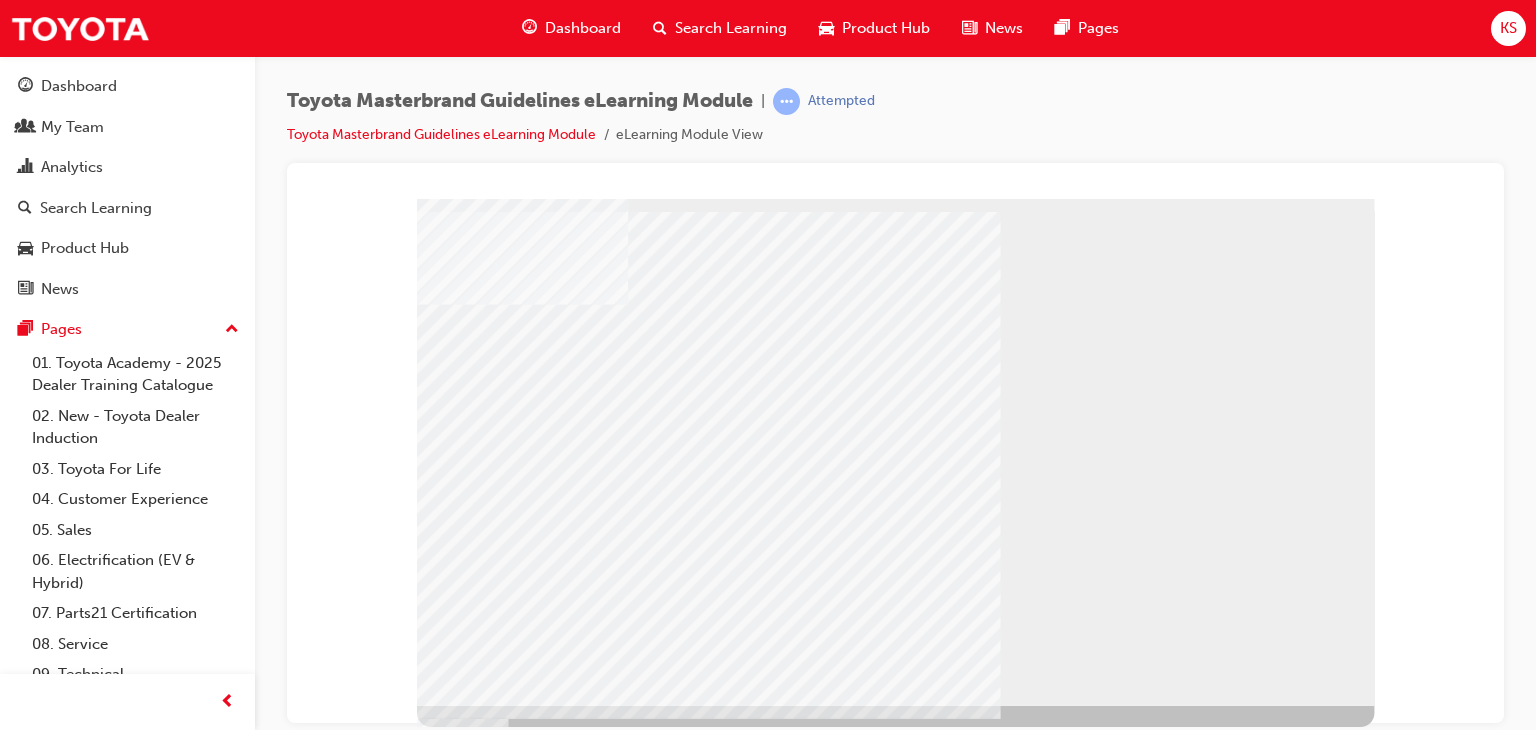 click at bounding box center (461, 1249) 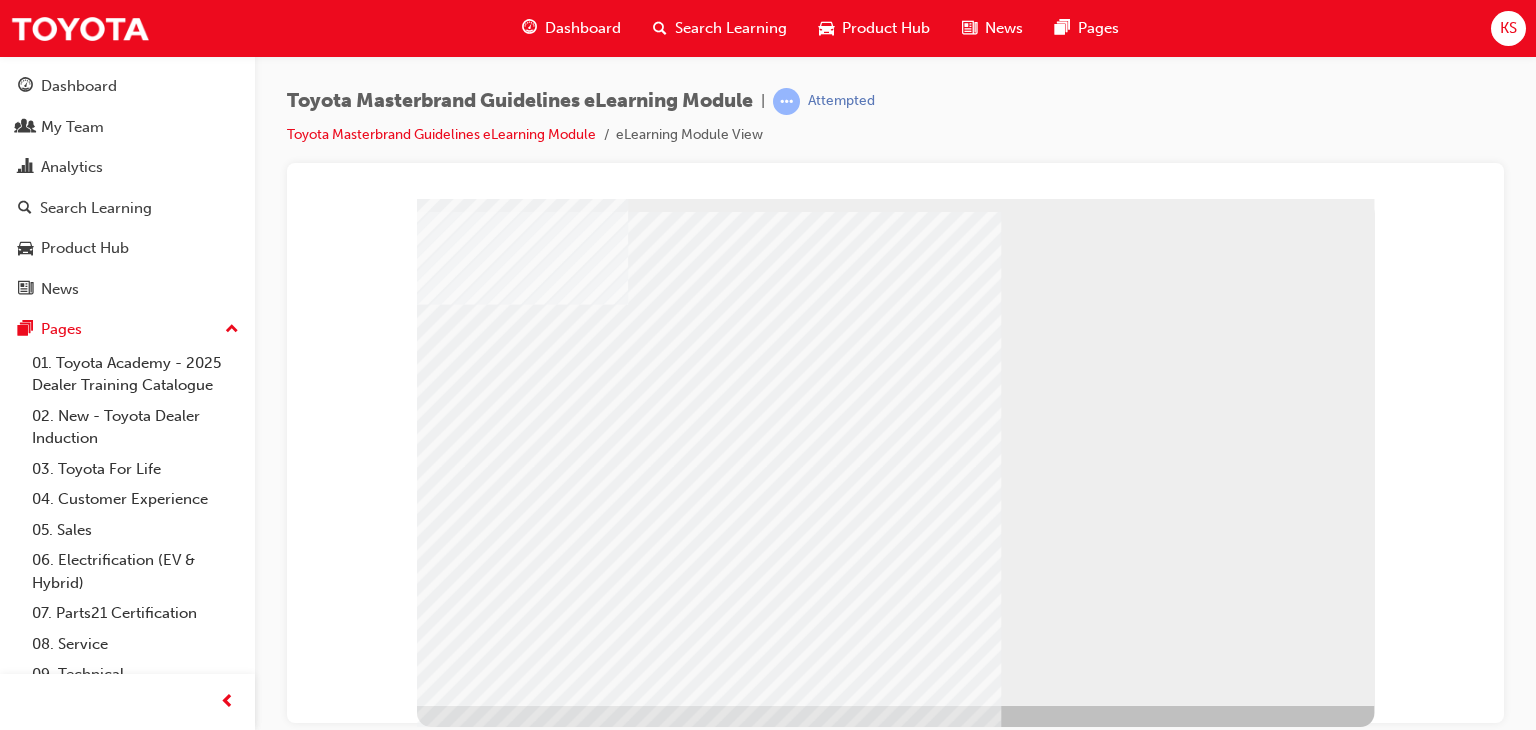 click at bounding box center (461, 1728) 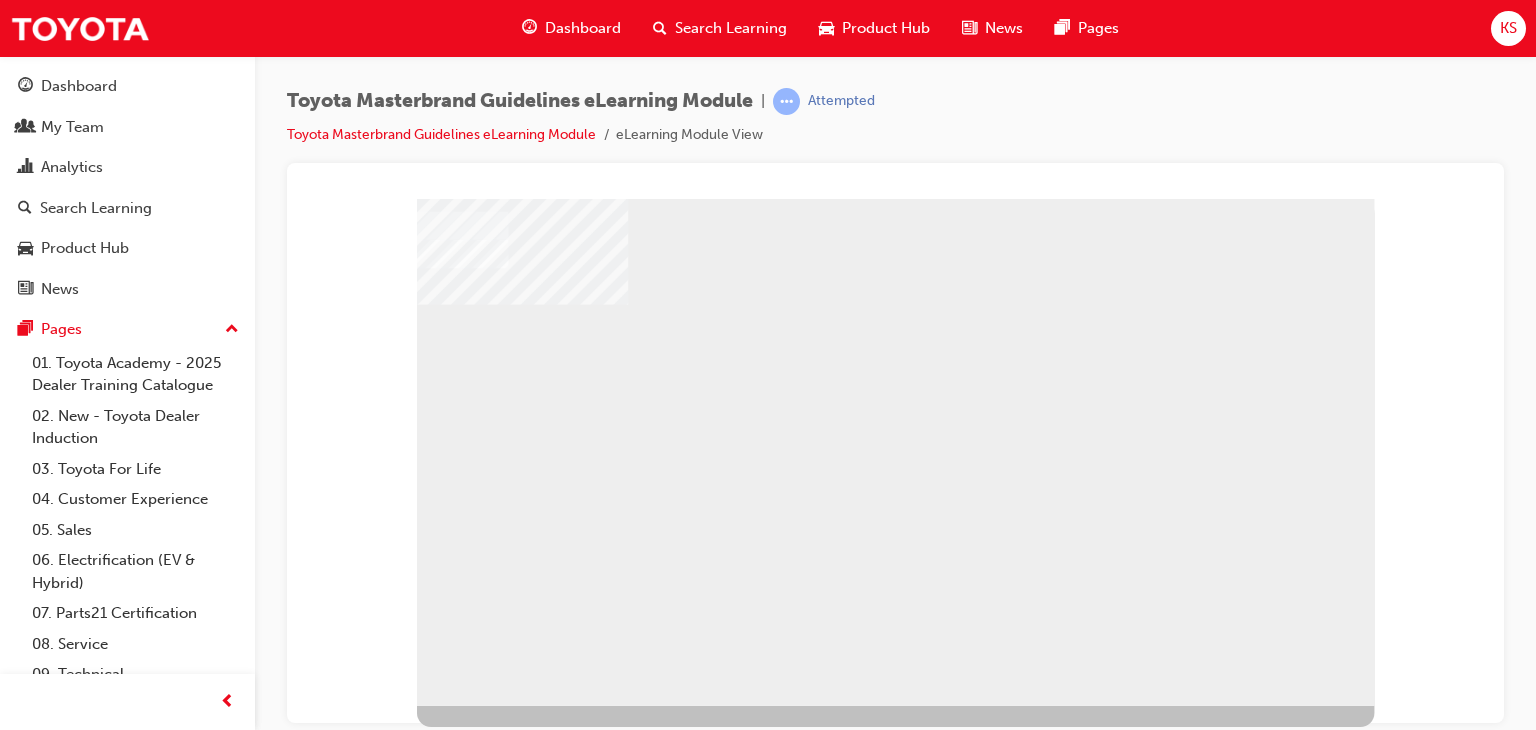 scroll, scrollTop: 0, scrollLeft: 0, axis: both 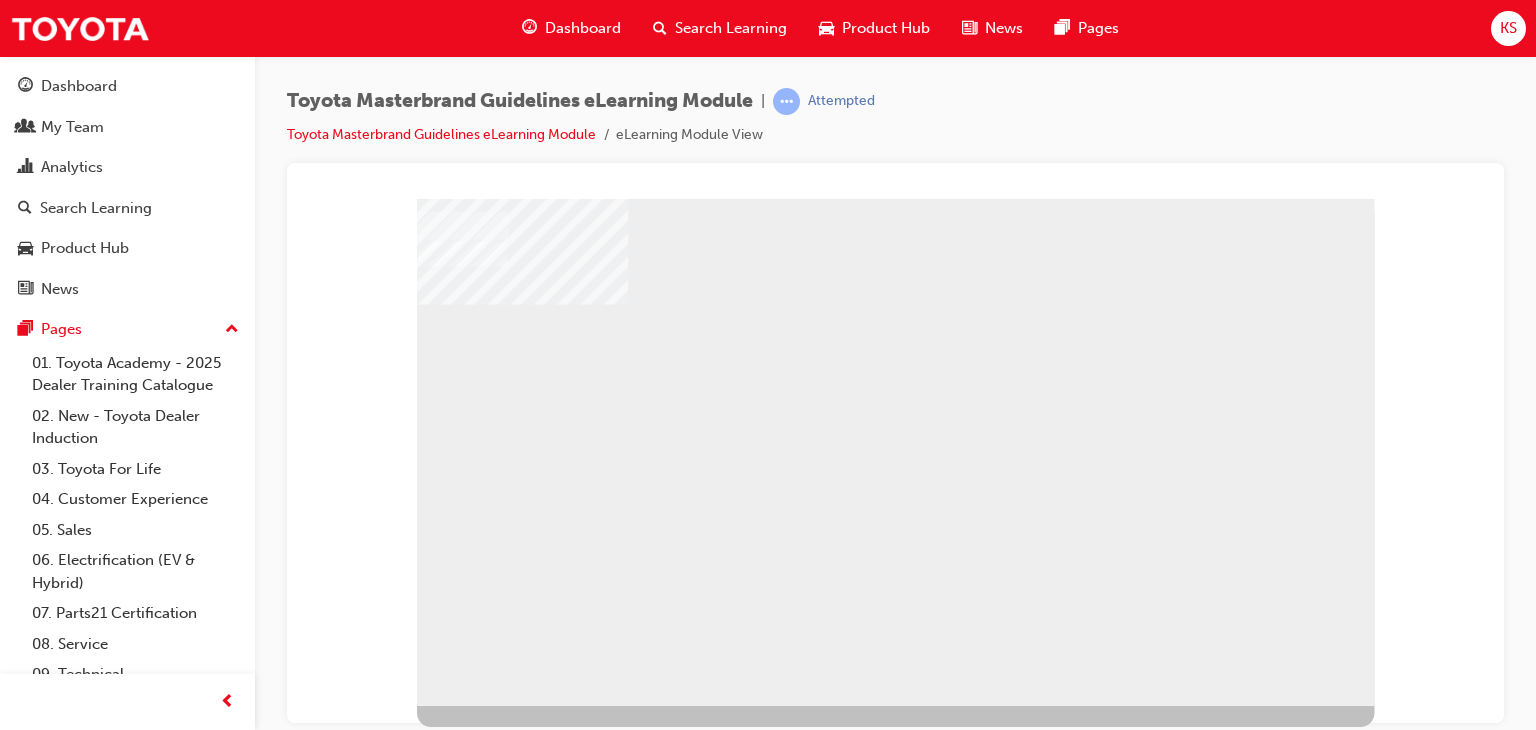 click at bounding box center [461, 742] 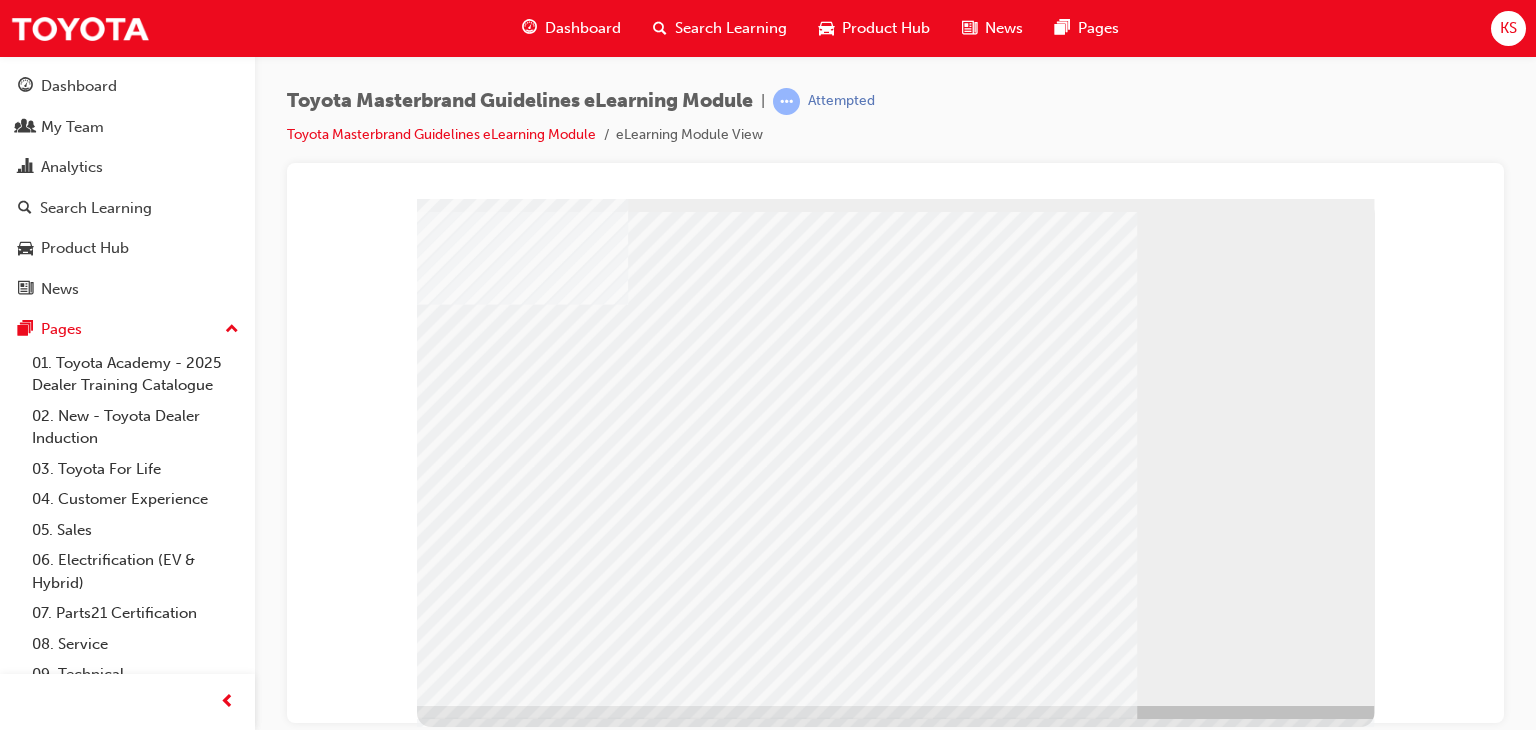 click at bounding box center [461, 3322] 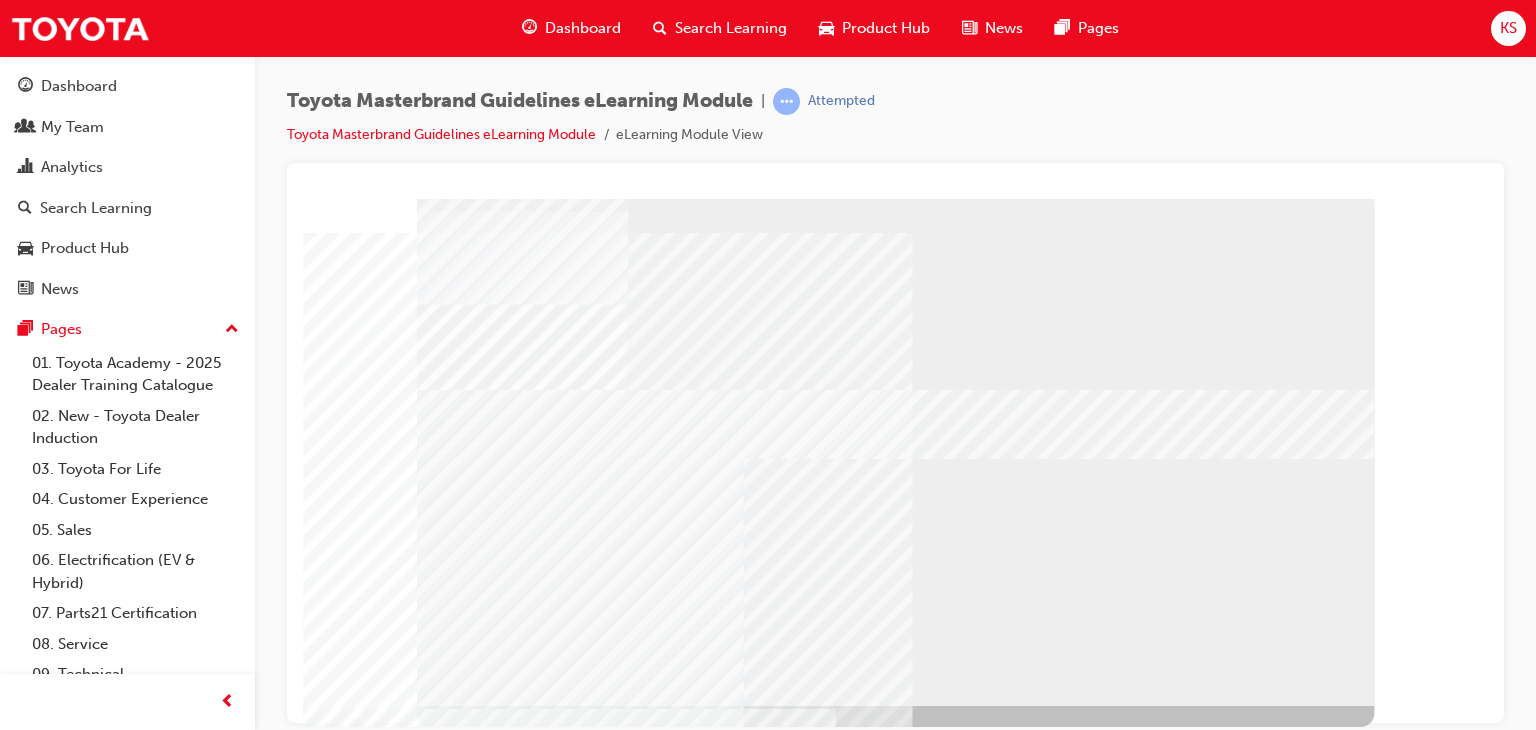 click at bounding box center (461, 1317) 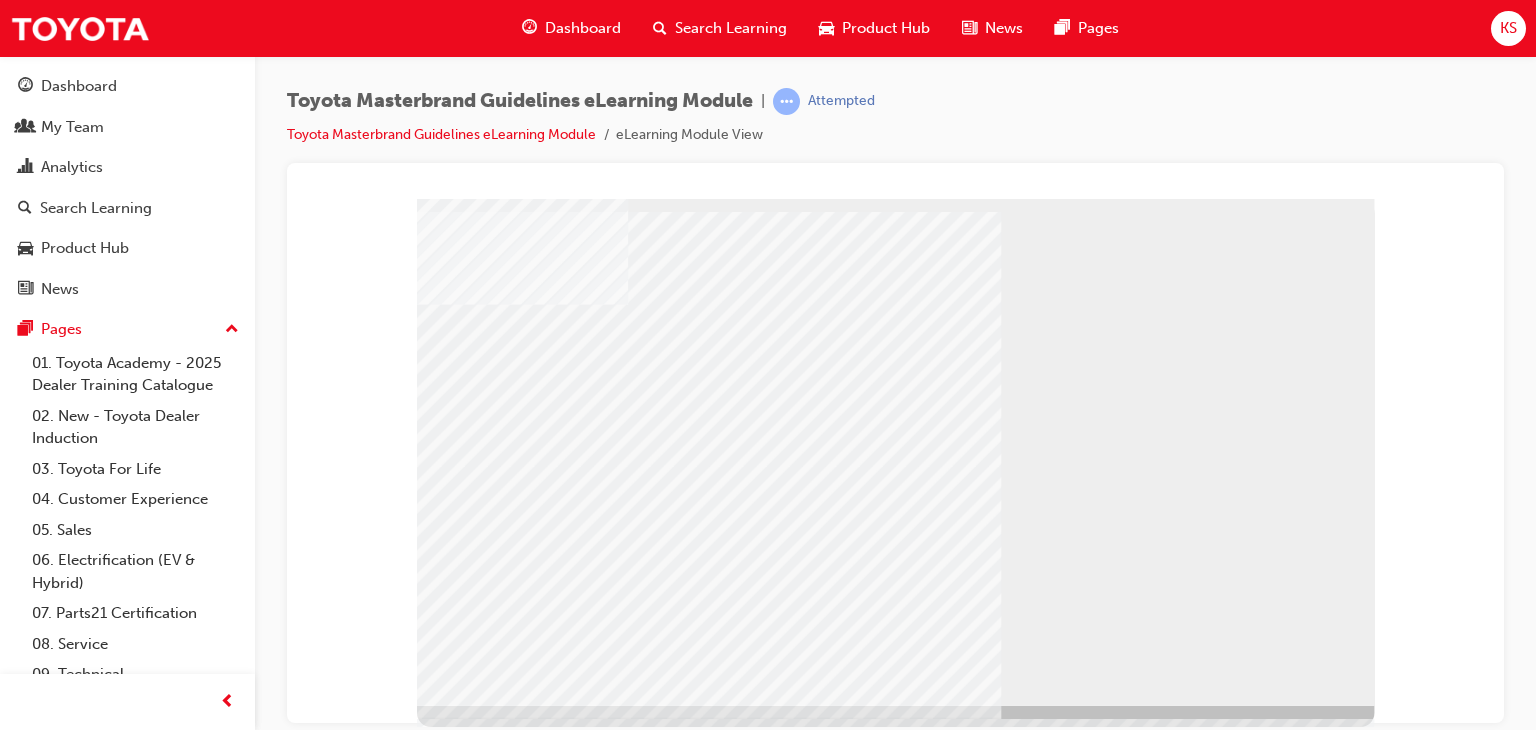 click at bounding box center (461, 1681) 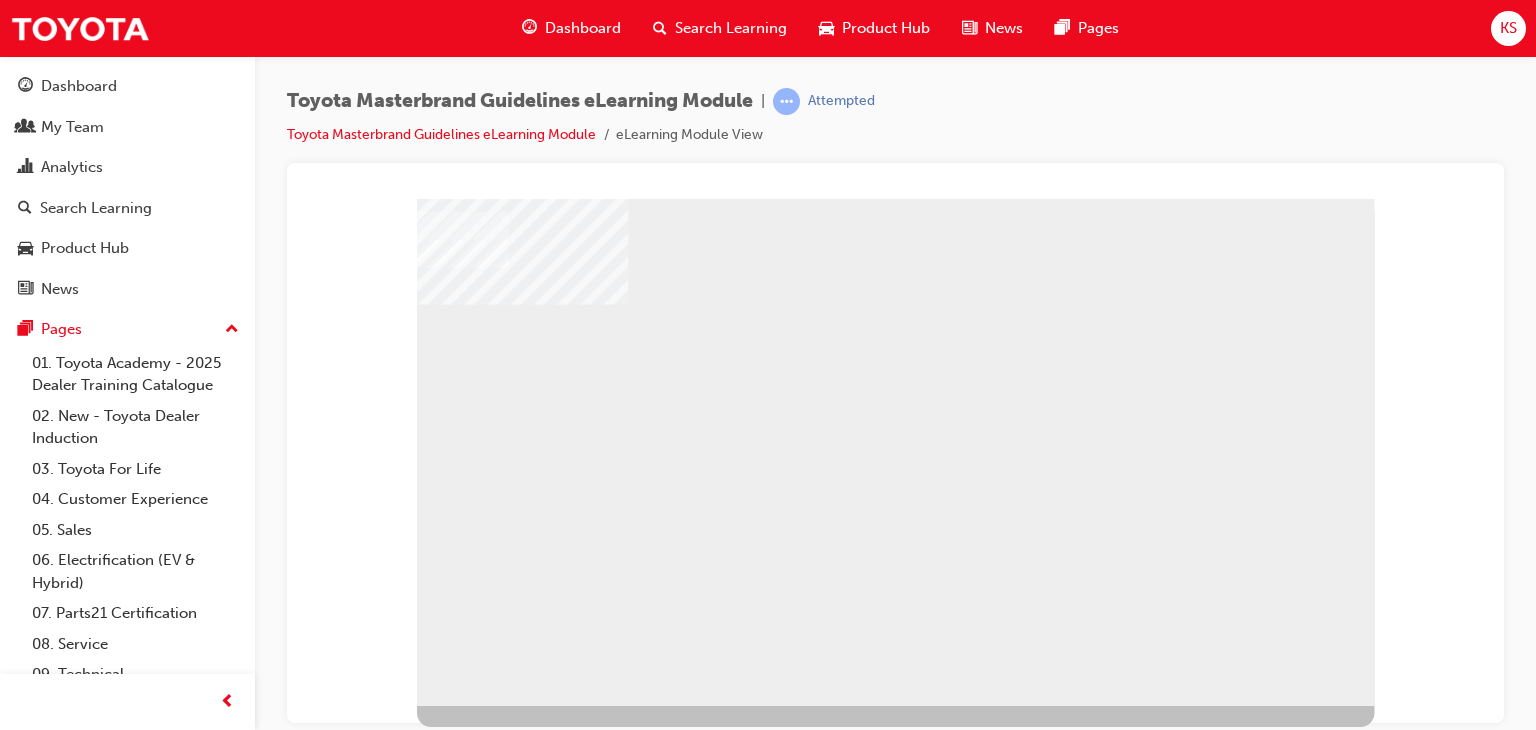 scroll, scrollTop: 0, scrollLeft: 0, axis: both 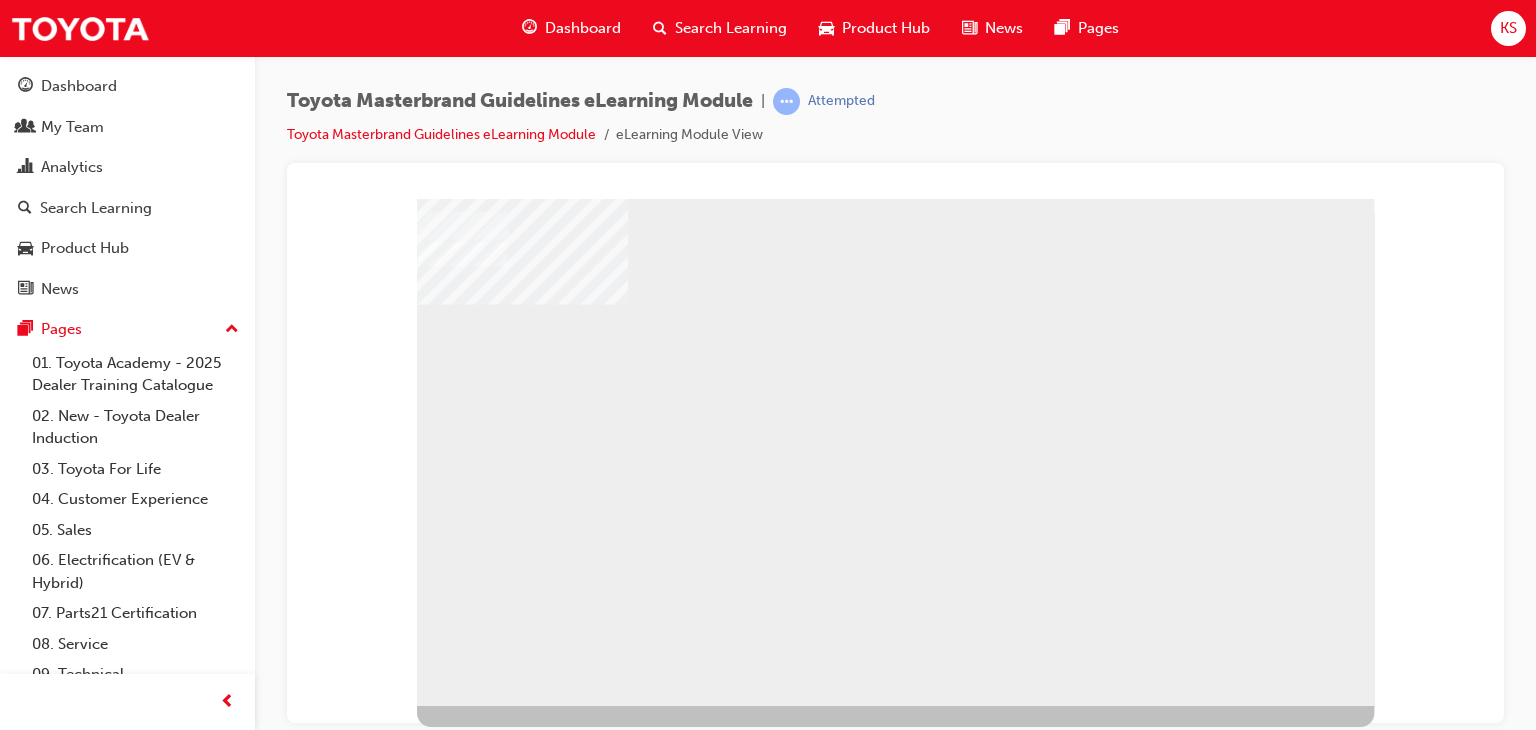 click at bounding box center (461, 742) 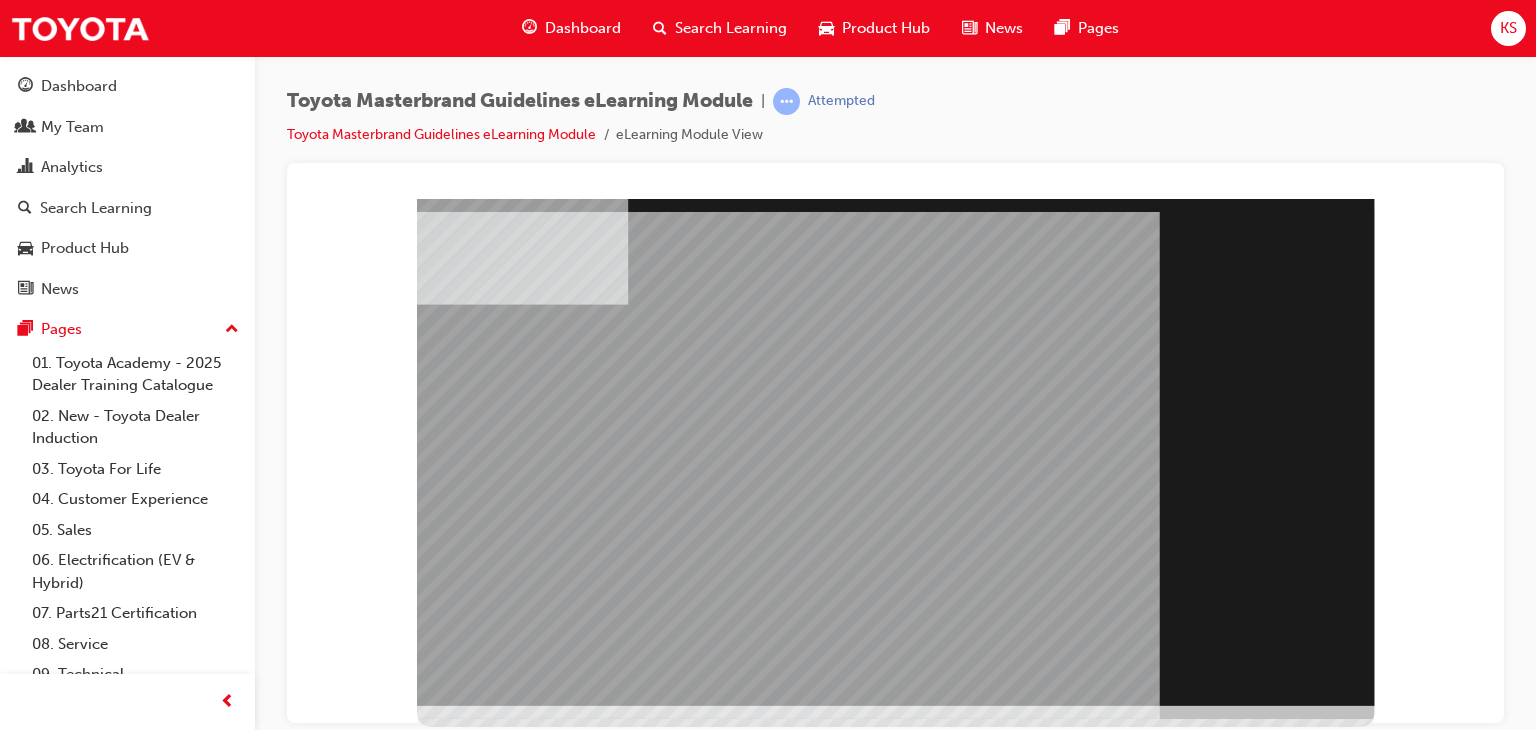 click at bounding box center [461, 1346] 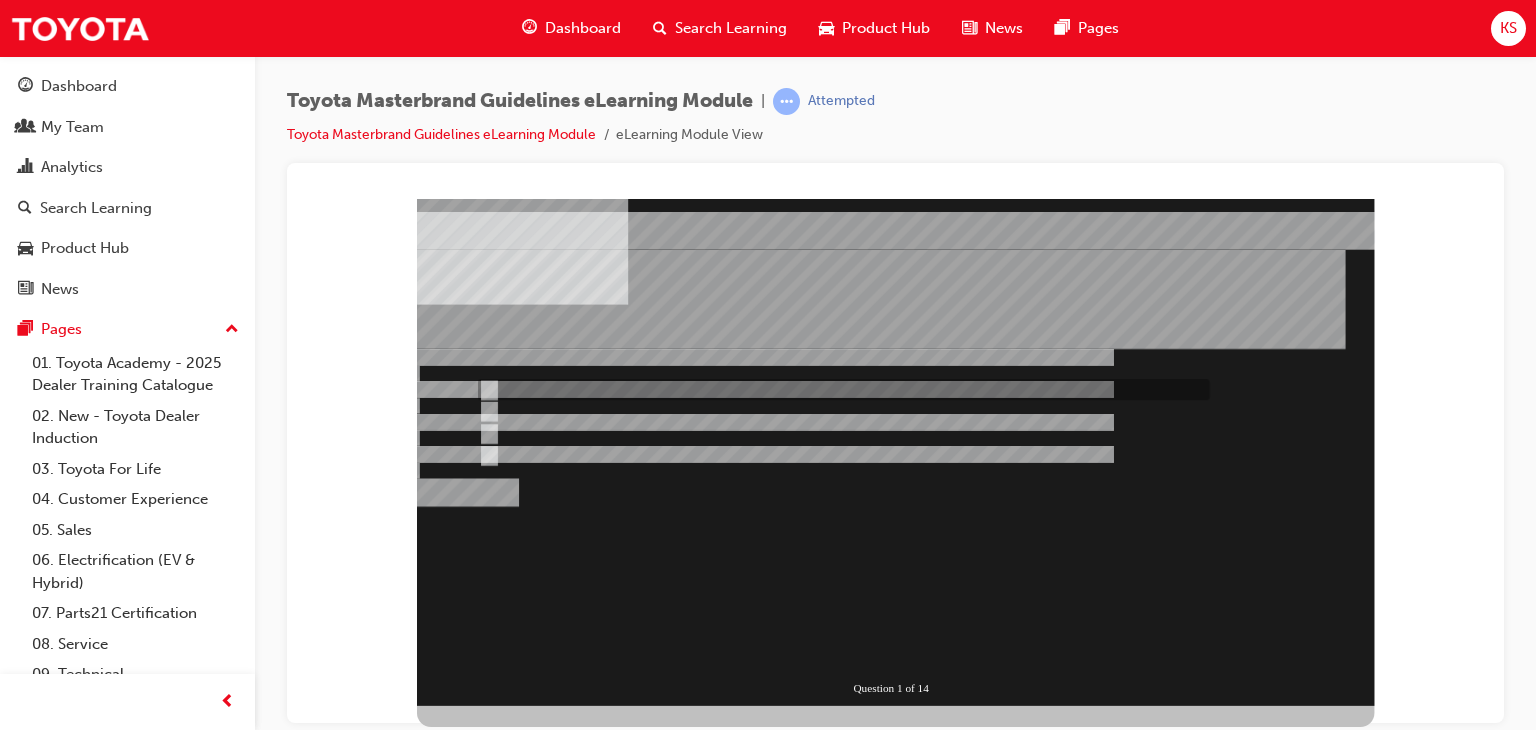 click at bounding box center (840, 1048) 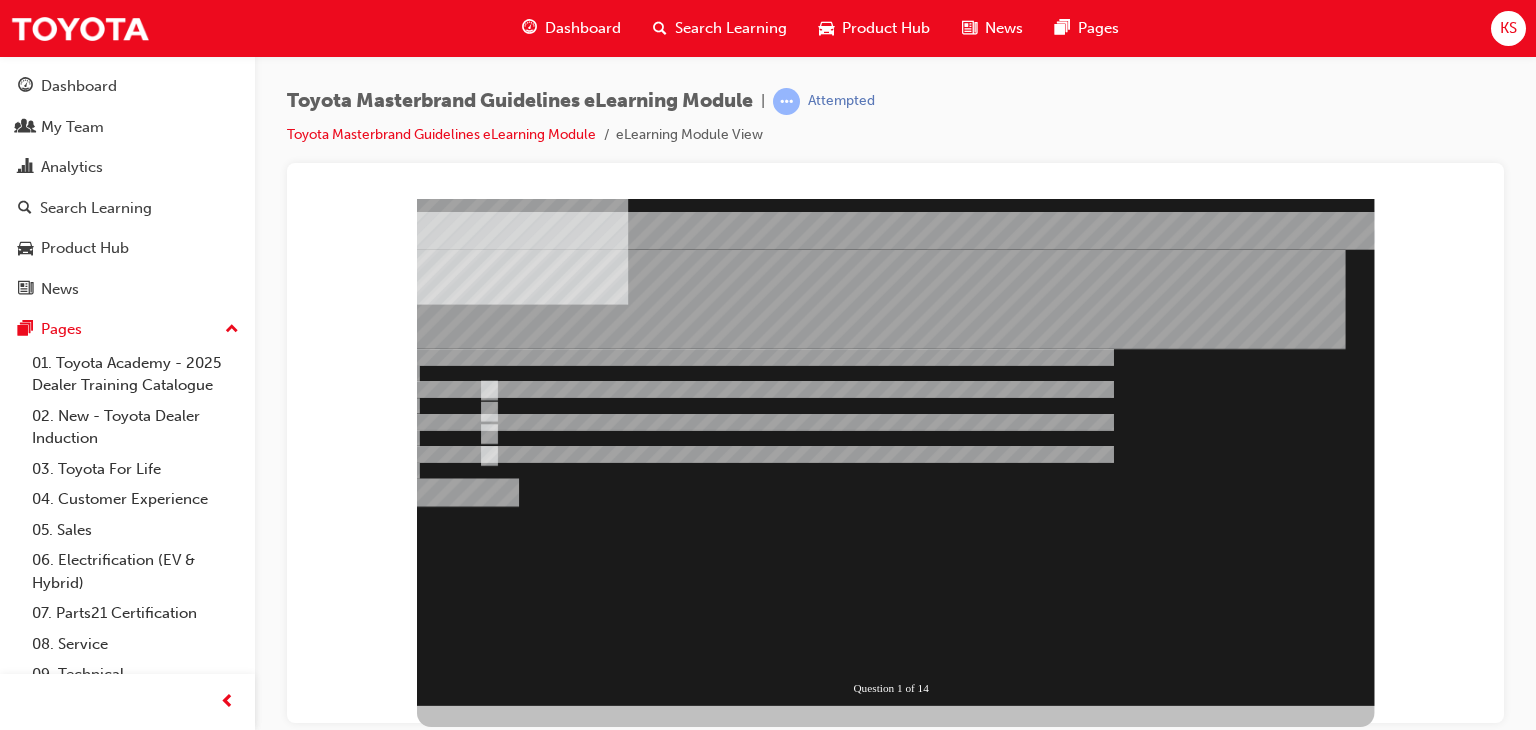 click at bounding box center (468, 917) 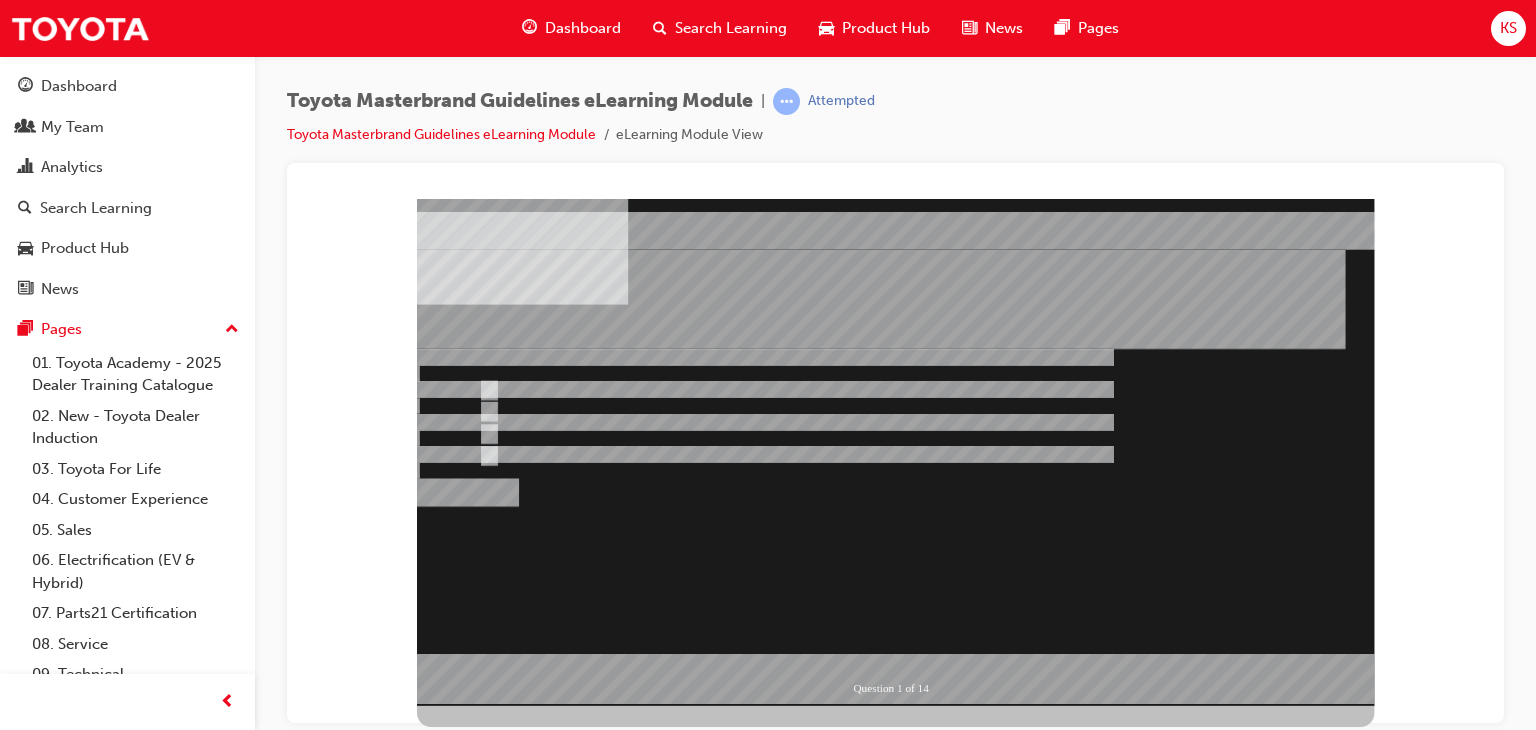 click at bounding box center [895, 451] 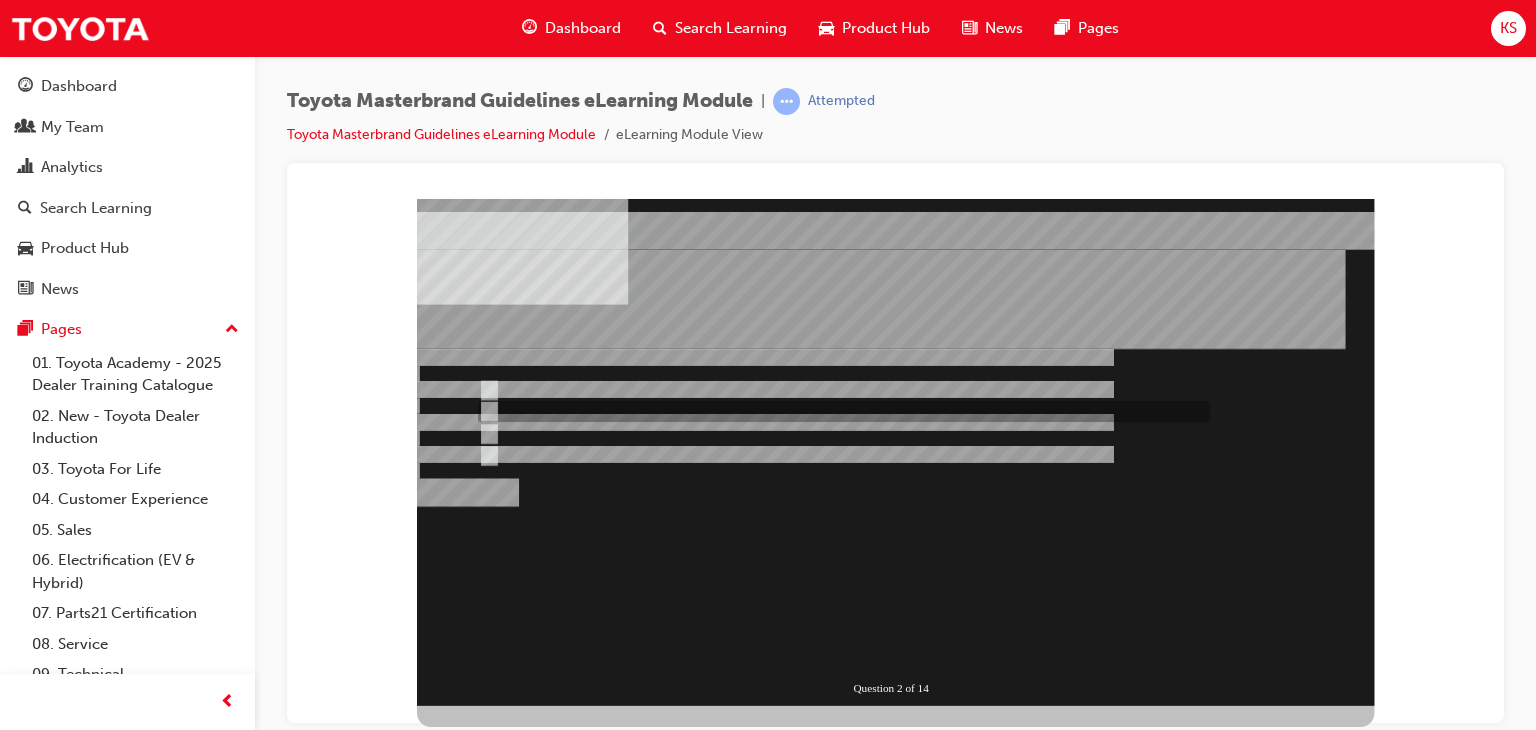 click at bounding box center (840, 1085) 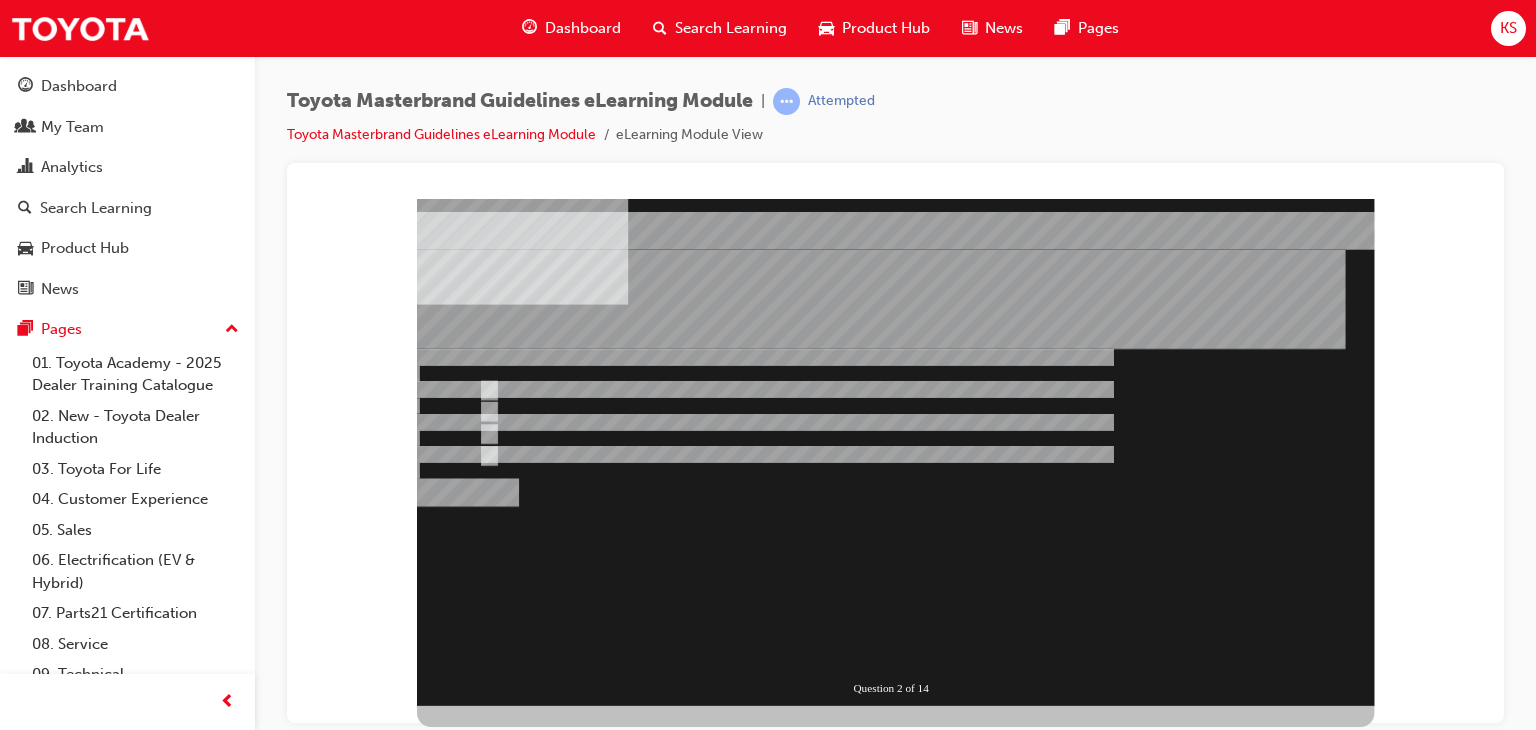 click at bounding box center (468, 917) 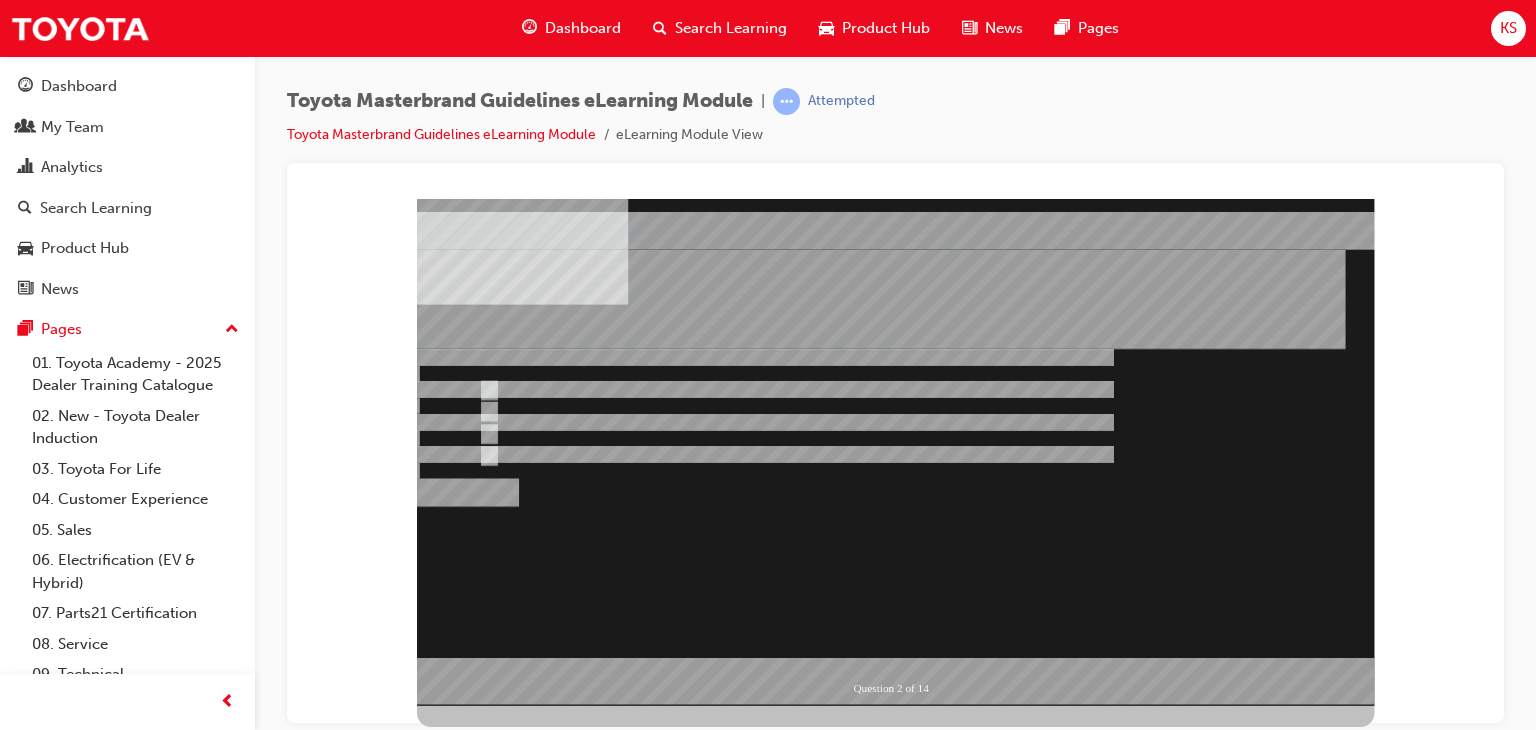click at bounding box center (895, 451) 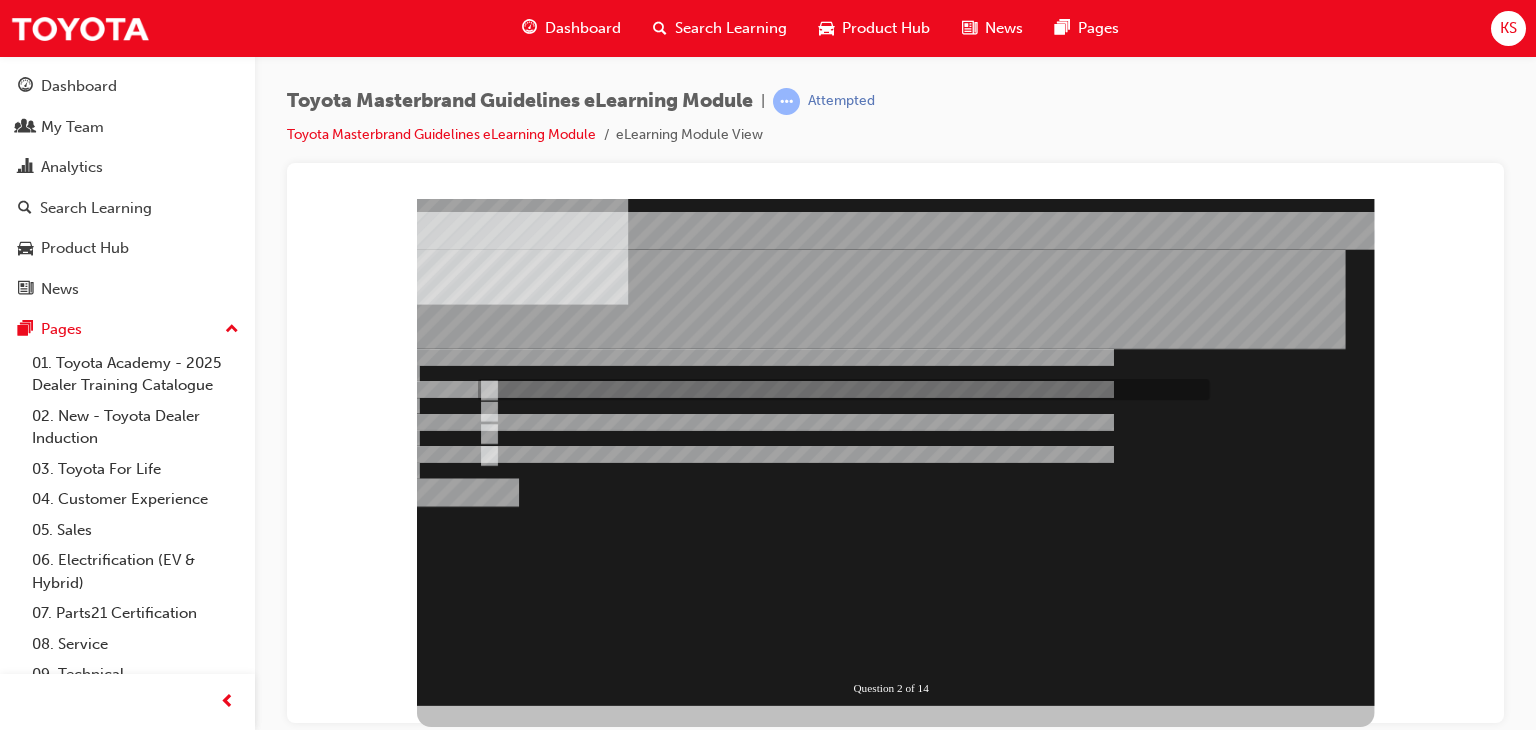 click at bounding box center (840, 1048) 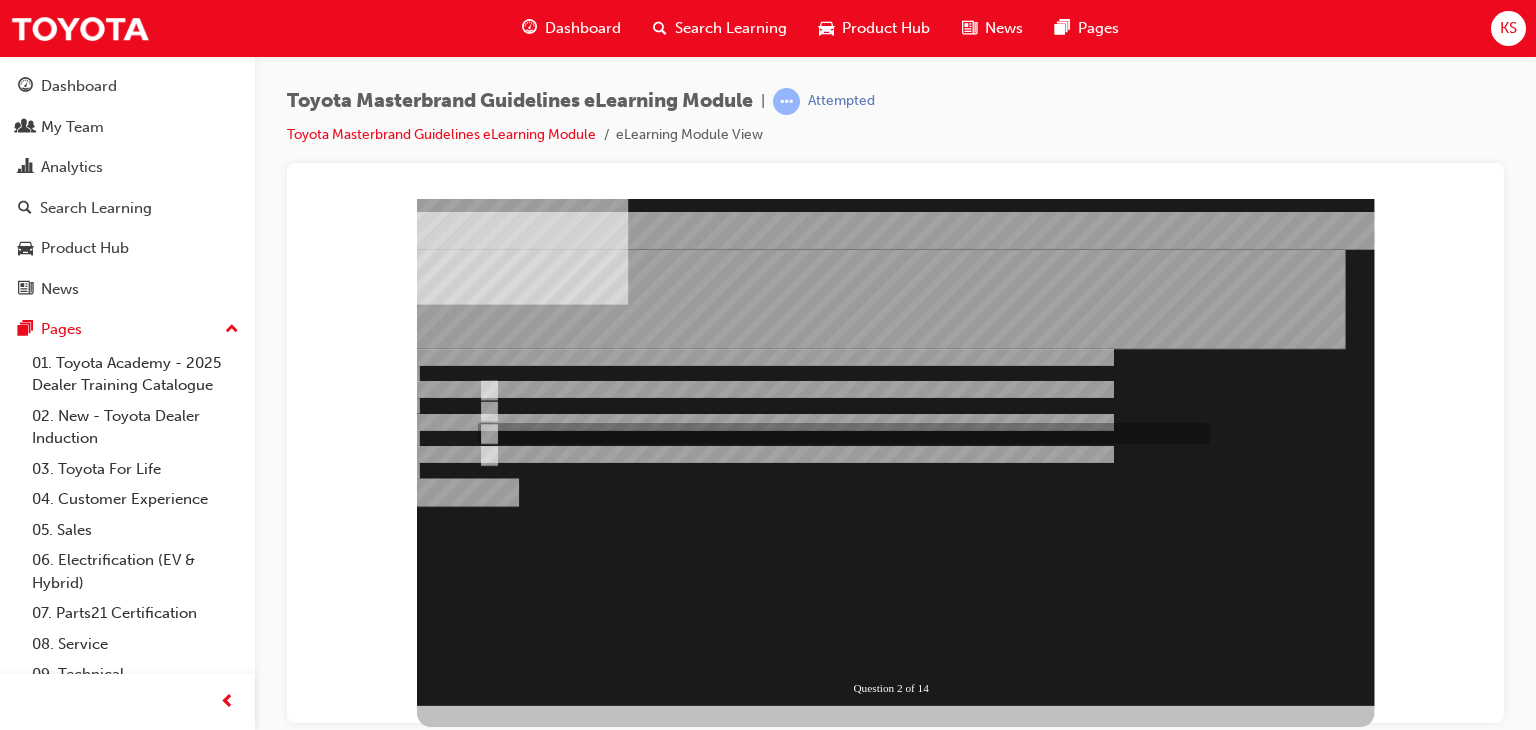 click at bounding box center [840, 1122] 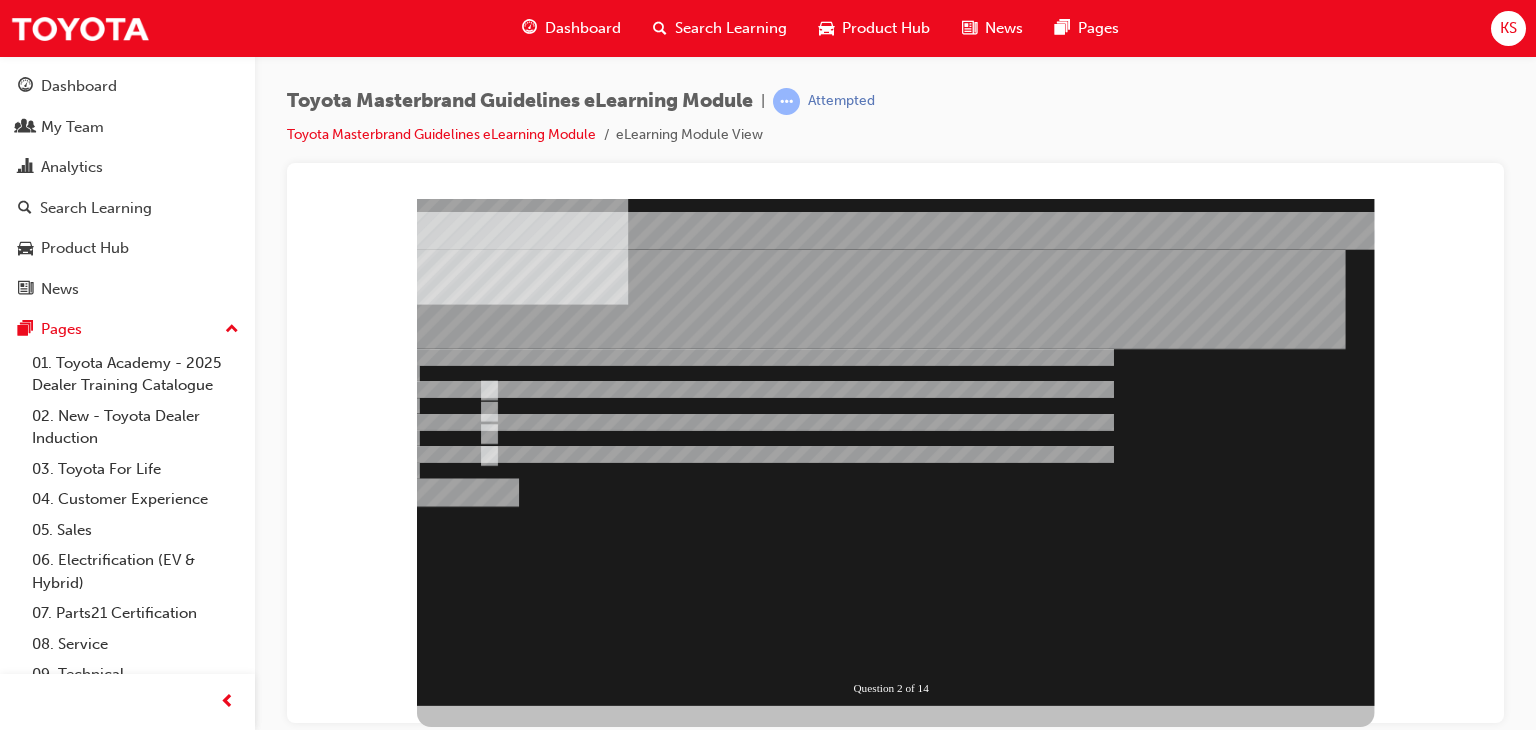 click at bounding box center (468, 917) 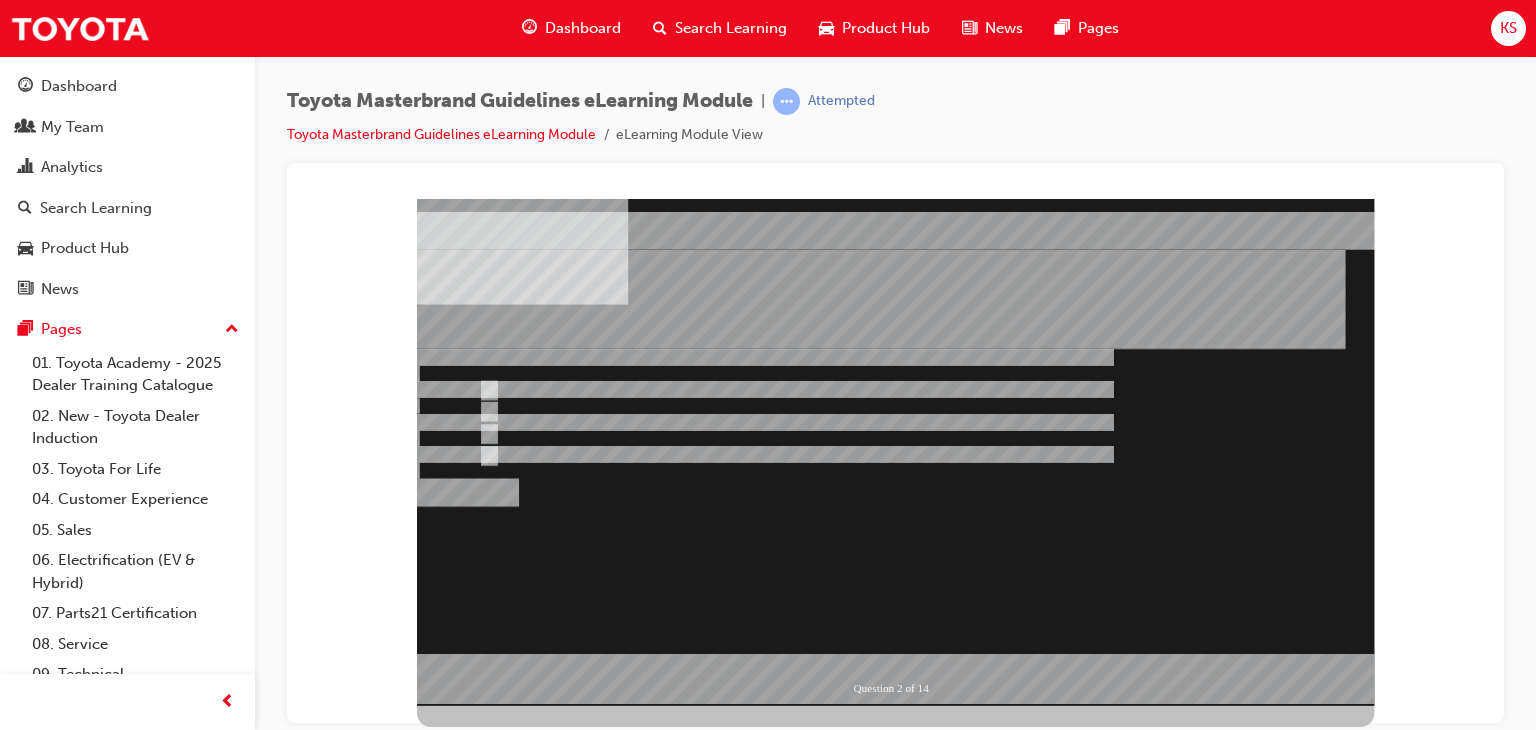 click at bounding box center [895, 451] 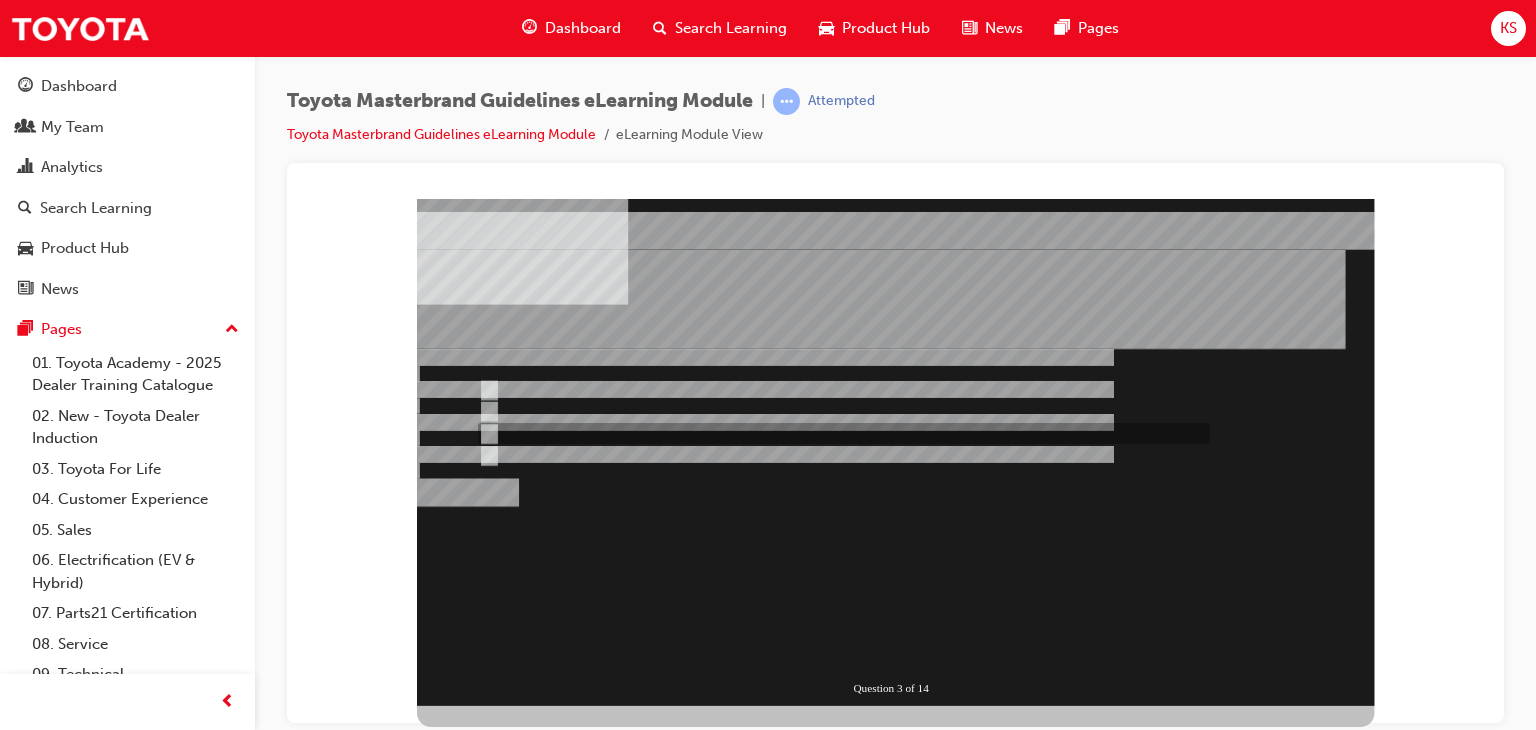 click at bounding box center [840, 1122] 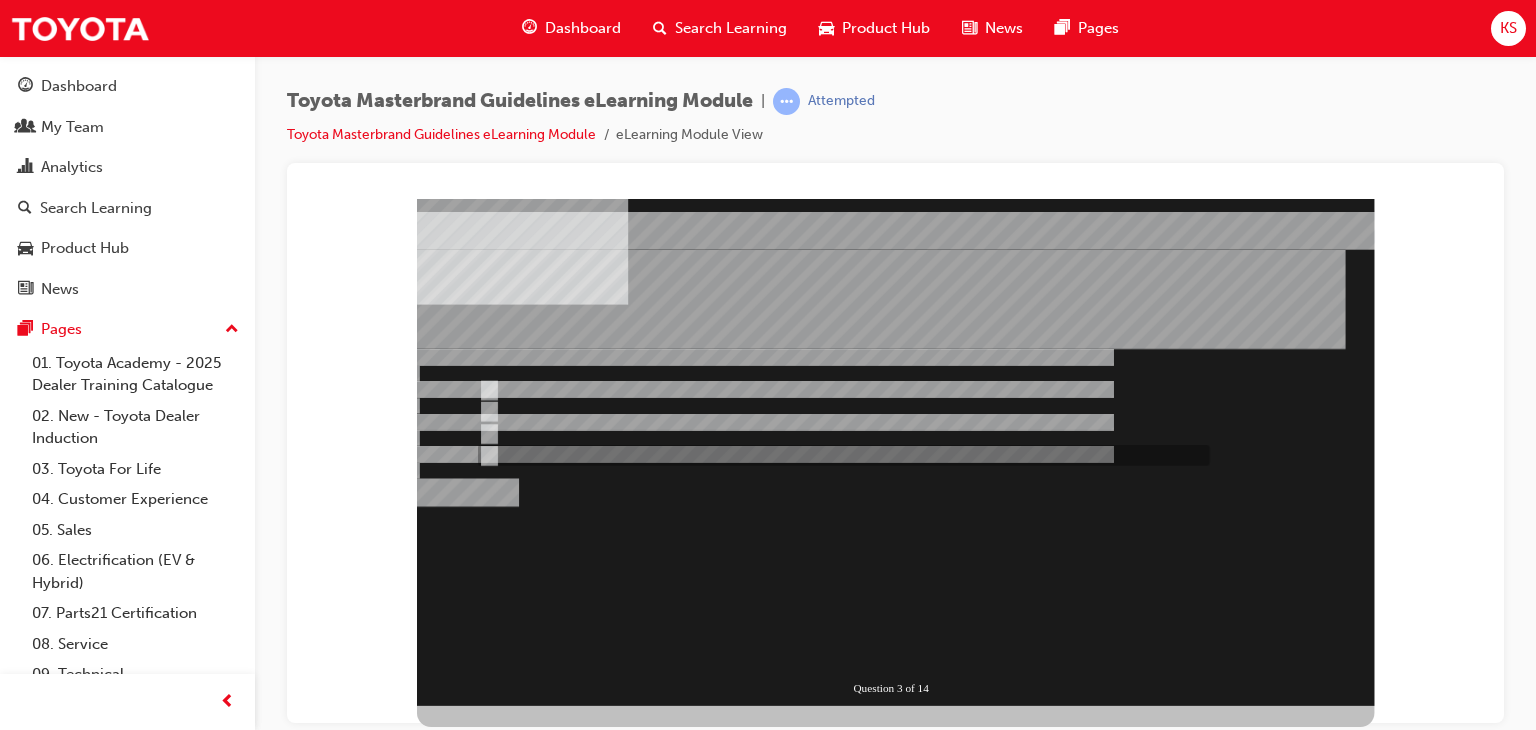 click at bounding box center [840, 1160] 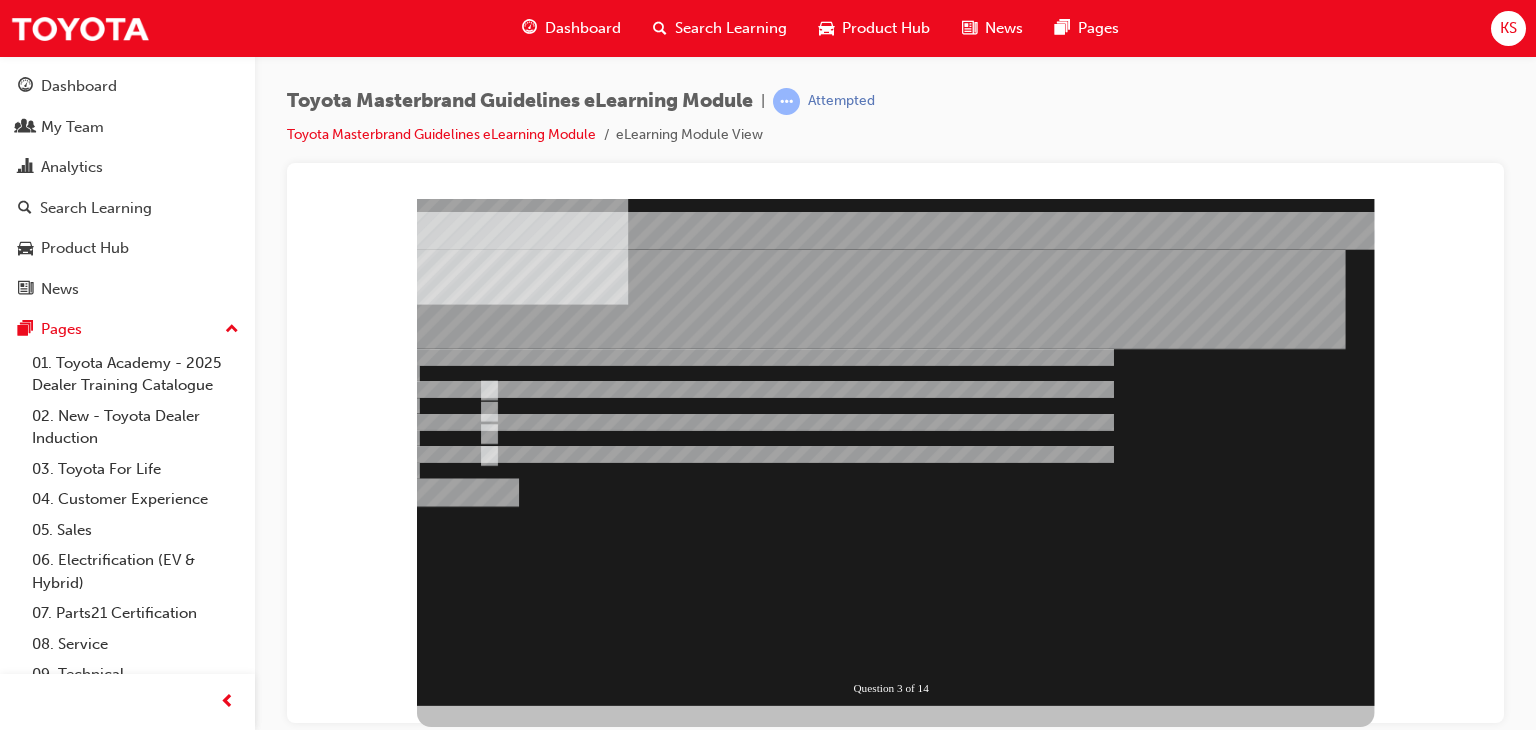 click at bounding box center [468, 917] 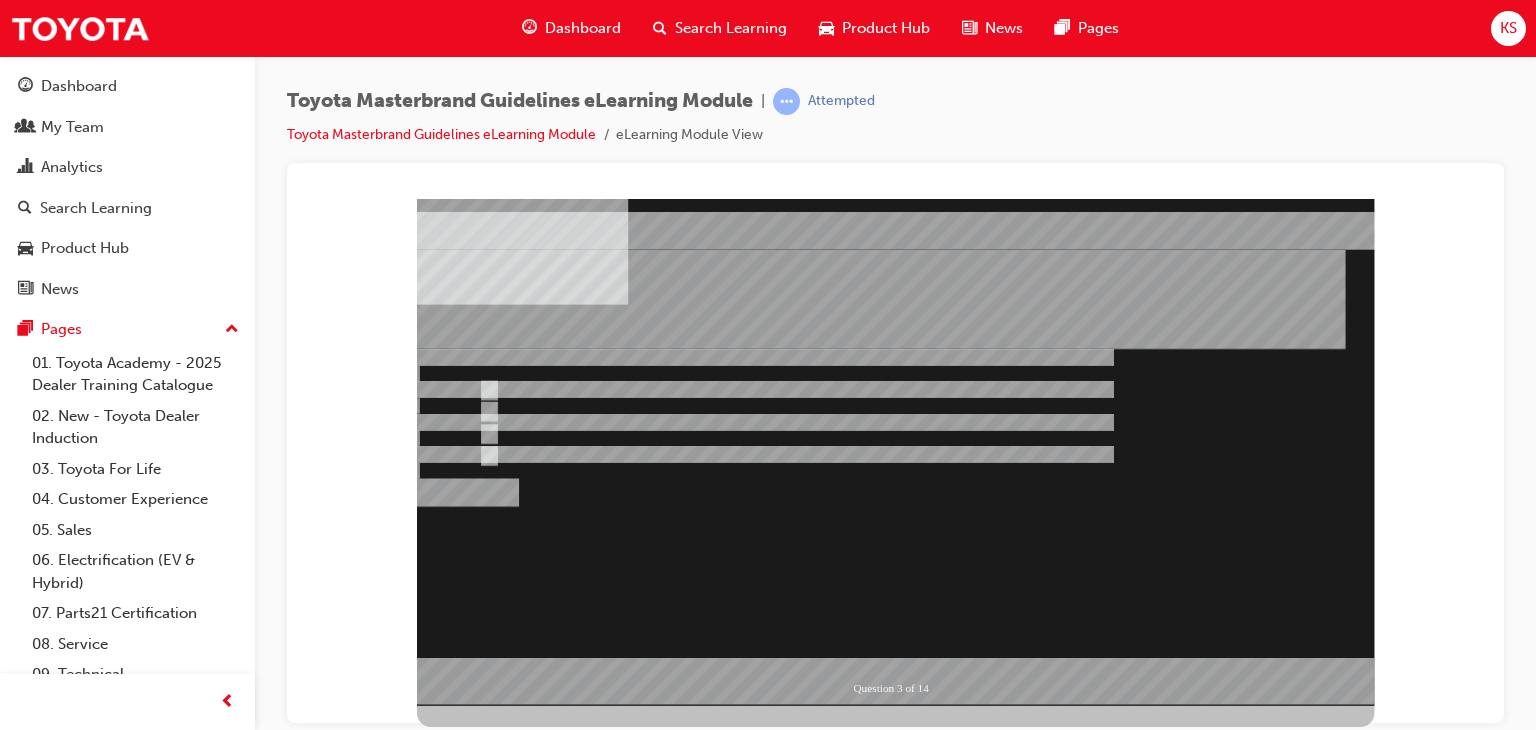 click at bounding box center (895, 451) 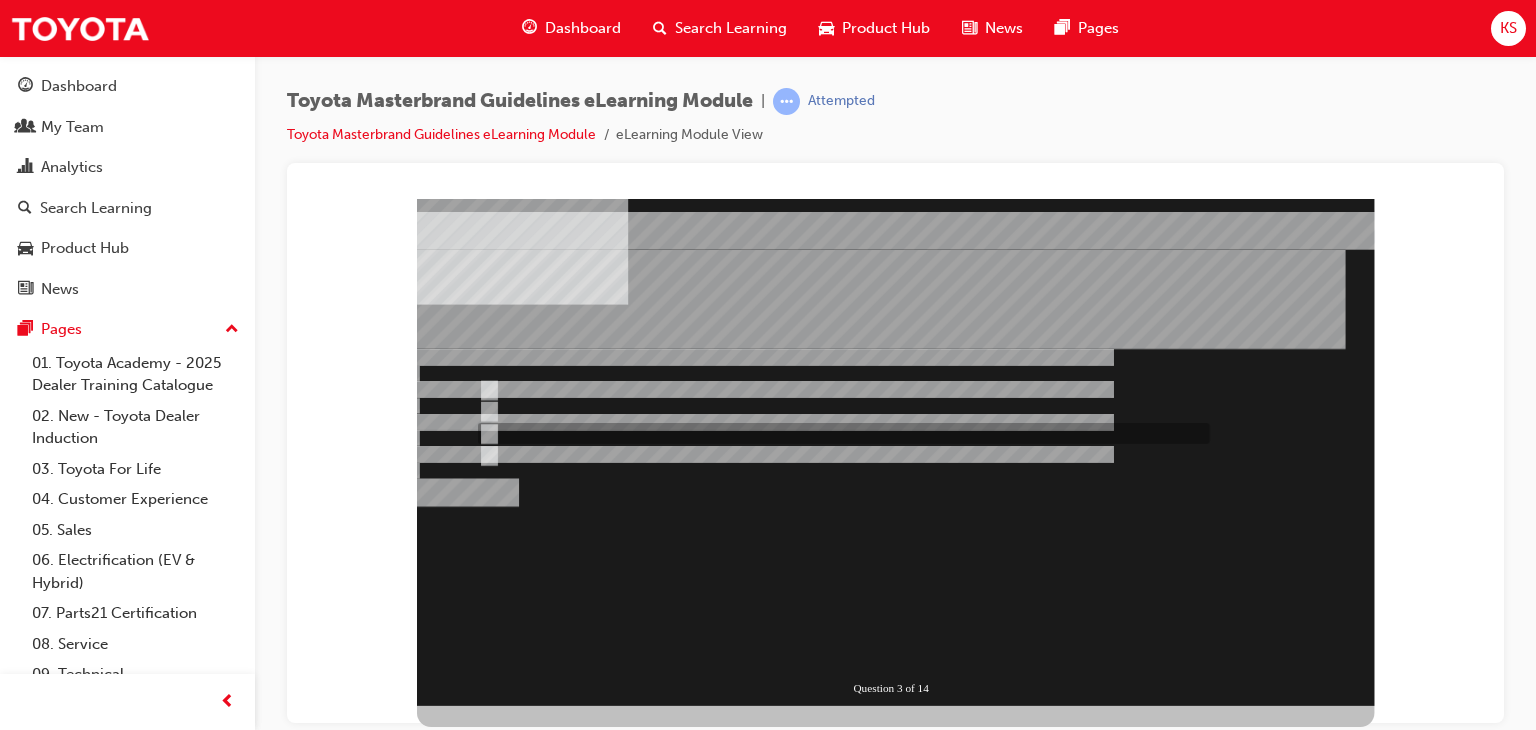 click at bounding box center (840, 1122) 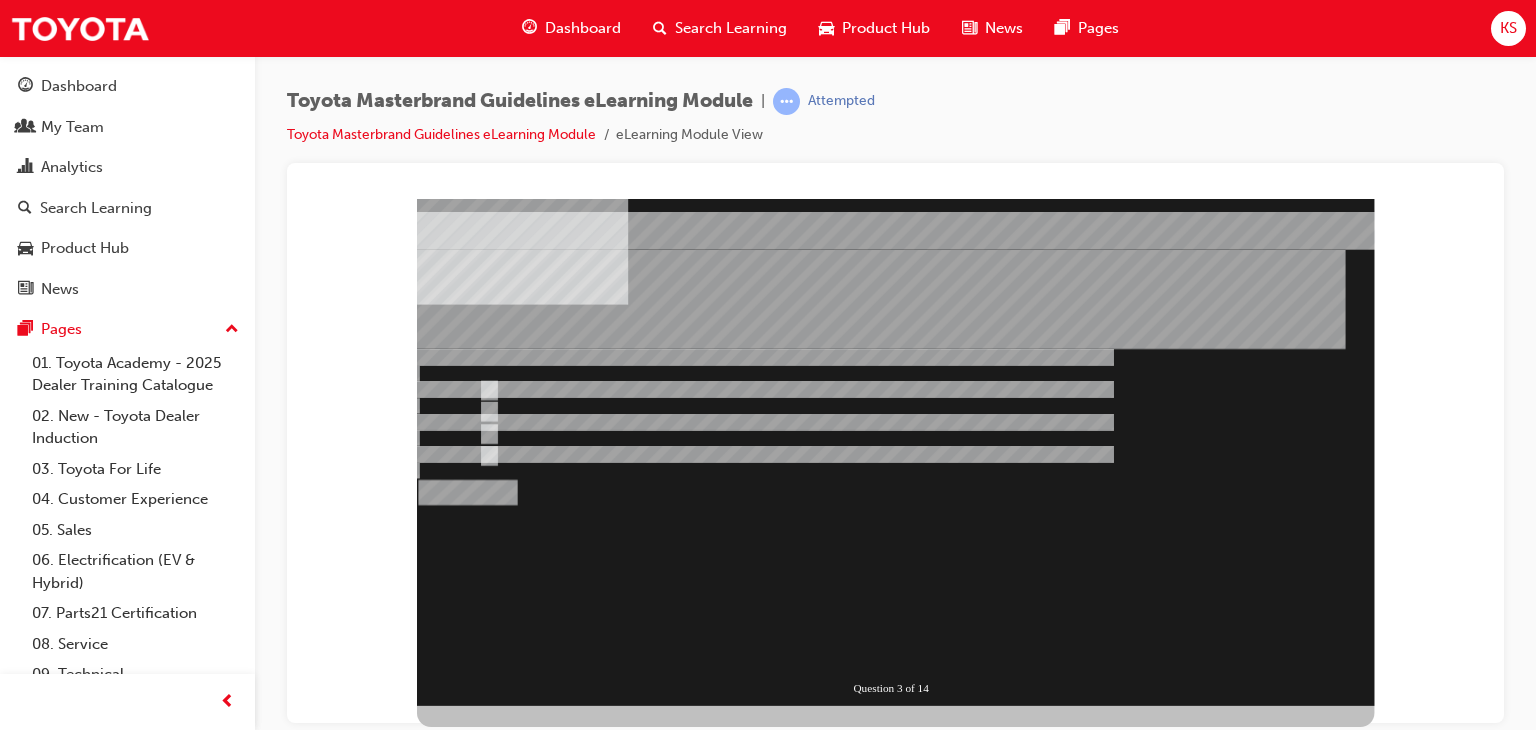 click at bounding box center [468, 917] 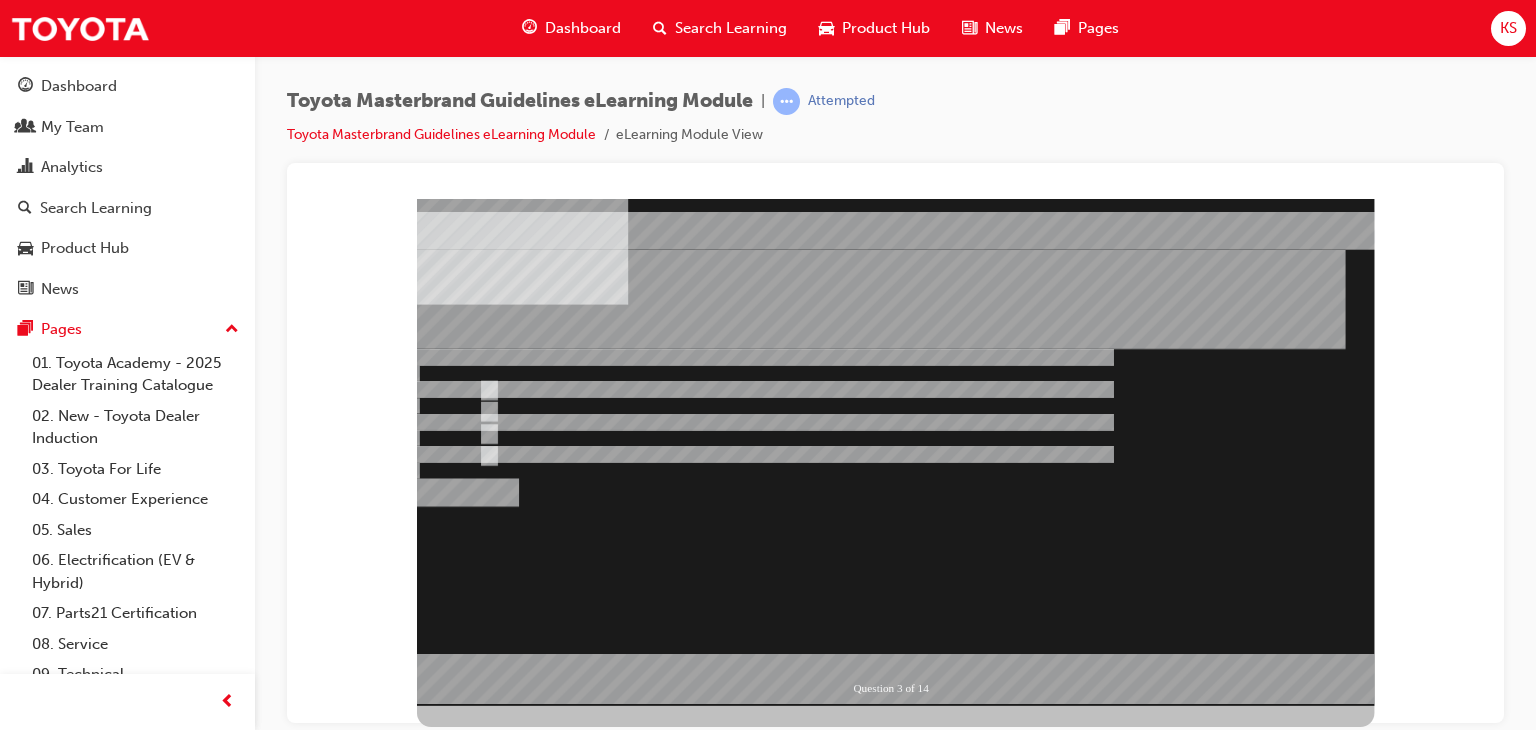 click at bounding box center (895, 451) 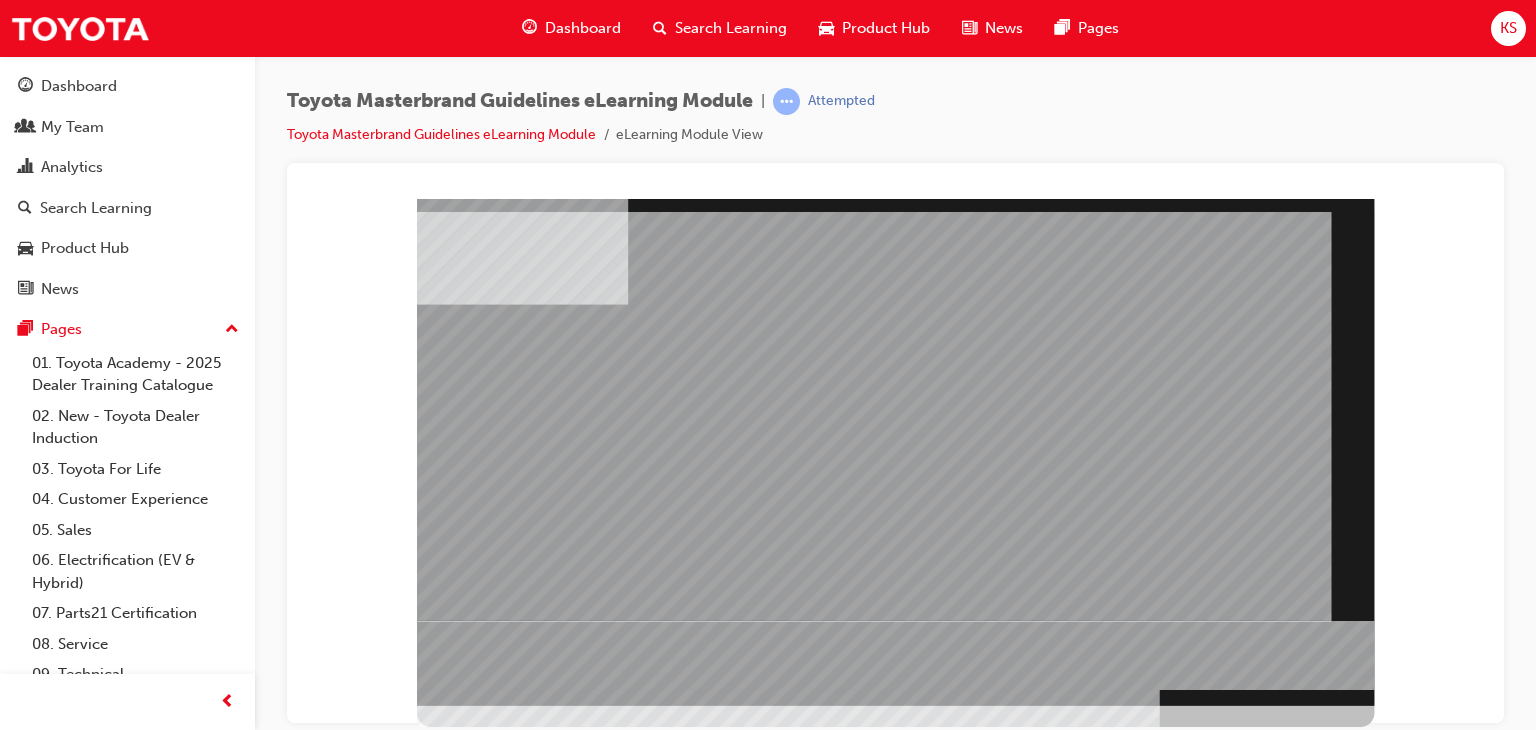 click at bounding box center [461, 1728] 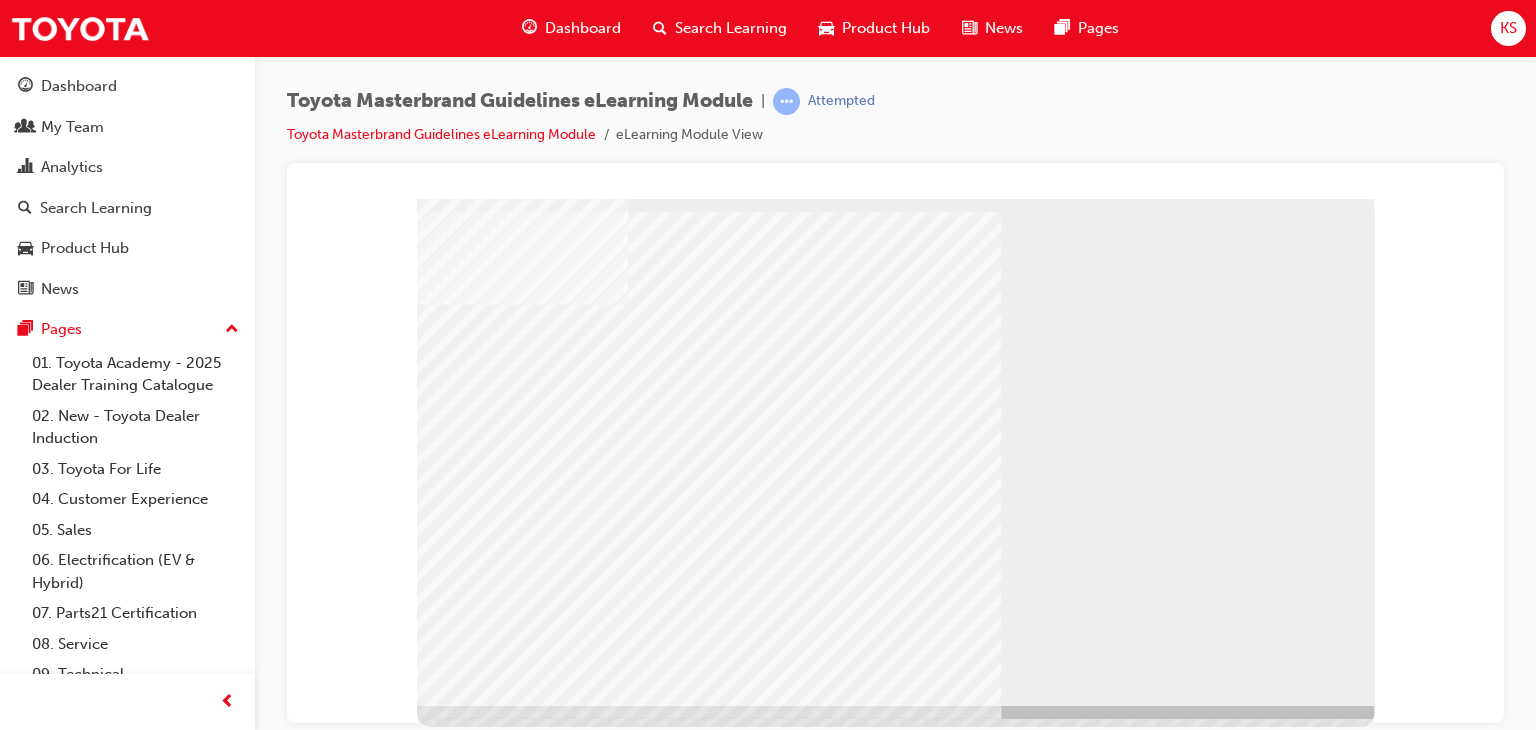 click at bounding box center [461, 1681] 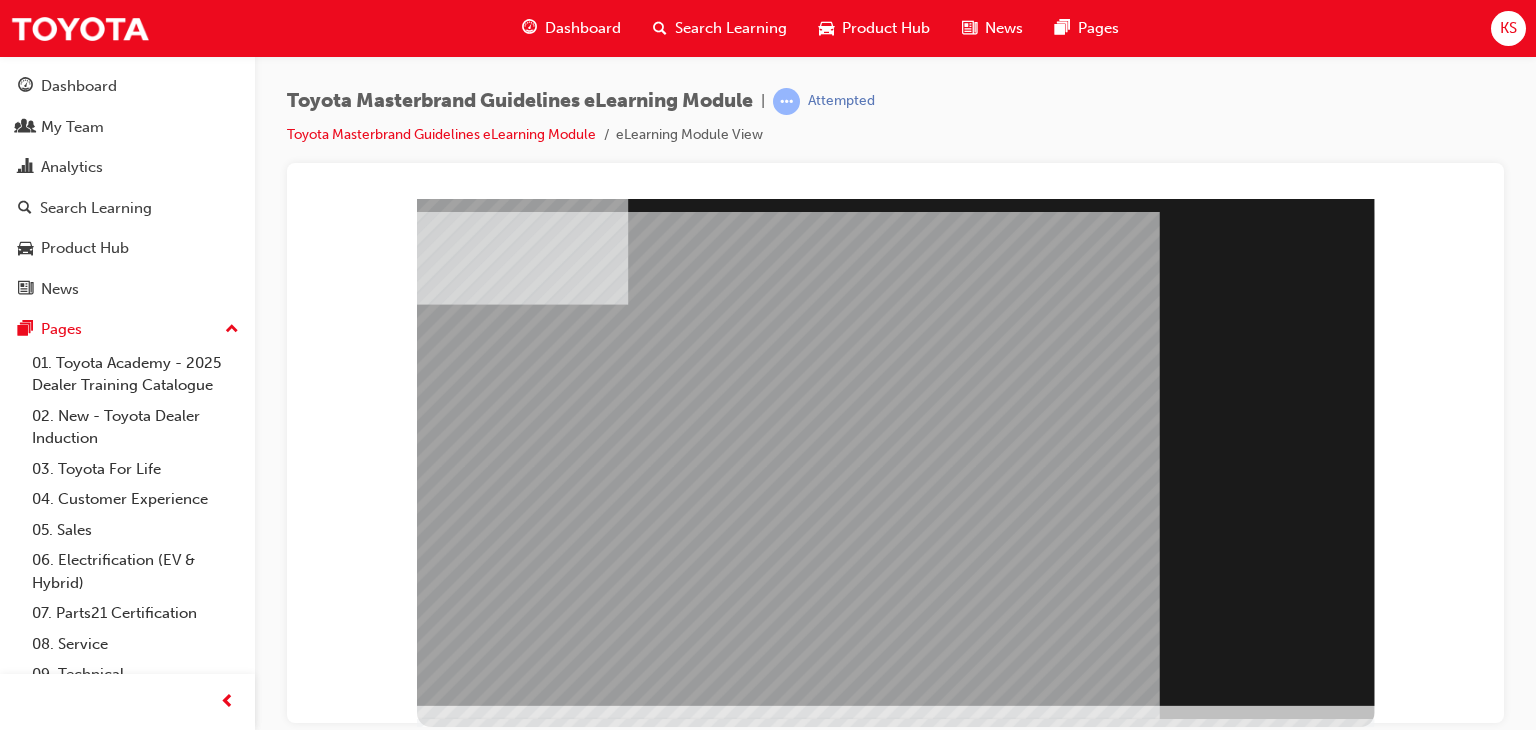 click at bounding box center [461, 1346] 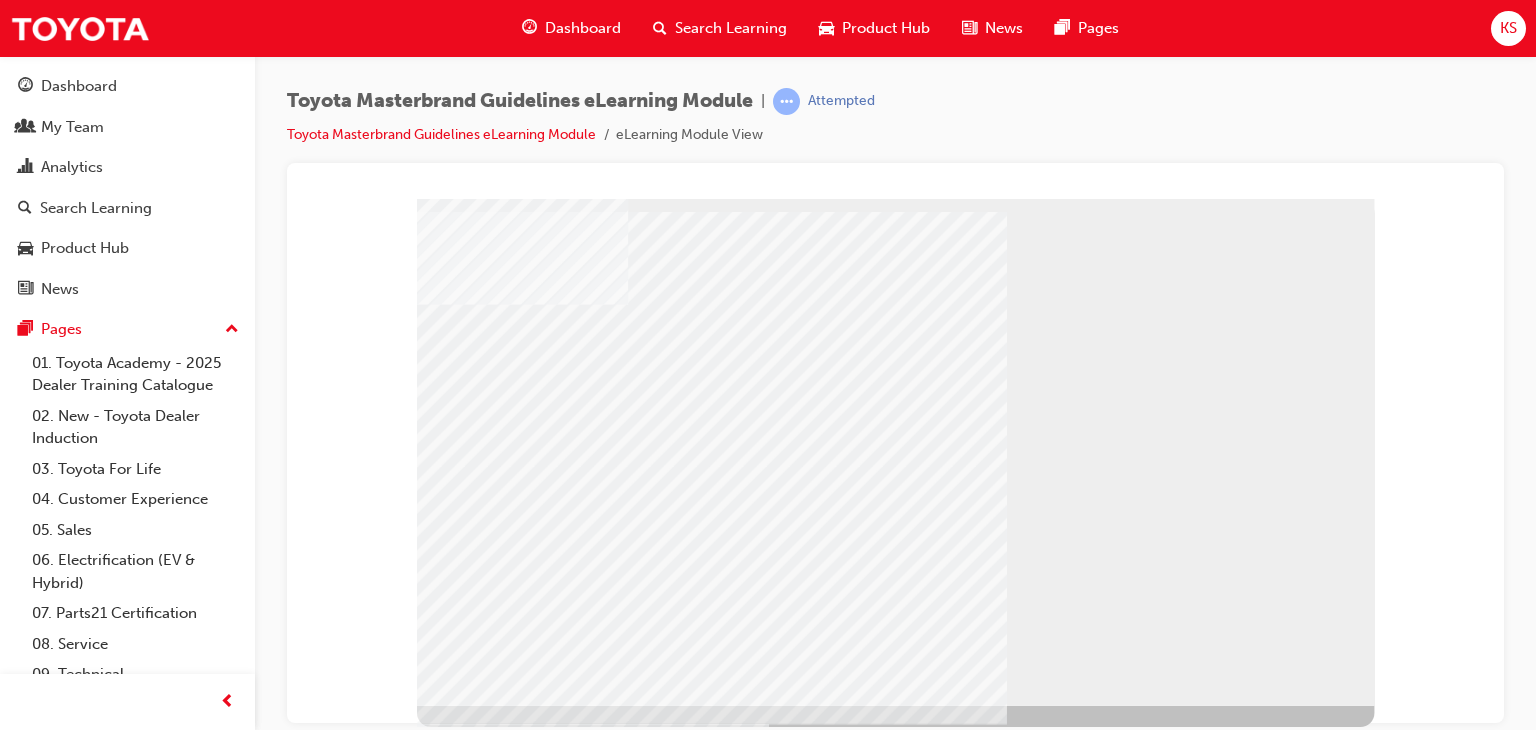 click at bounding box center [461, 2045] 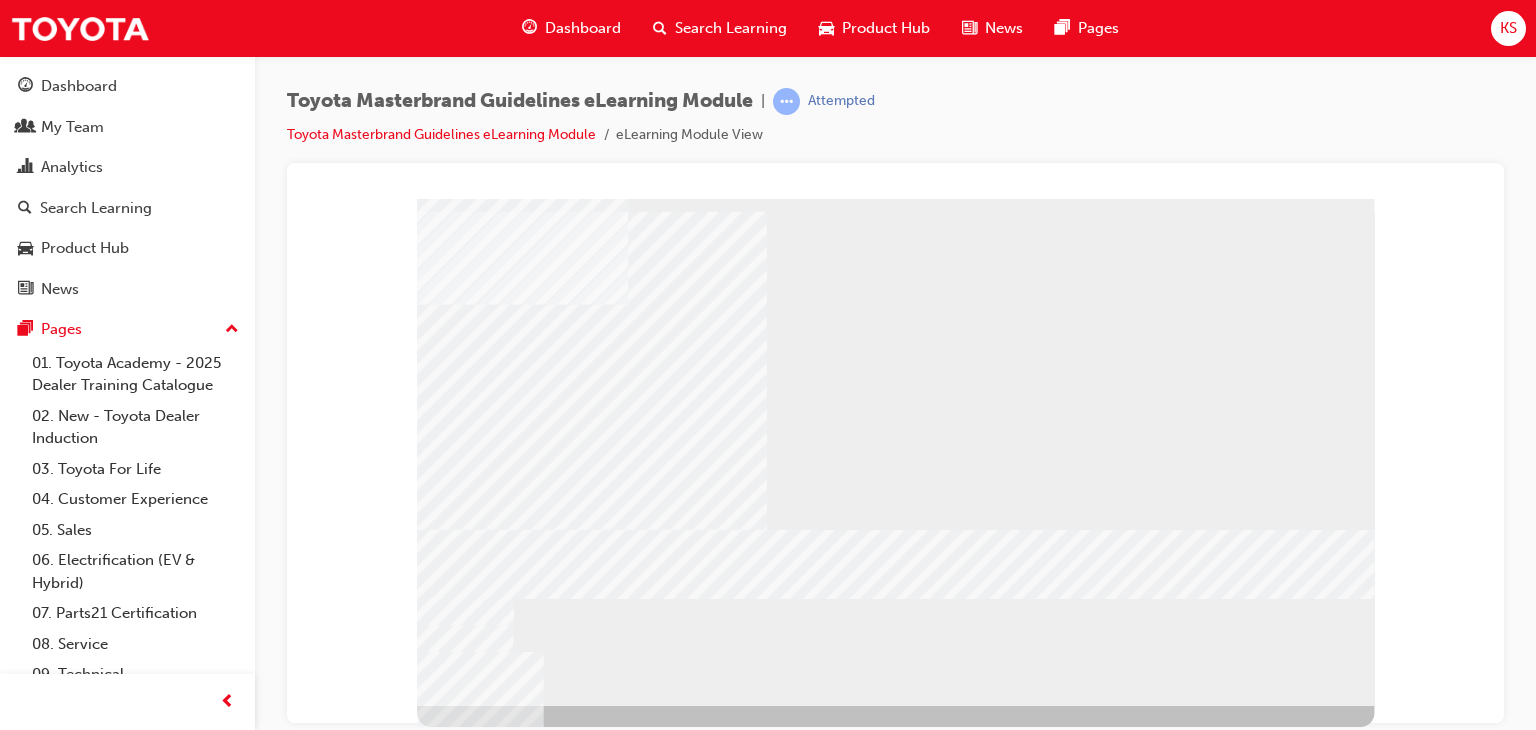 click at bounding box center (461, 1434) 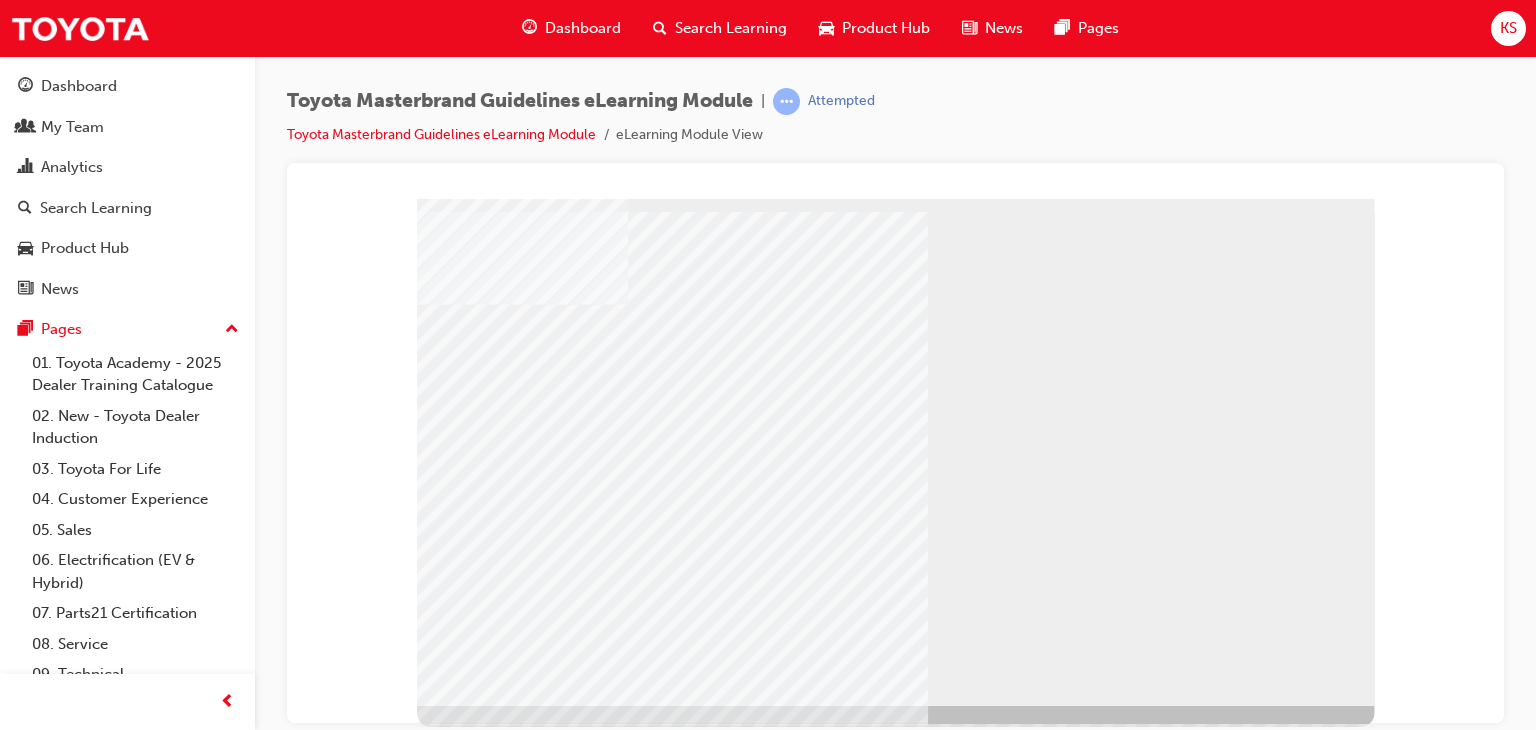 click at bounding box center [554, 3508] 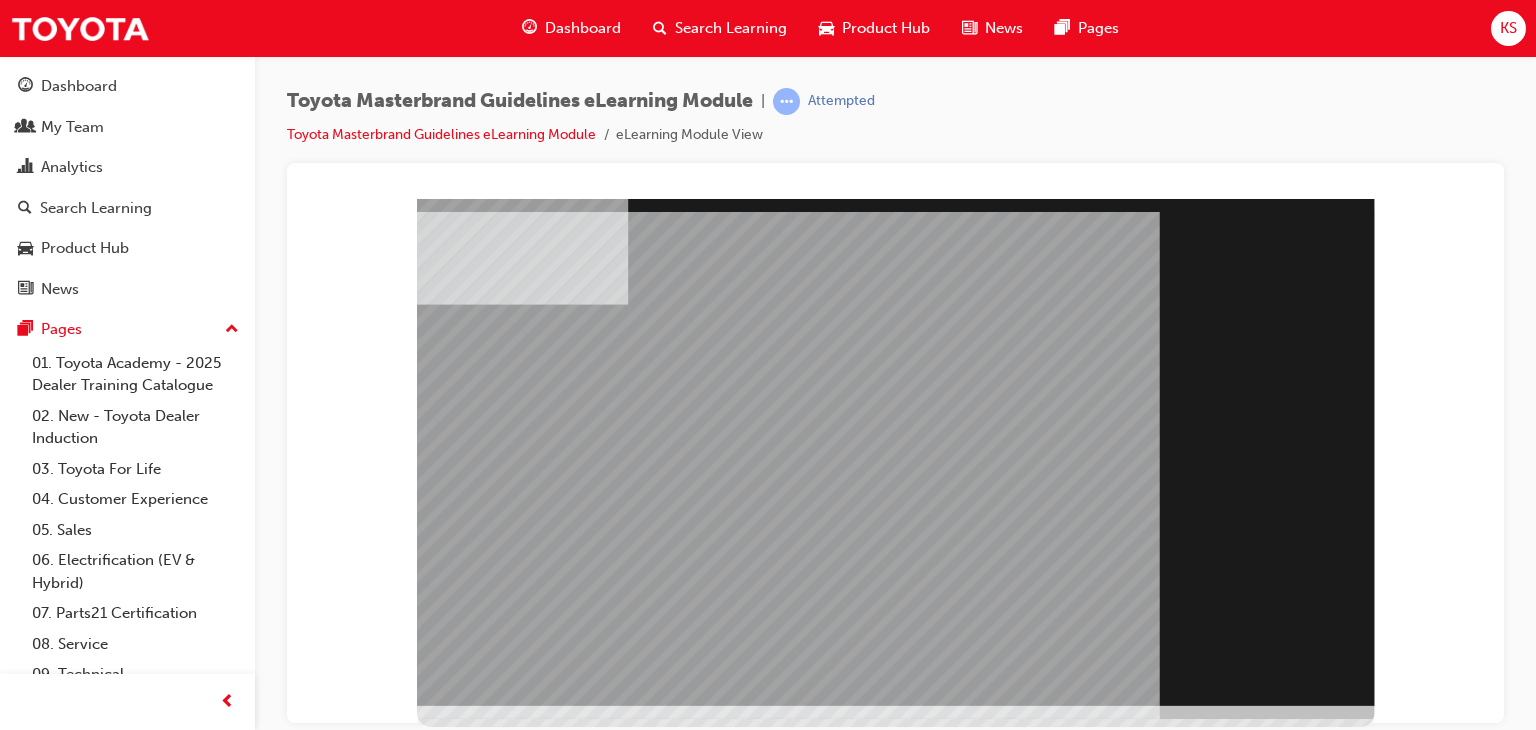 click at bounding box center [461, 1346] 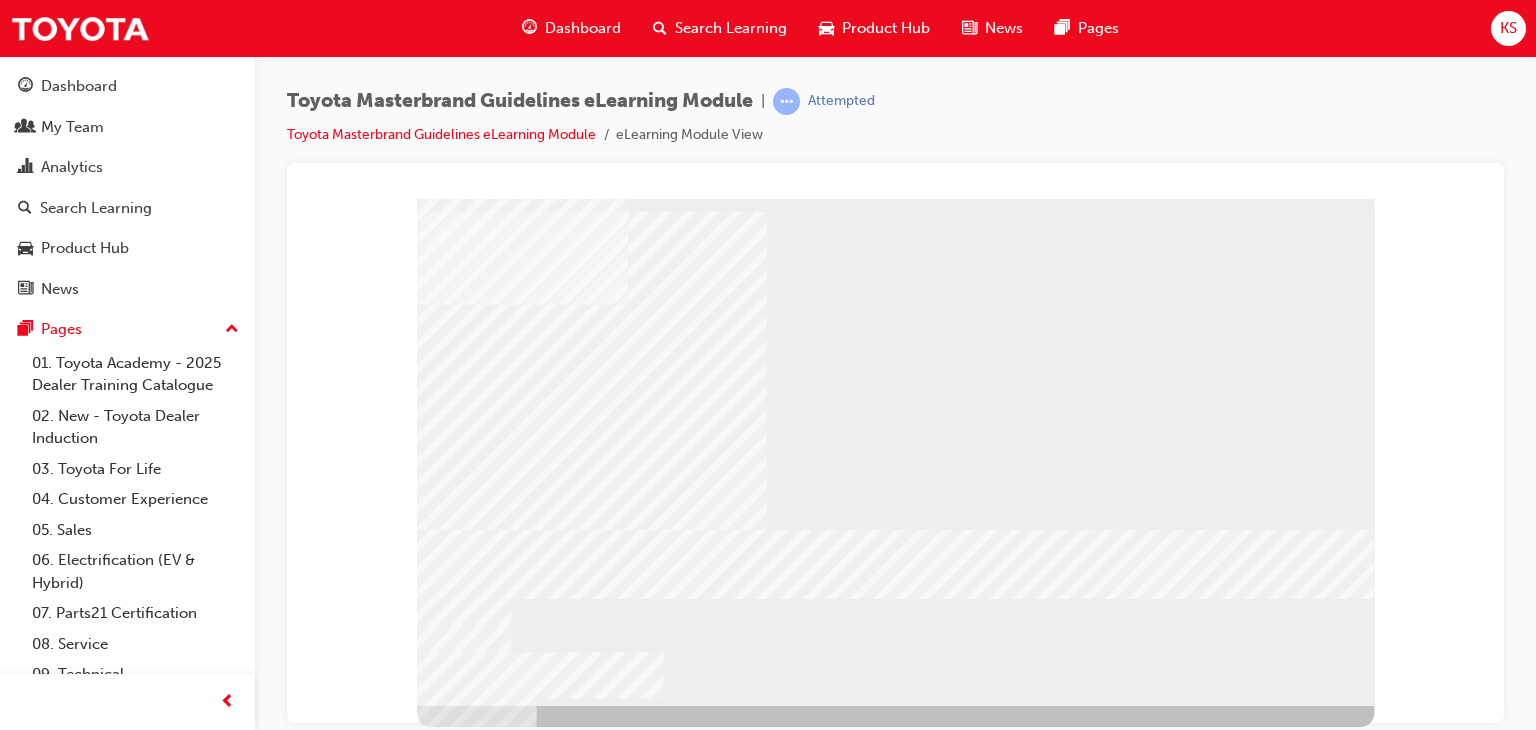 click at bounding box center (461, 1342) 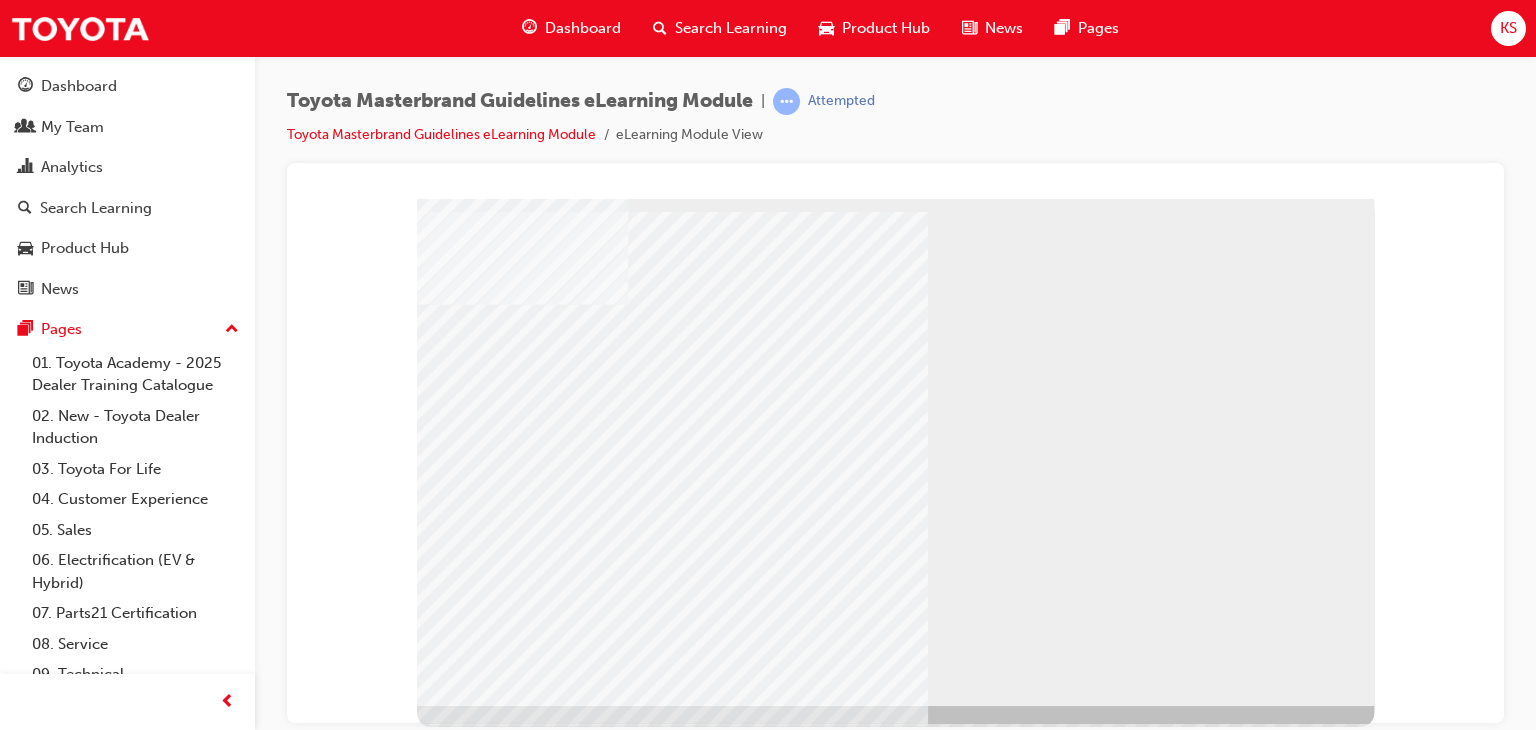 click at bounding box center [554, 3627] 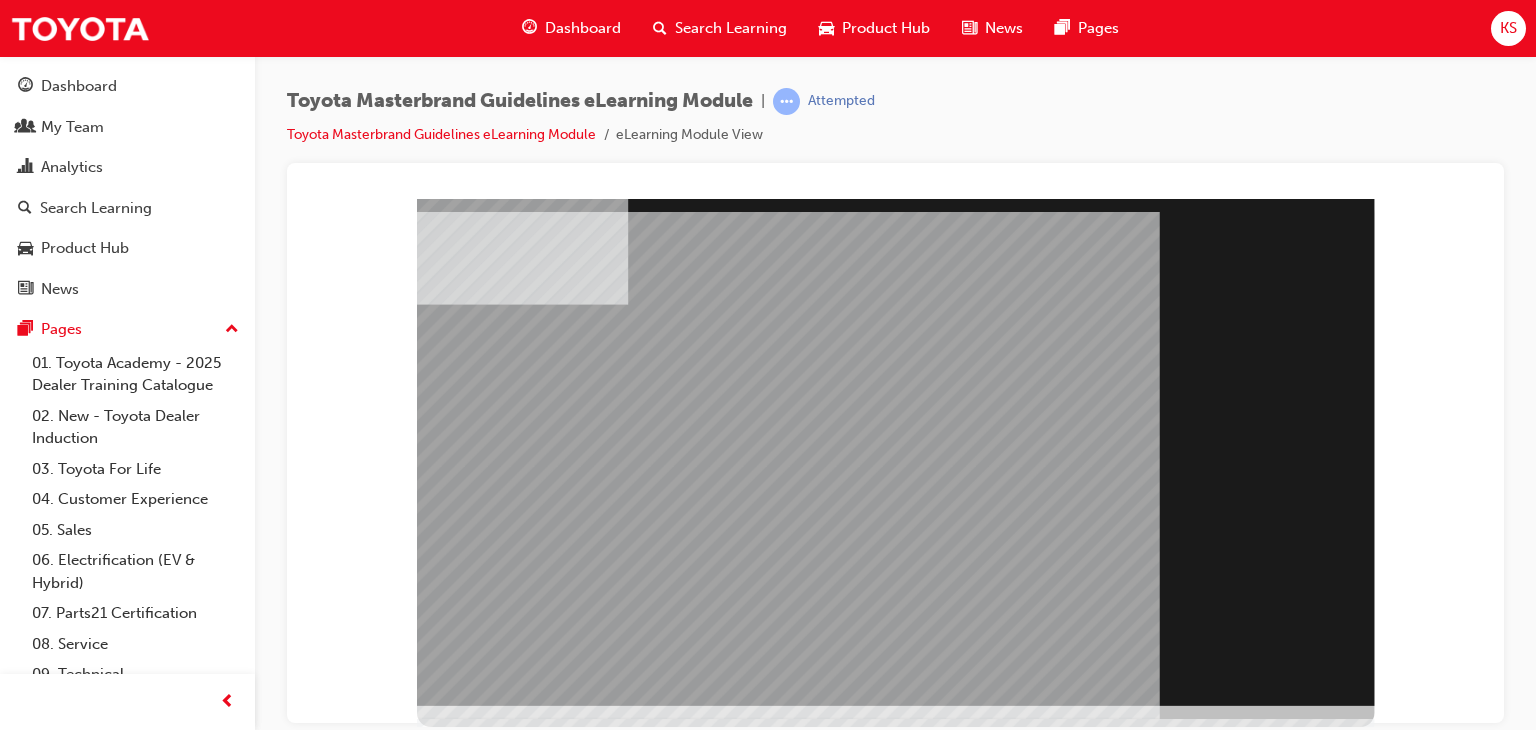 click at bounding box center [461, 1346] 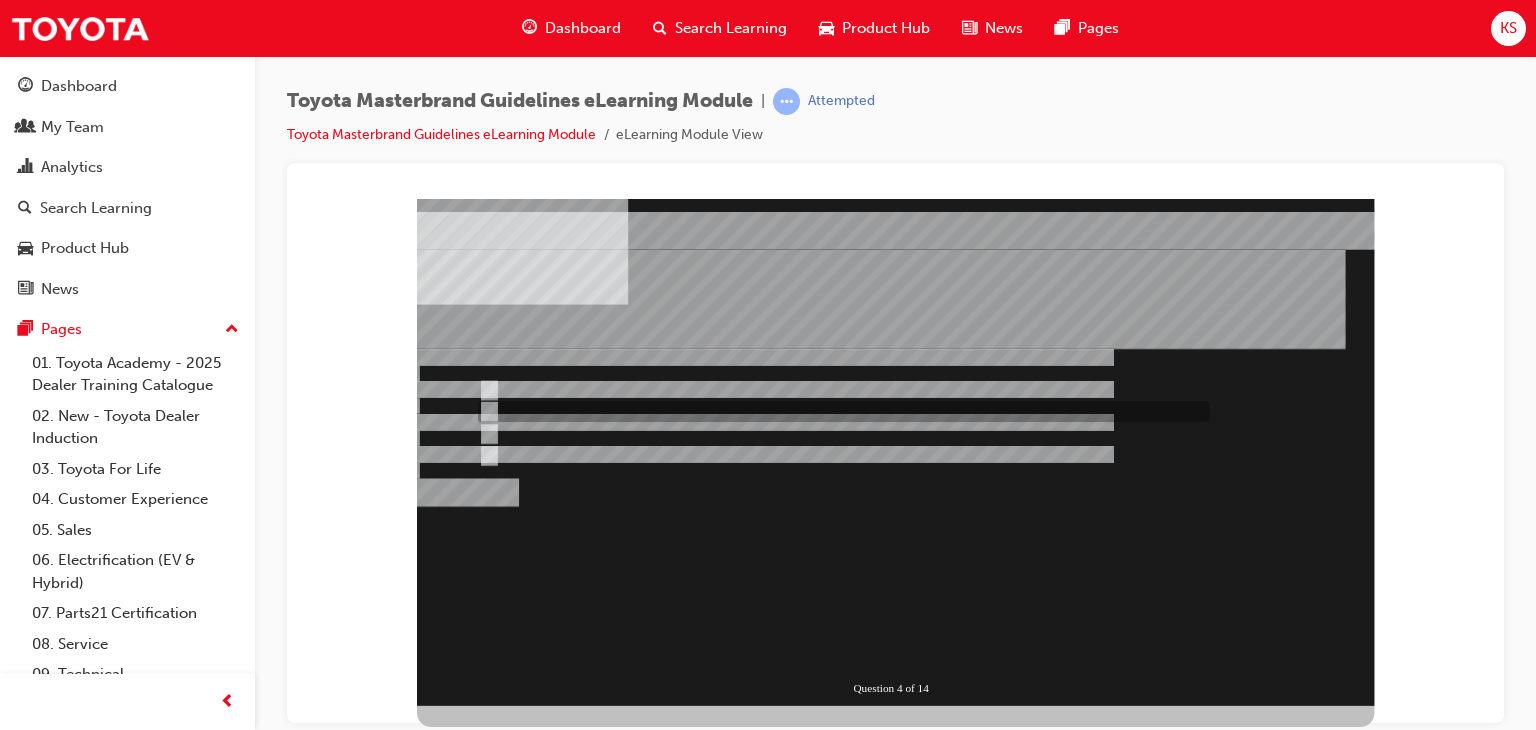 click at bounding box center (840, 1085) 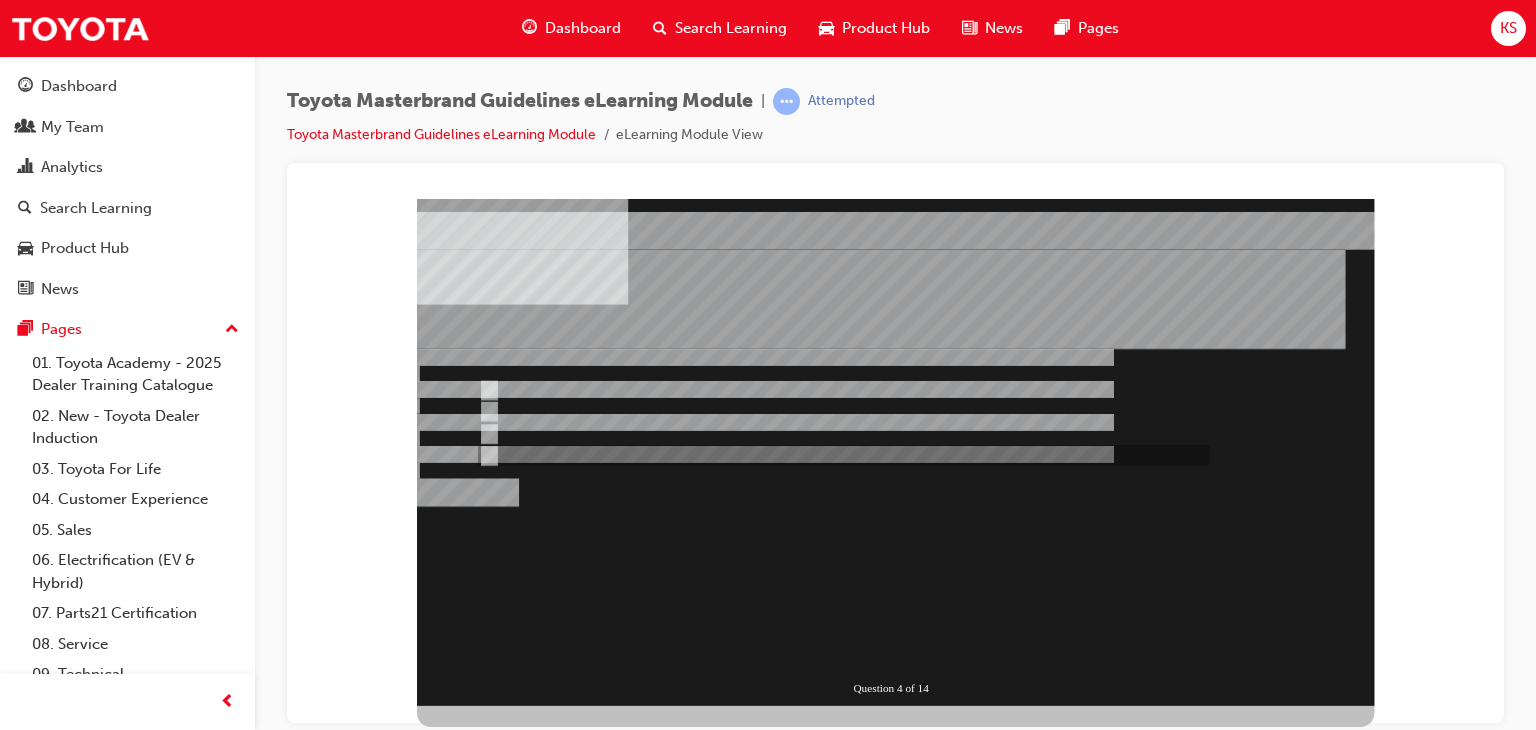 click at bounding box center [840, 1160] 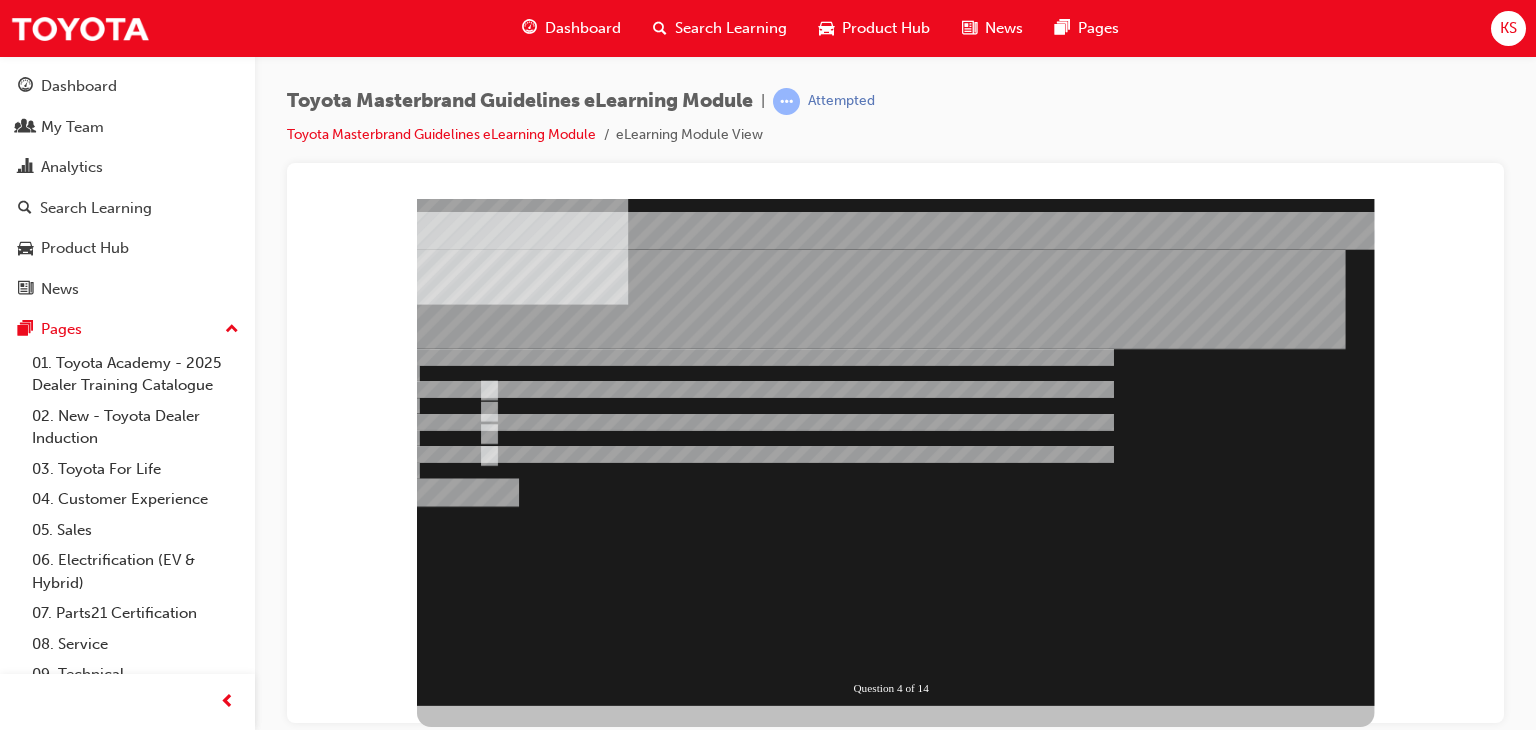 click at bounding box center (468, 917) 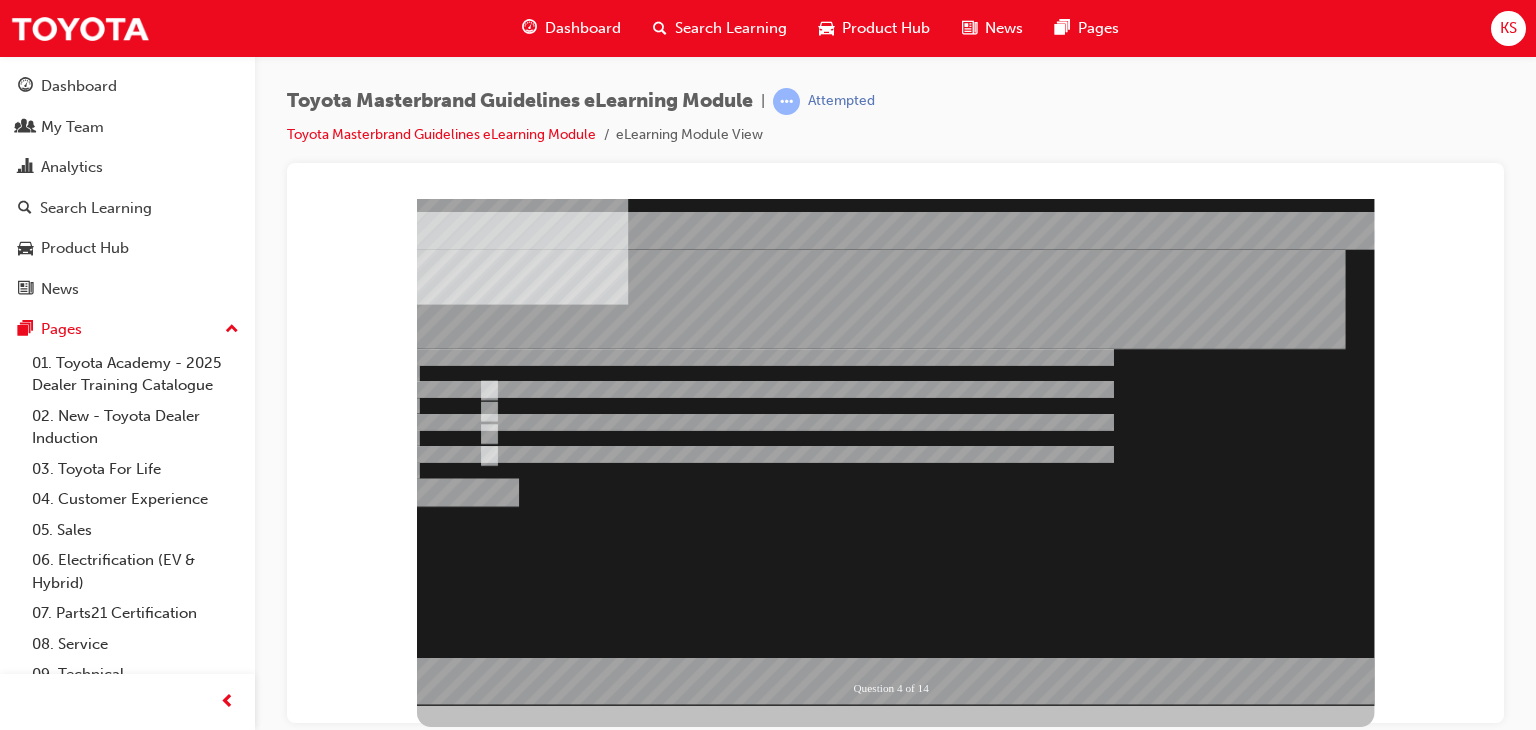 click at bounding box center [895, 451] 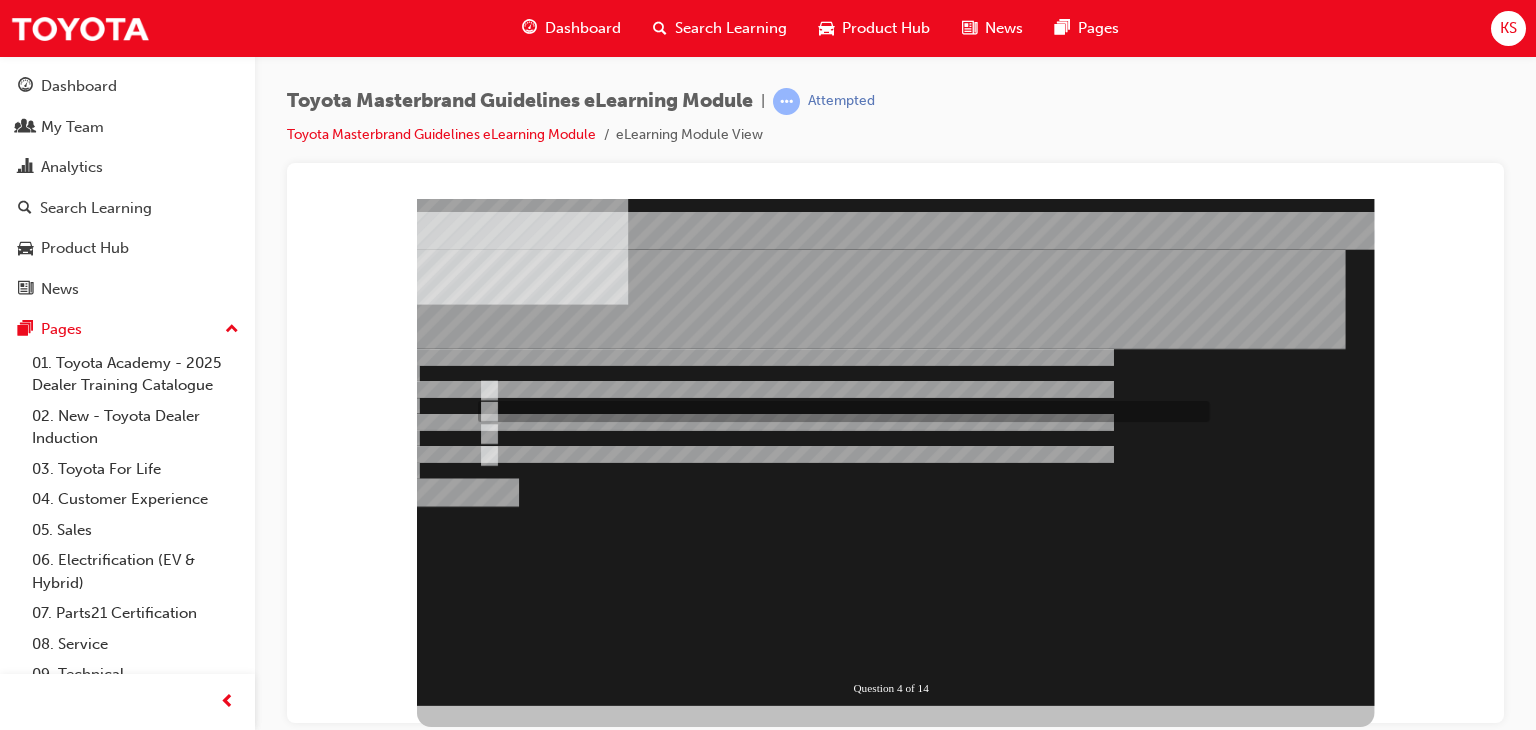 click at bounding box center (840, 1085) 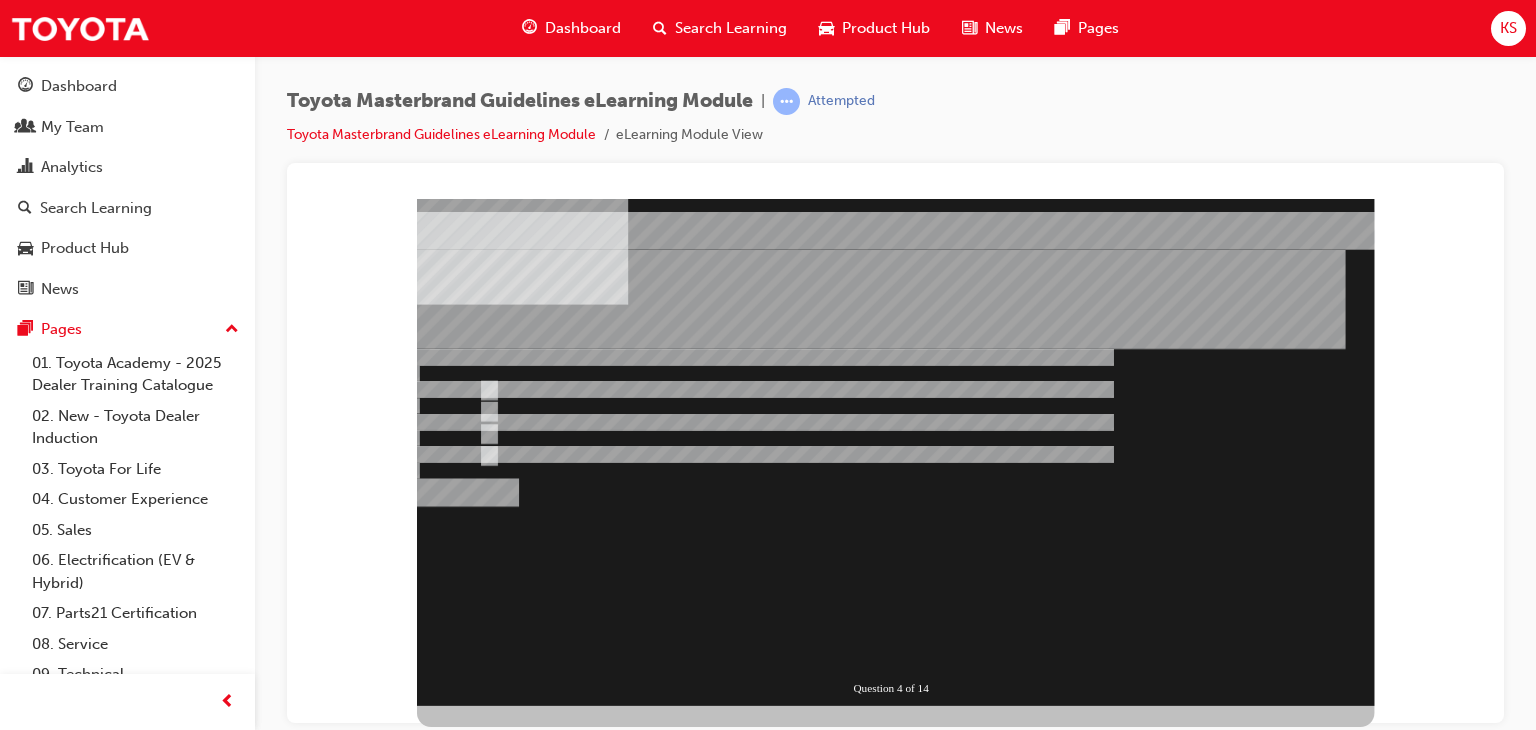 click at bounding box center (468, 917) 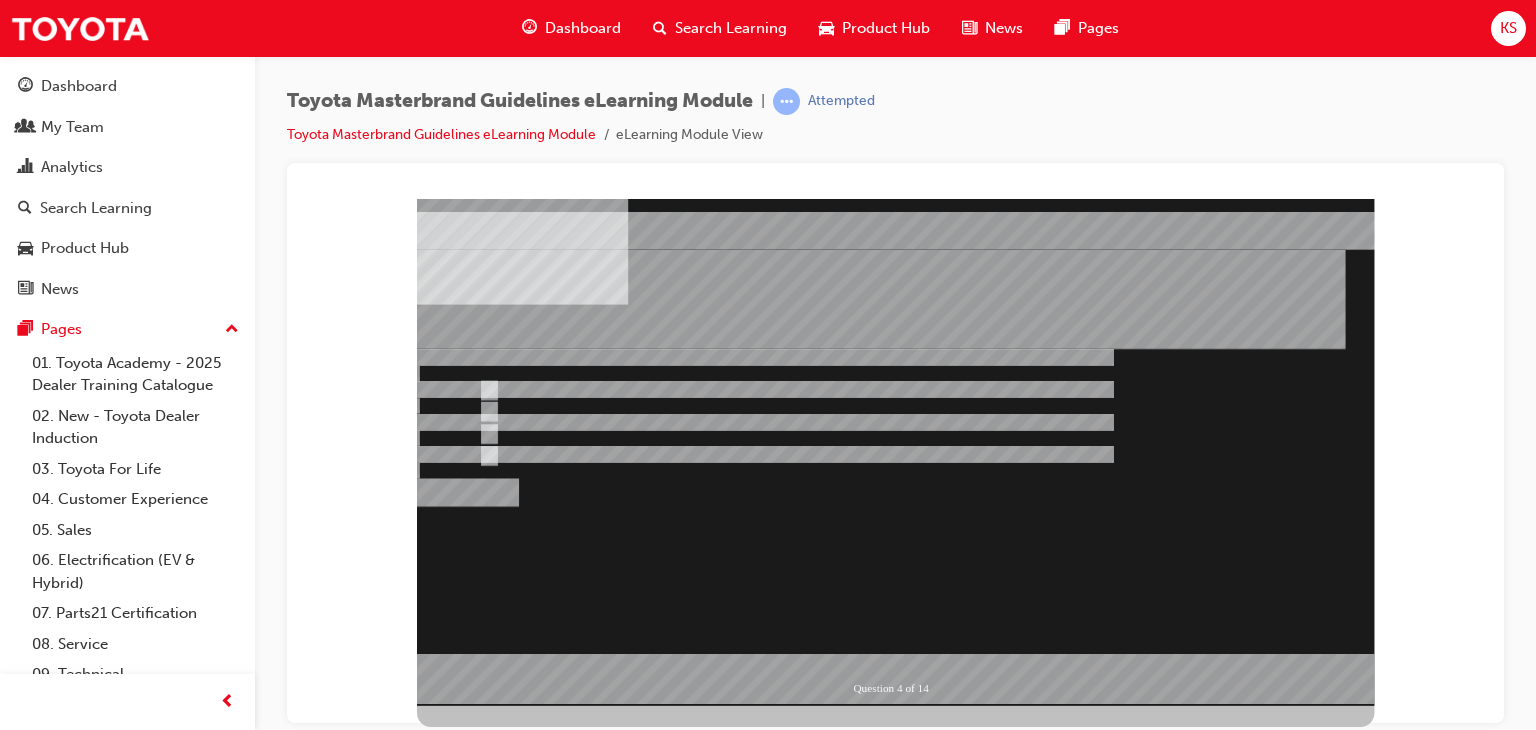 click at bounding box center (895, 451) 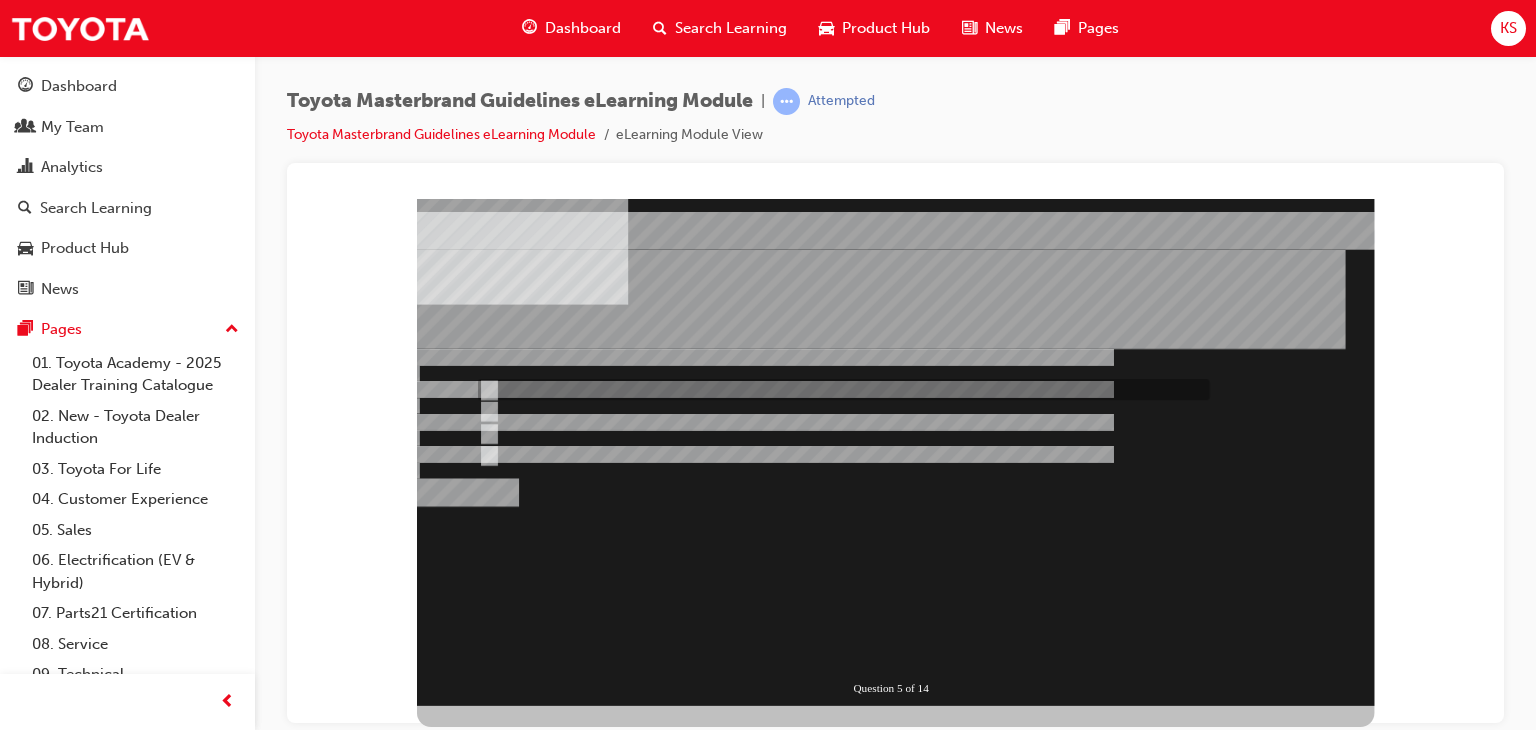 click at bounding box center [840, 1048] 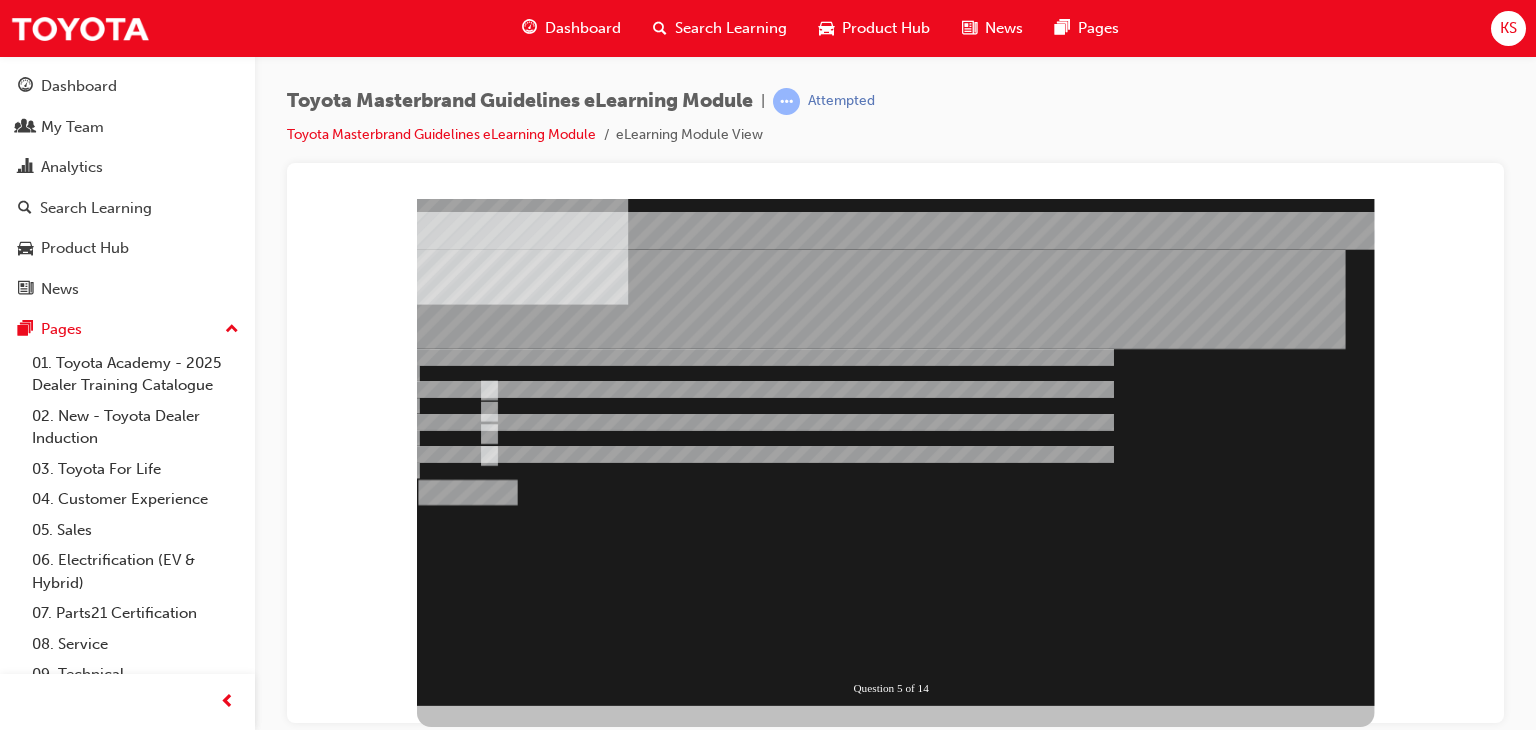 click at bounding box center (468, 917) 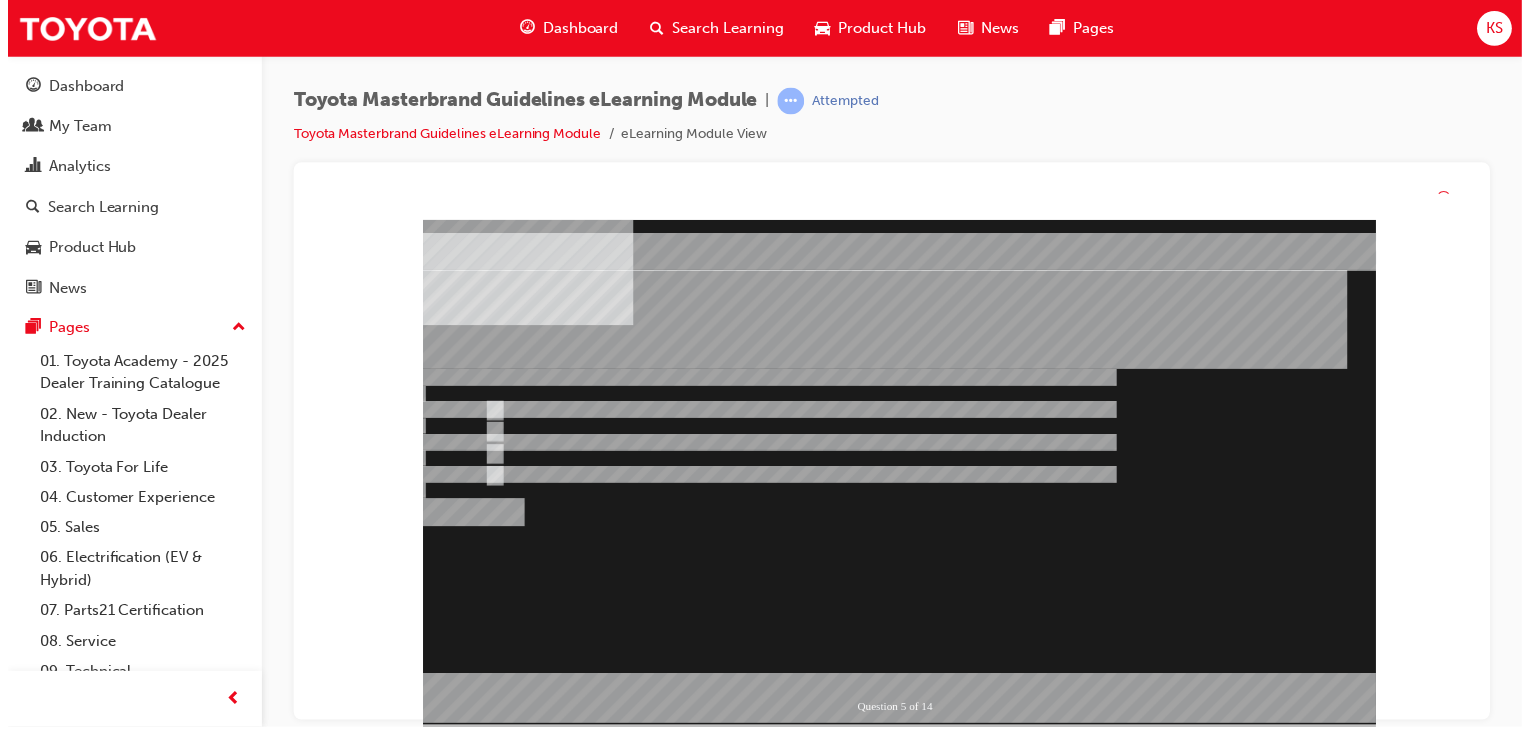 click at bounding box center (901, 472) 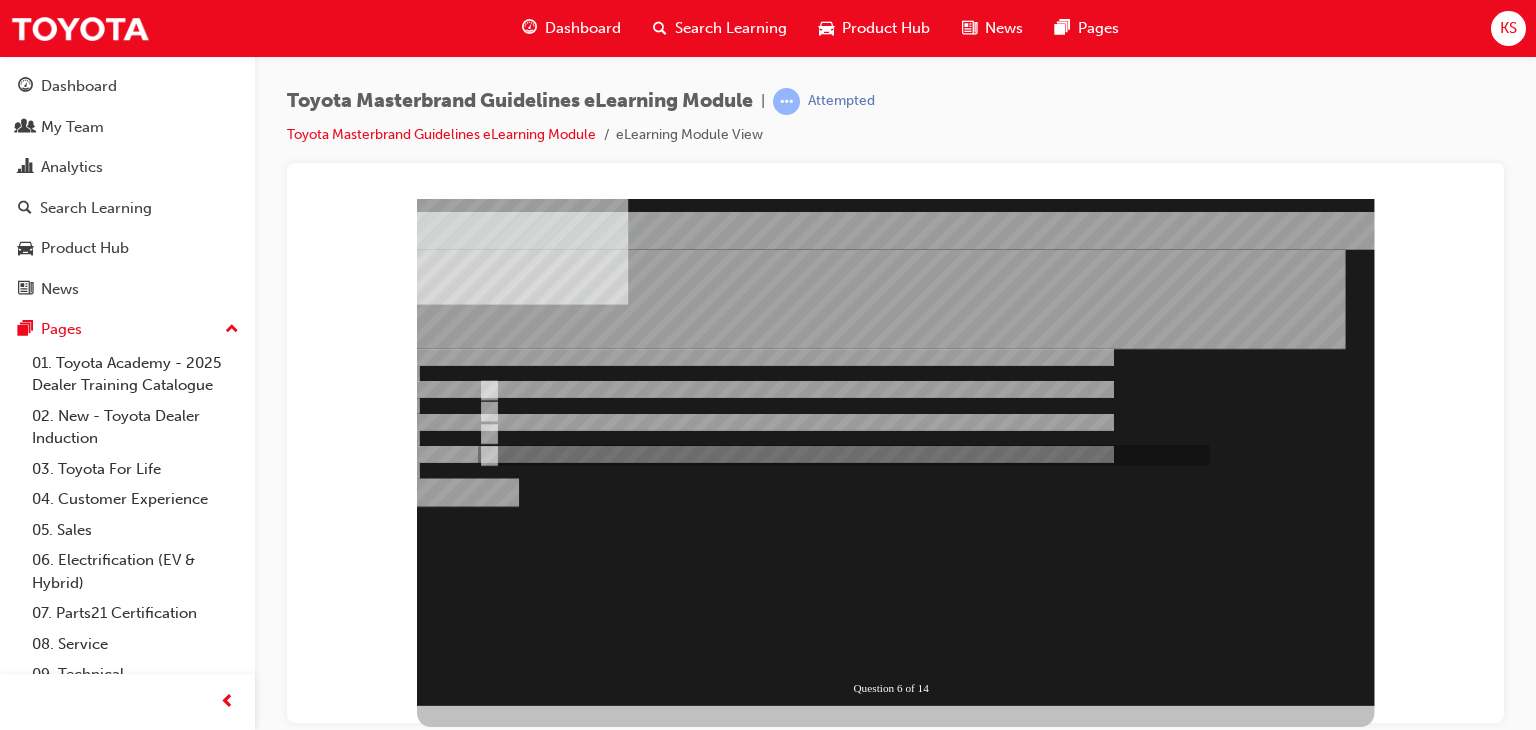 click at bounding box center [840, 1160] 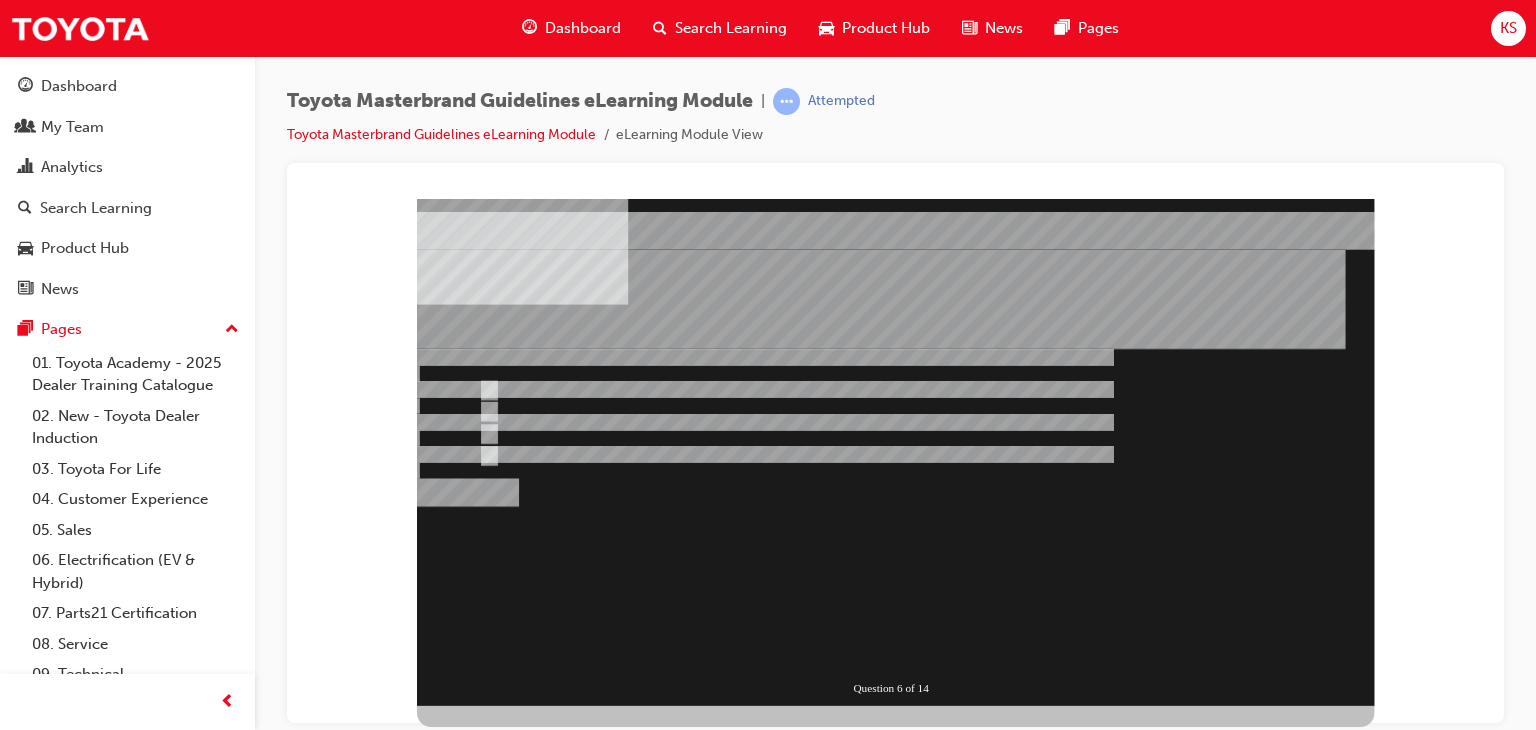 click at bounding box center (468, 917) 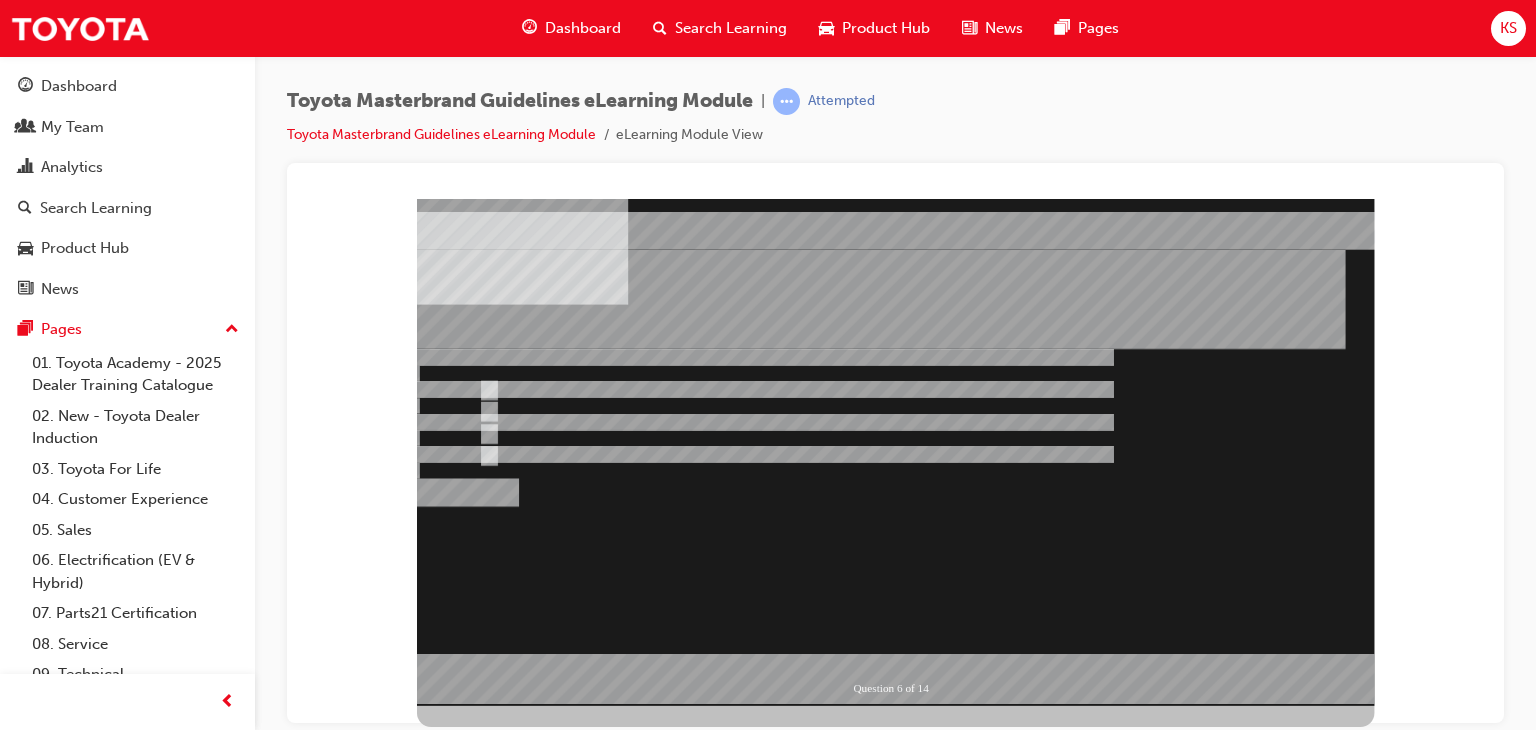 click at bounding box center [895, 451] 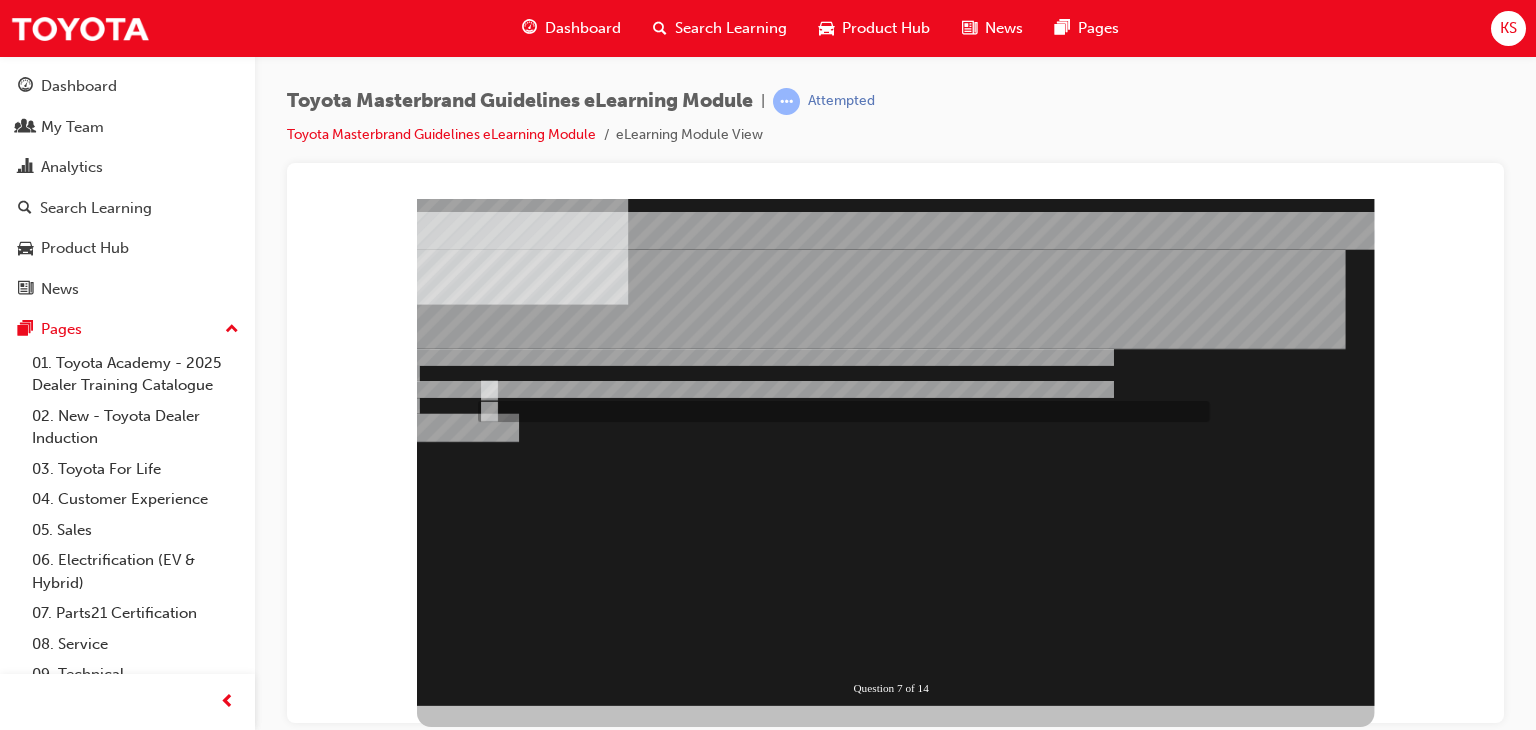 click at bounding box center [840, 1085] 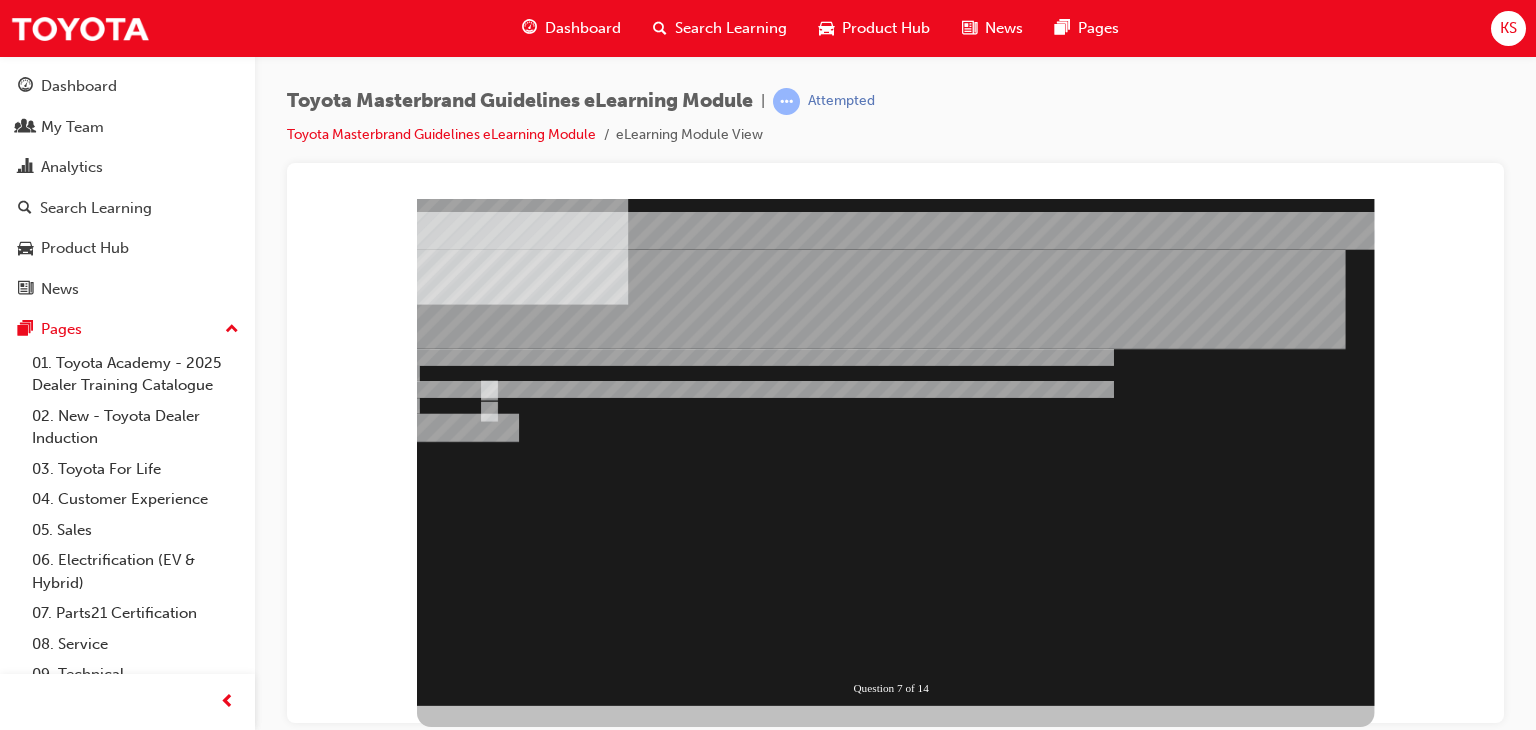 click at bounding box center (468, 886) 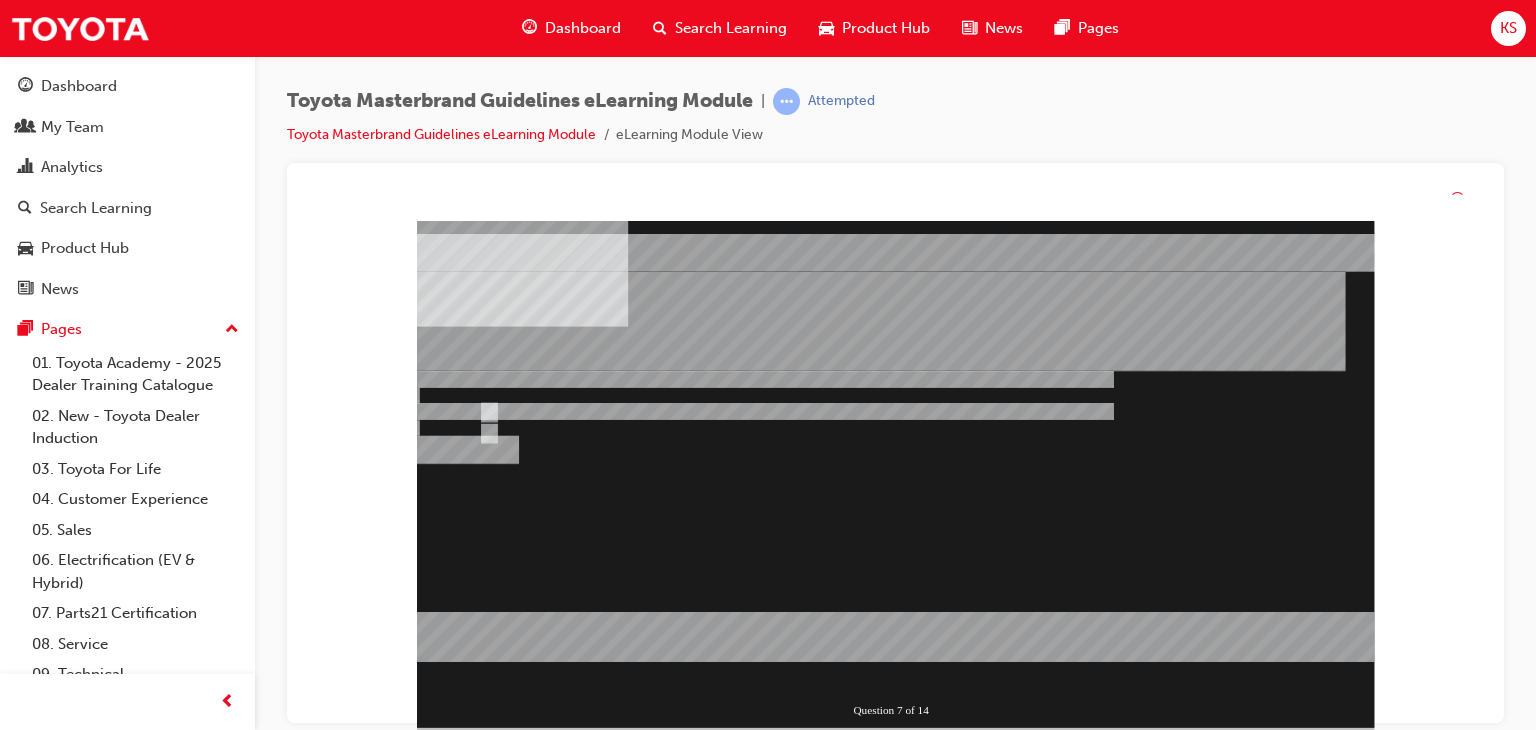 click at bounding box center [895, 474] 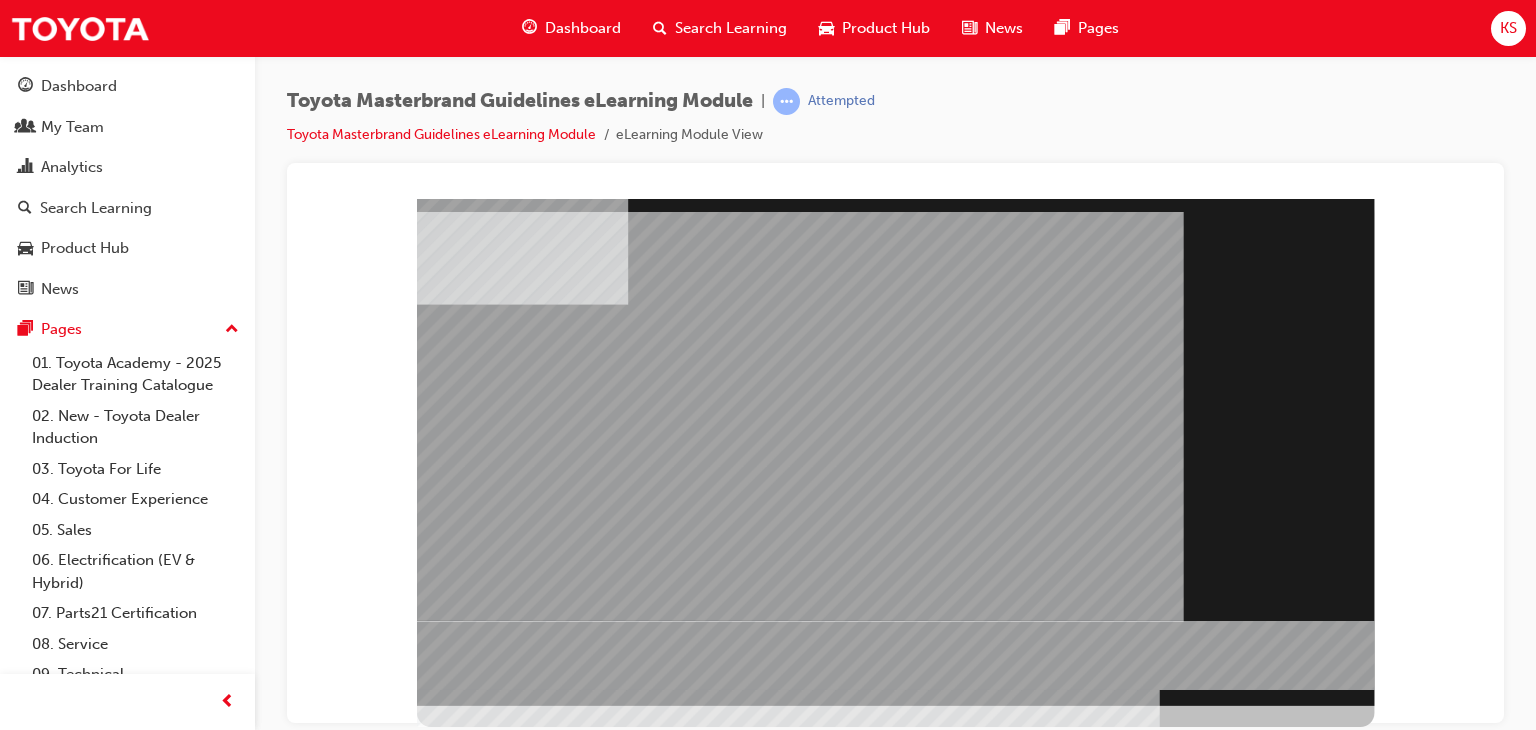 click at bounding box center (461, 1728) 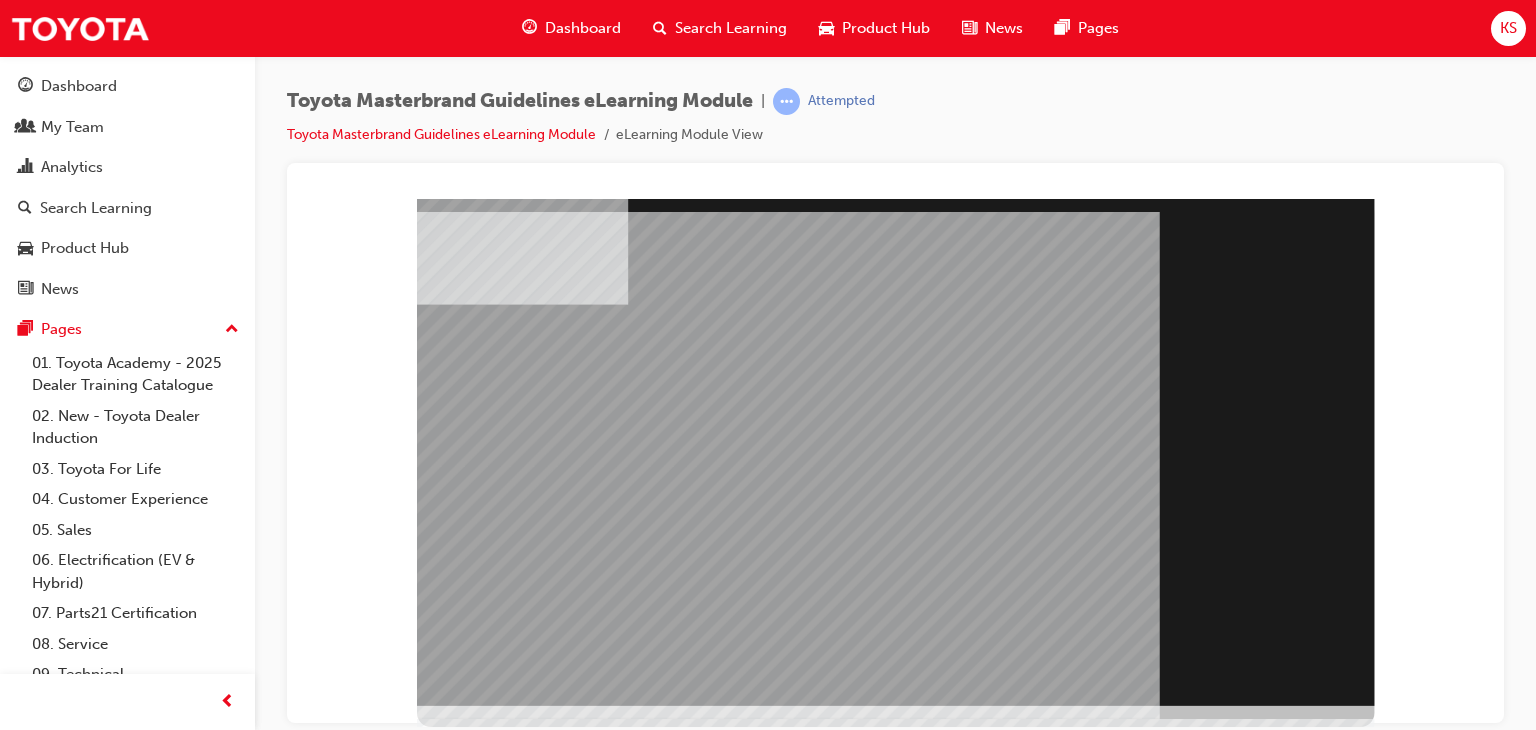 click at bounding box center (461, 1346) 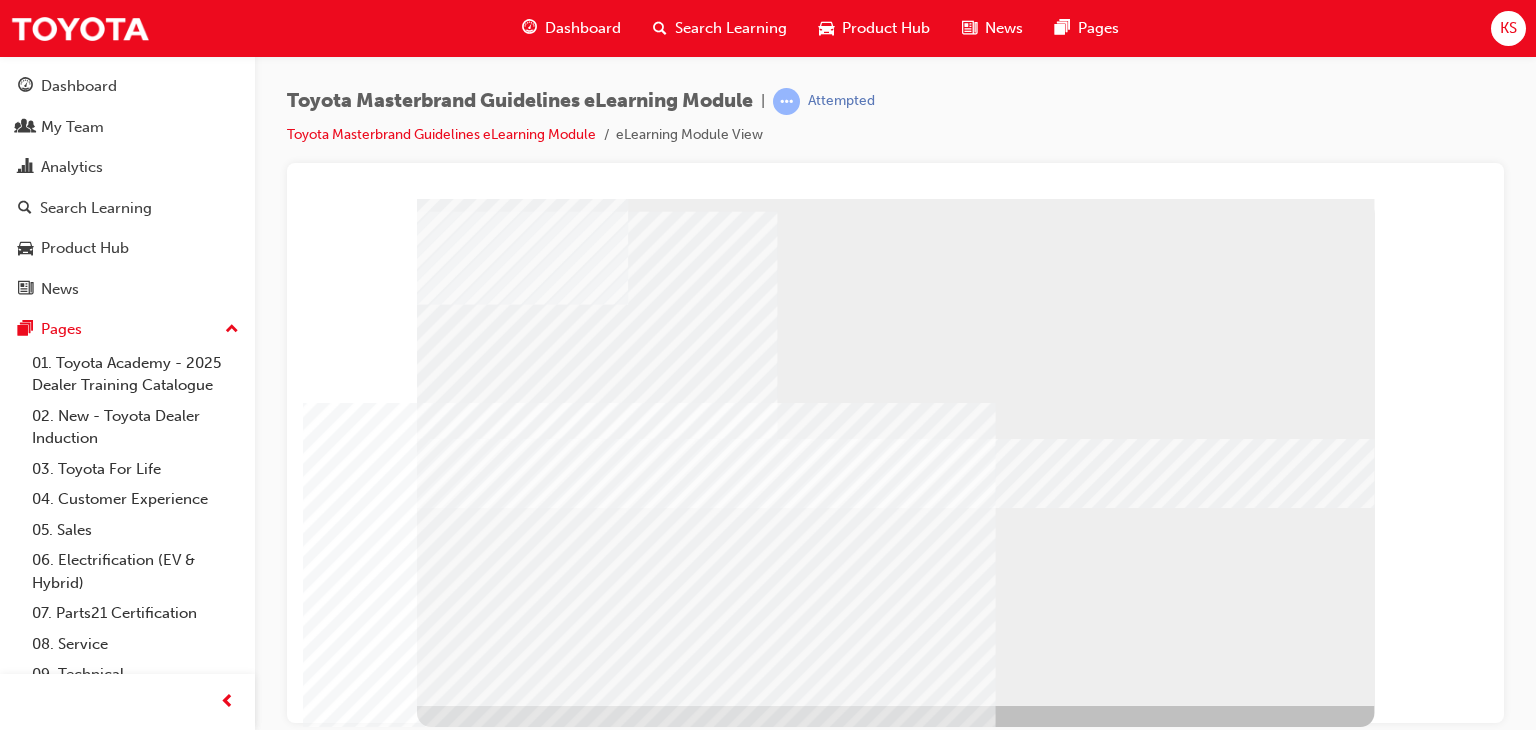 click at bounding box center (461, 1311) 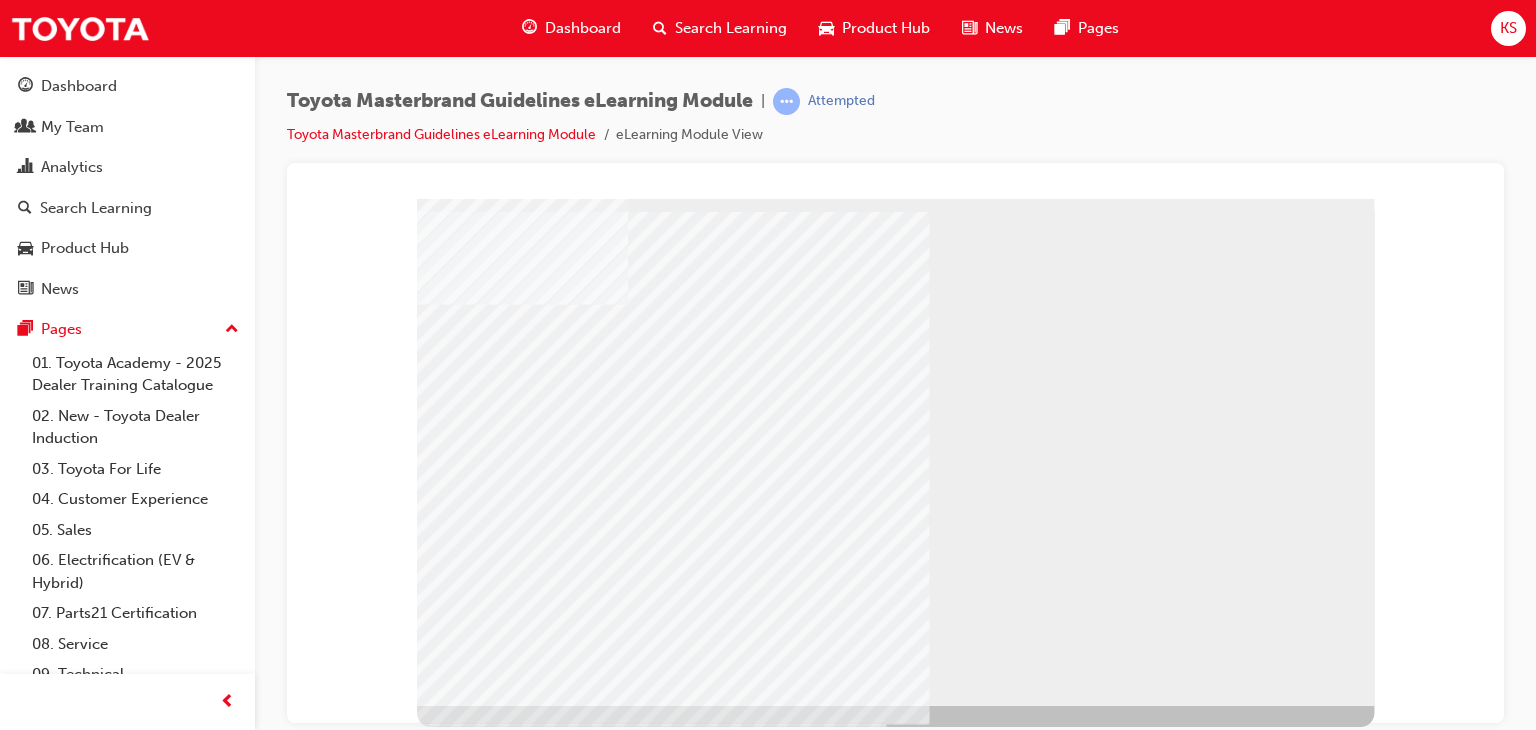 click at bounding box center (461, 1898) 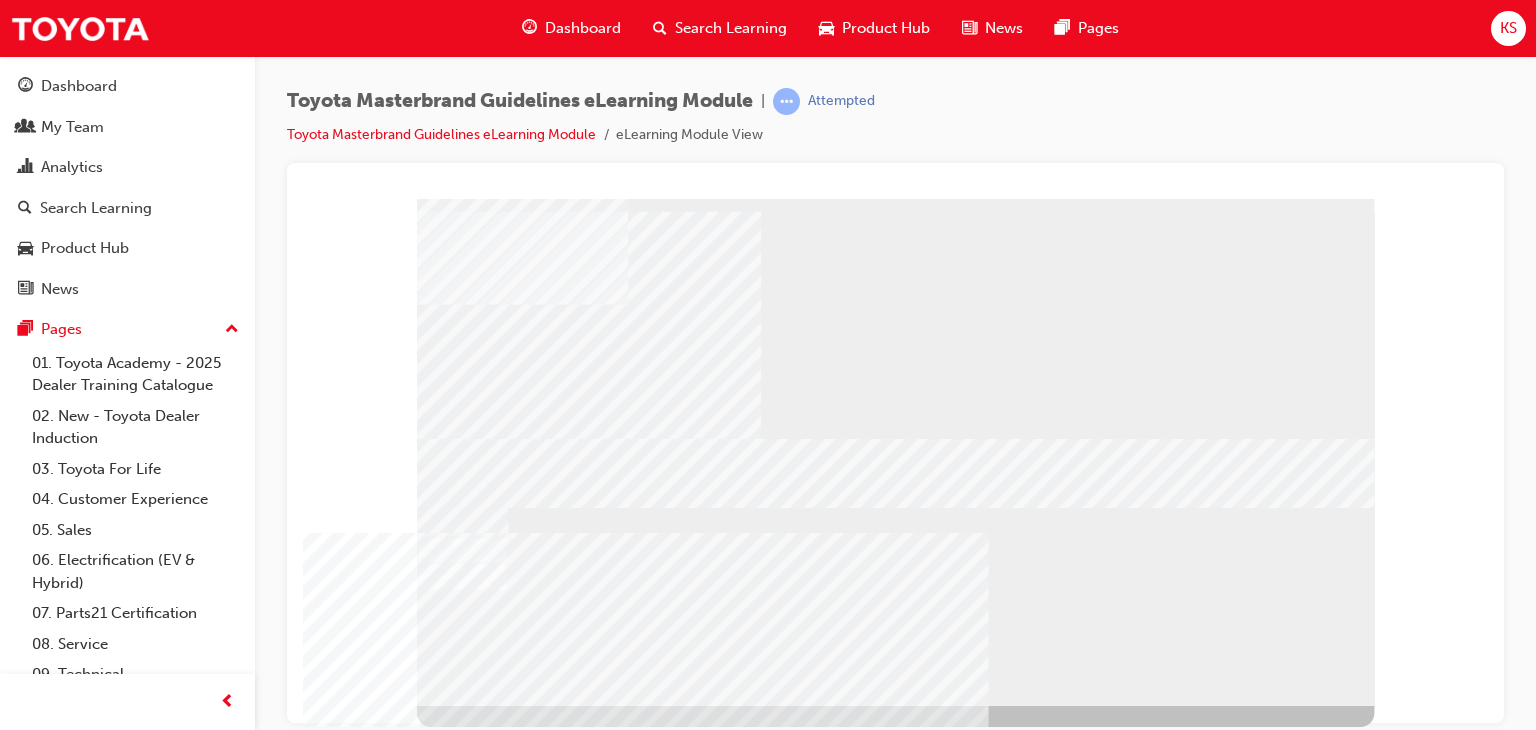 click at bounding box center [461, 1039] 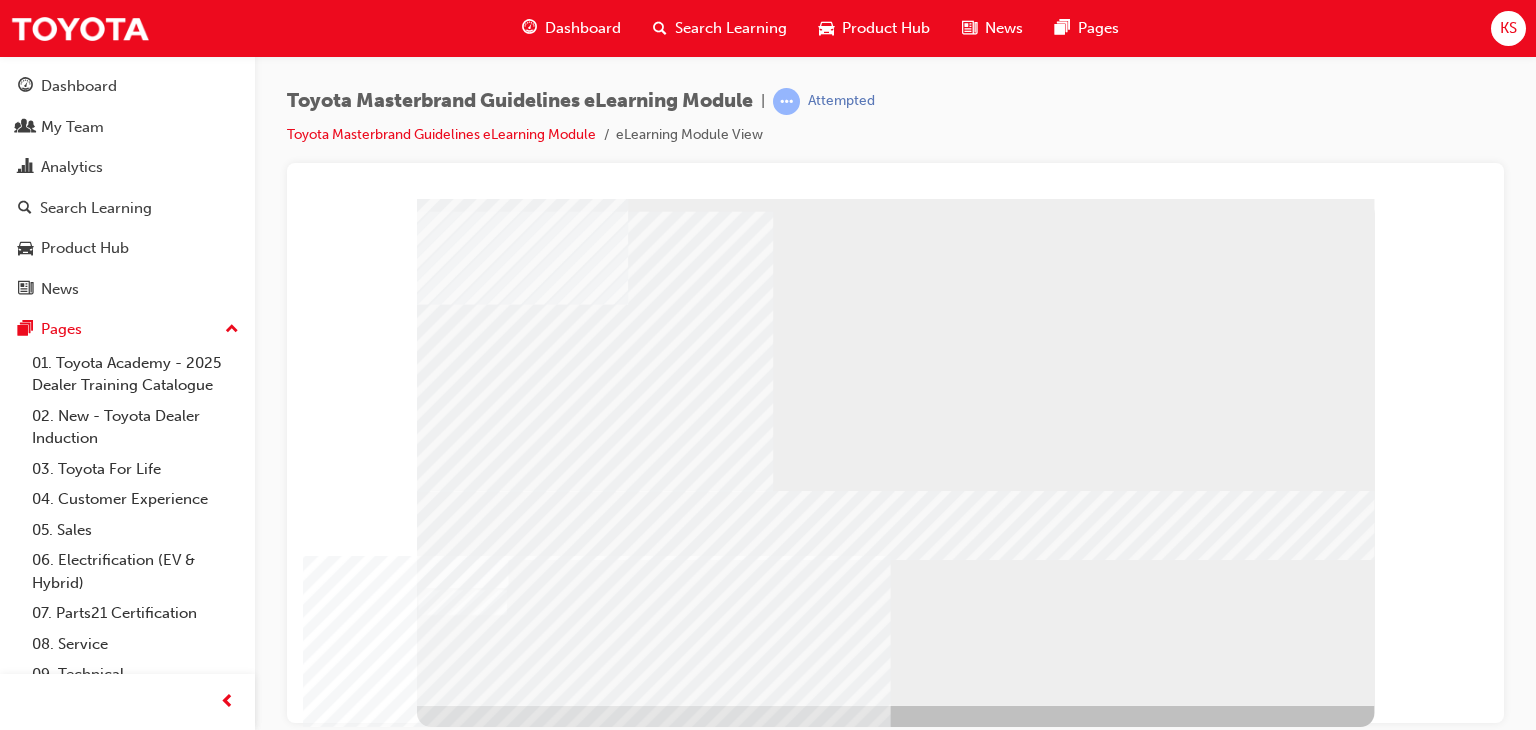 click at bounding box center [461, 1091] 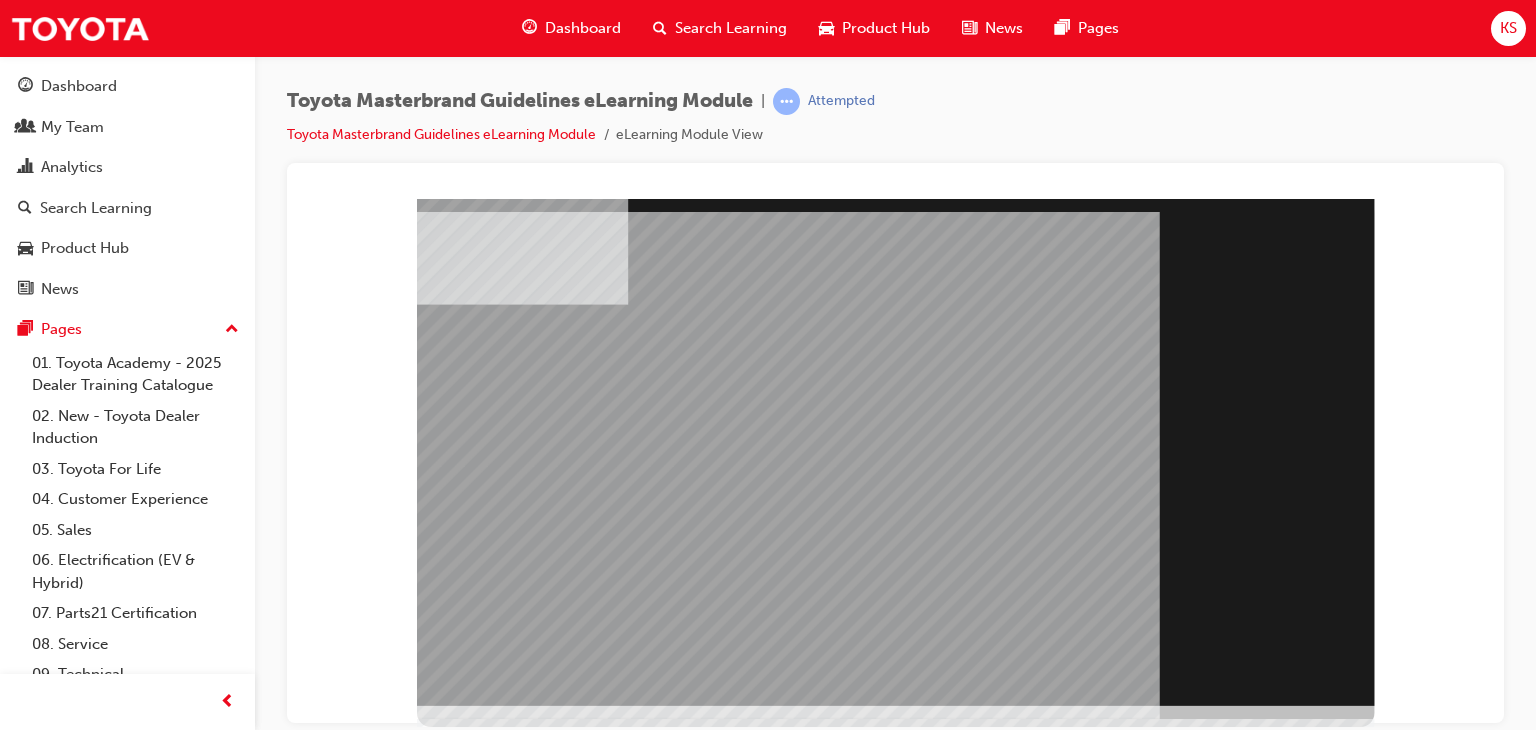 click at bounding box center (461, 1346) 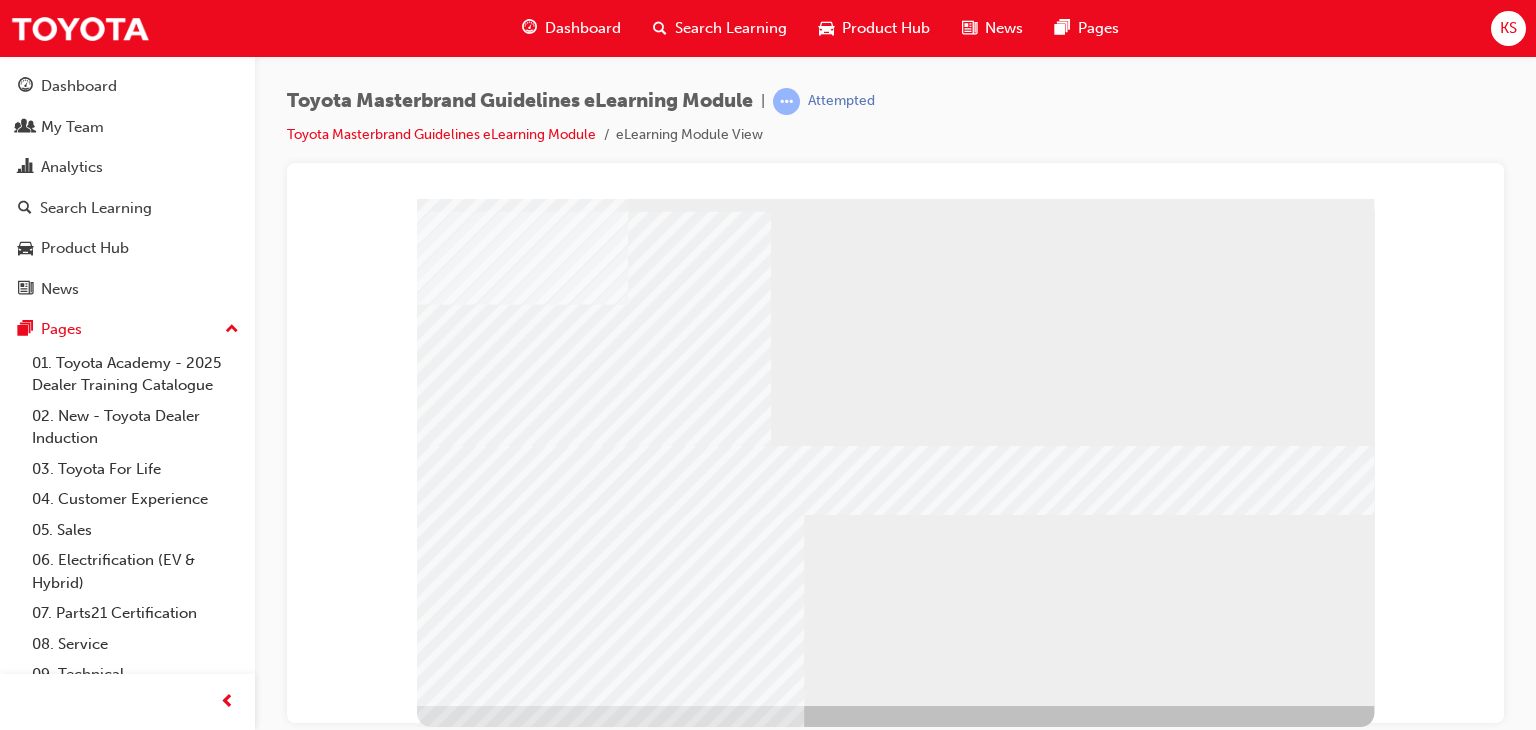 click at bounding box center (461, 1327) 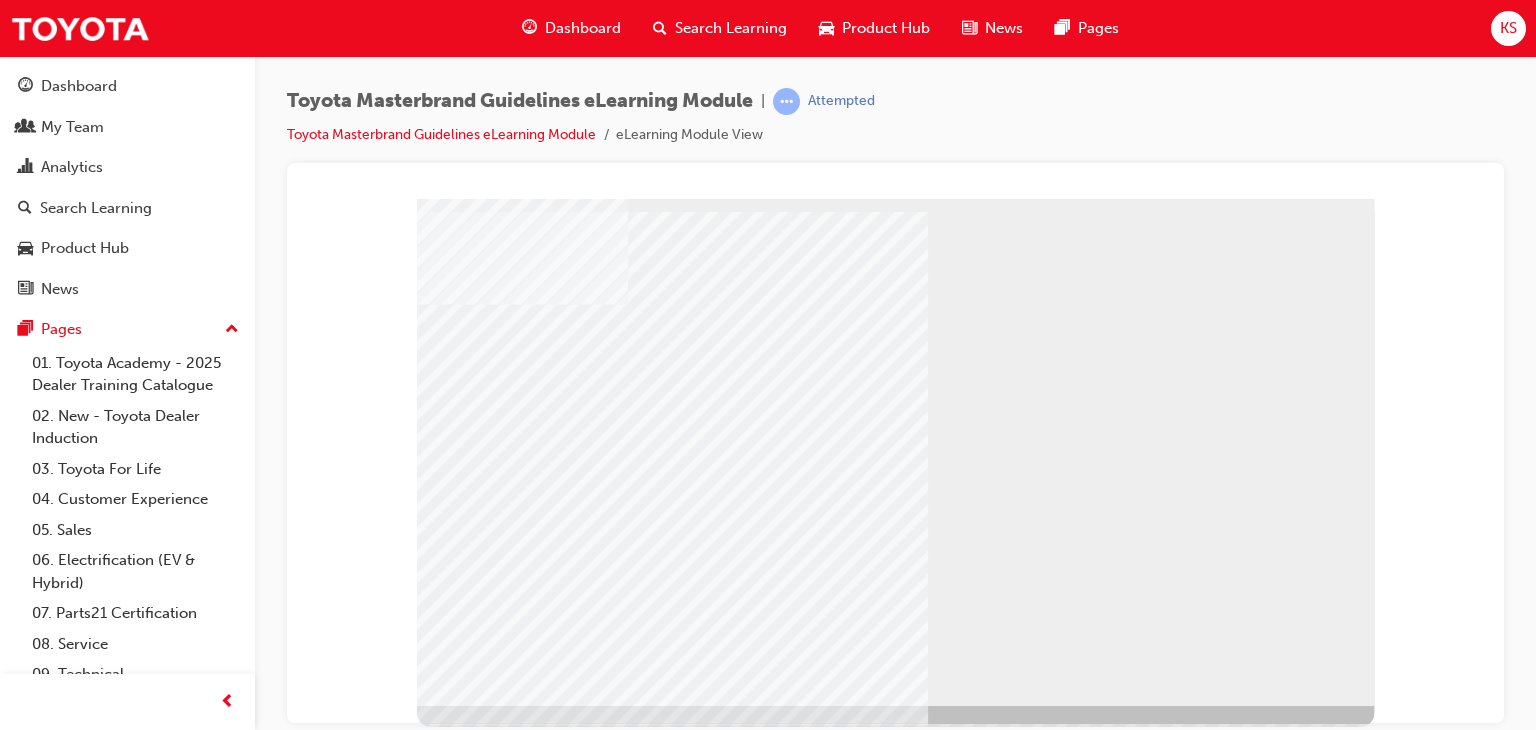 click at bounding box center (554, 3852) 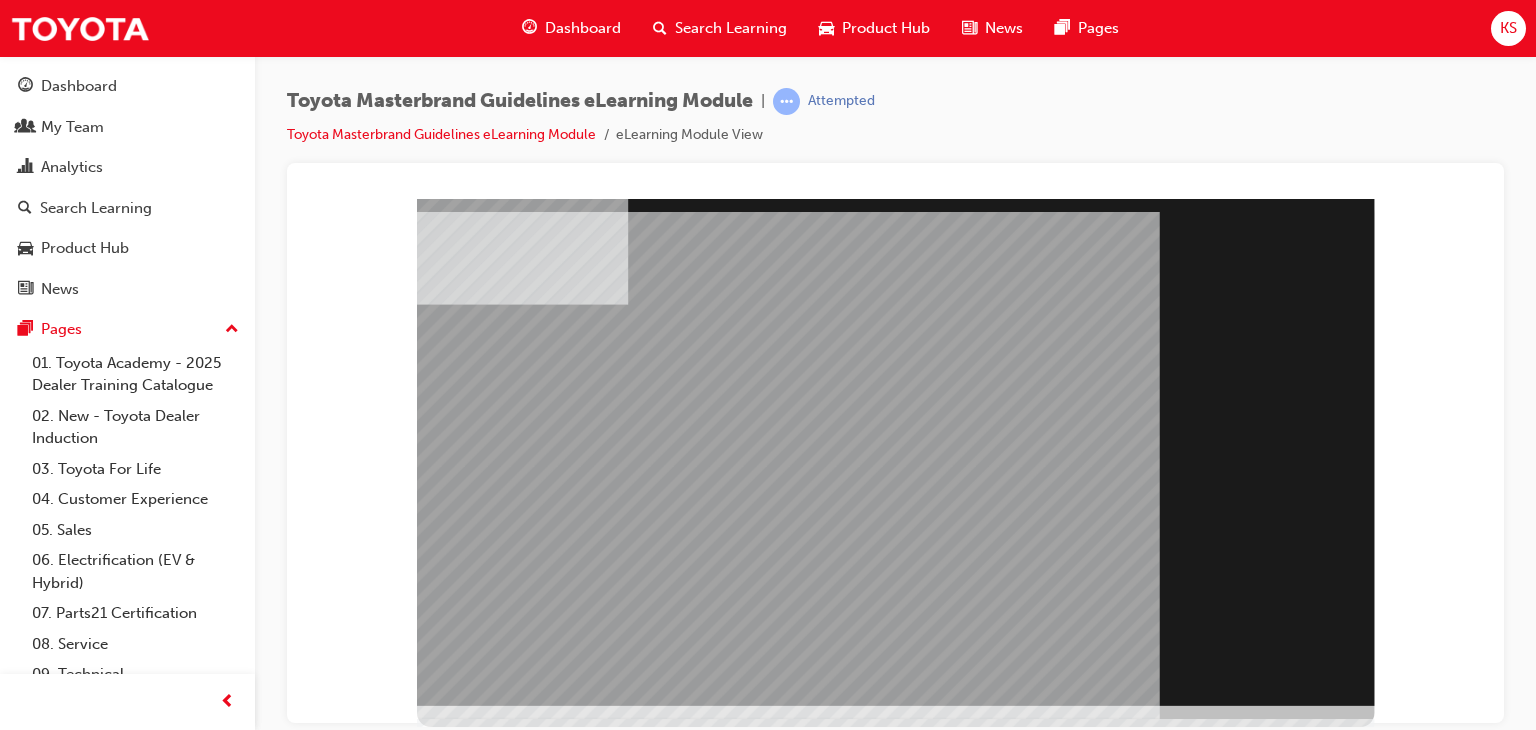 click at bounding box center [461, 1346] 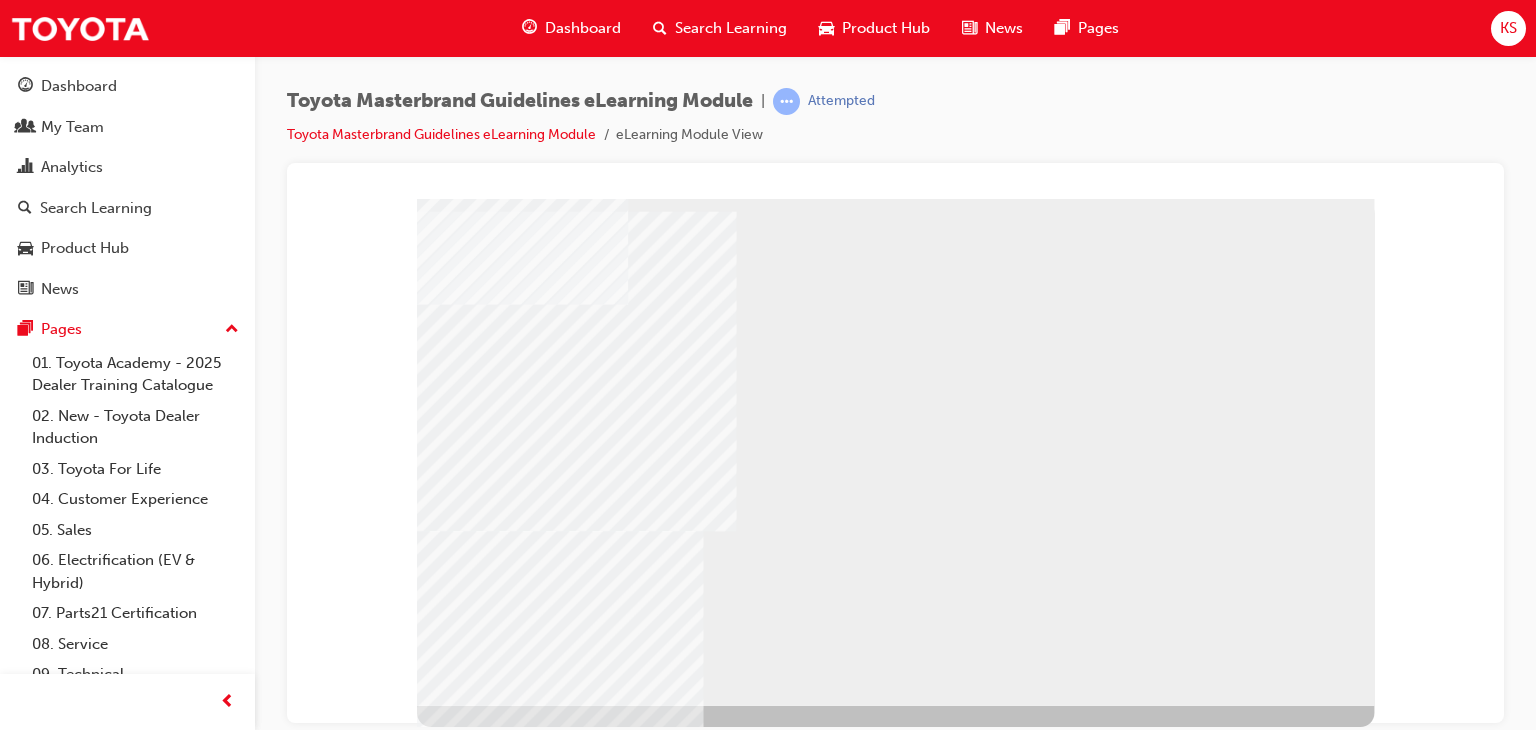 click at bounding box center [461, 2418] 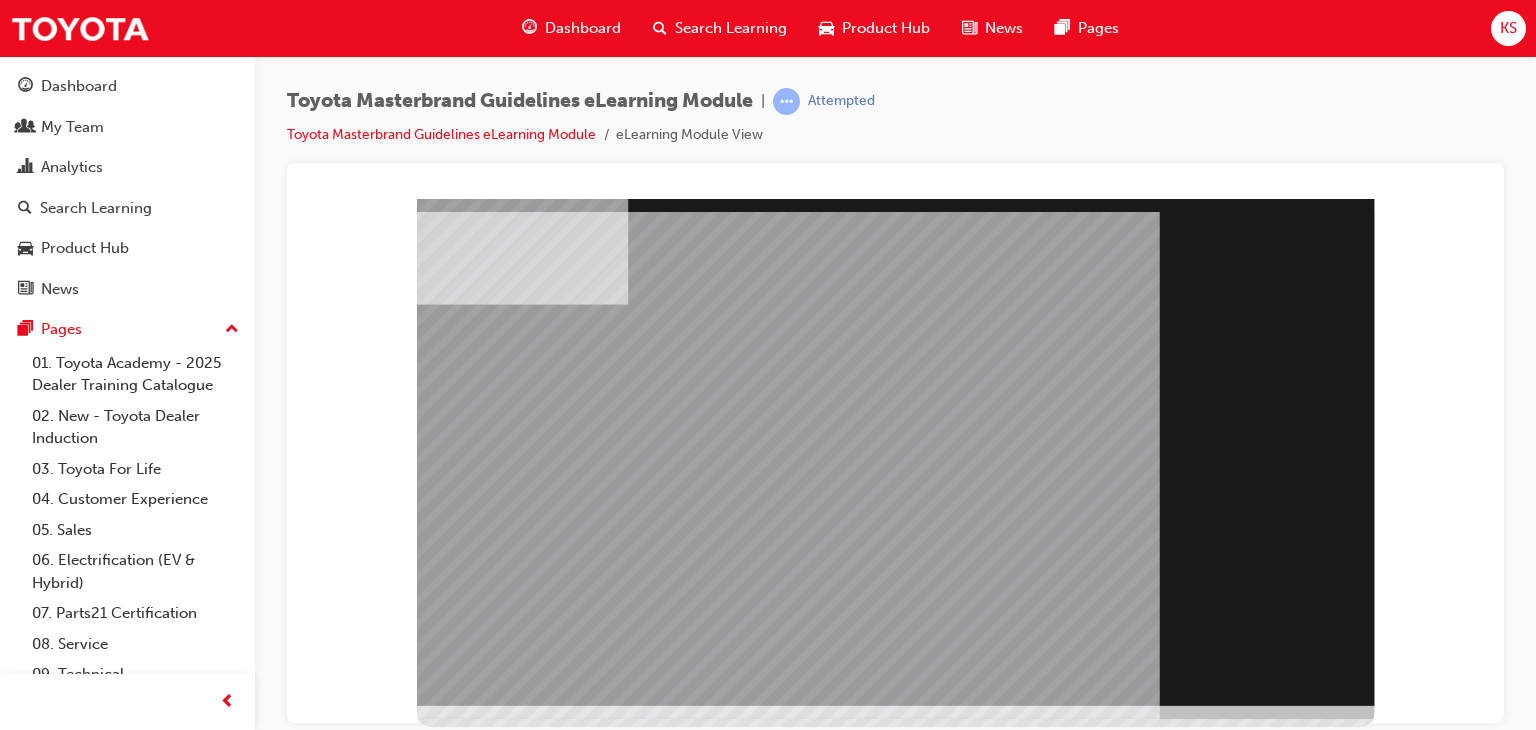 click at bounding box center (461, 1346) 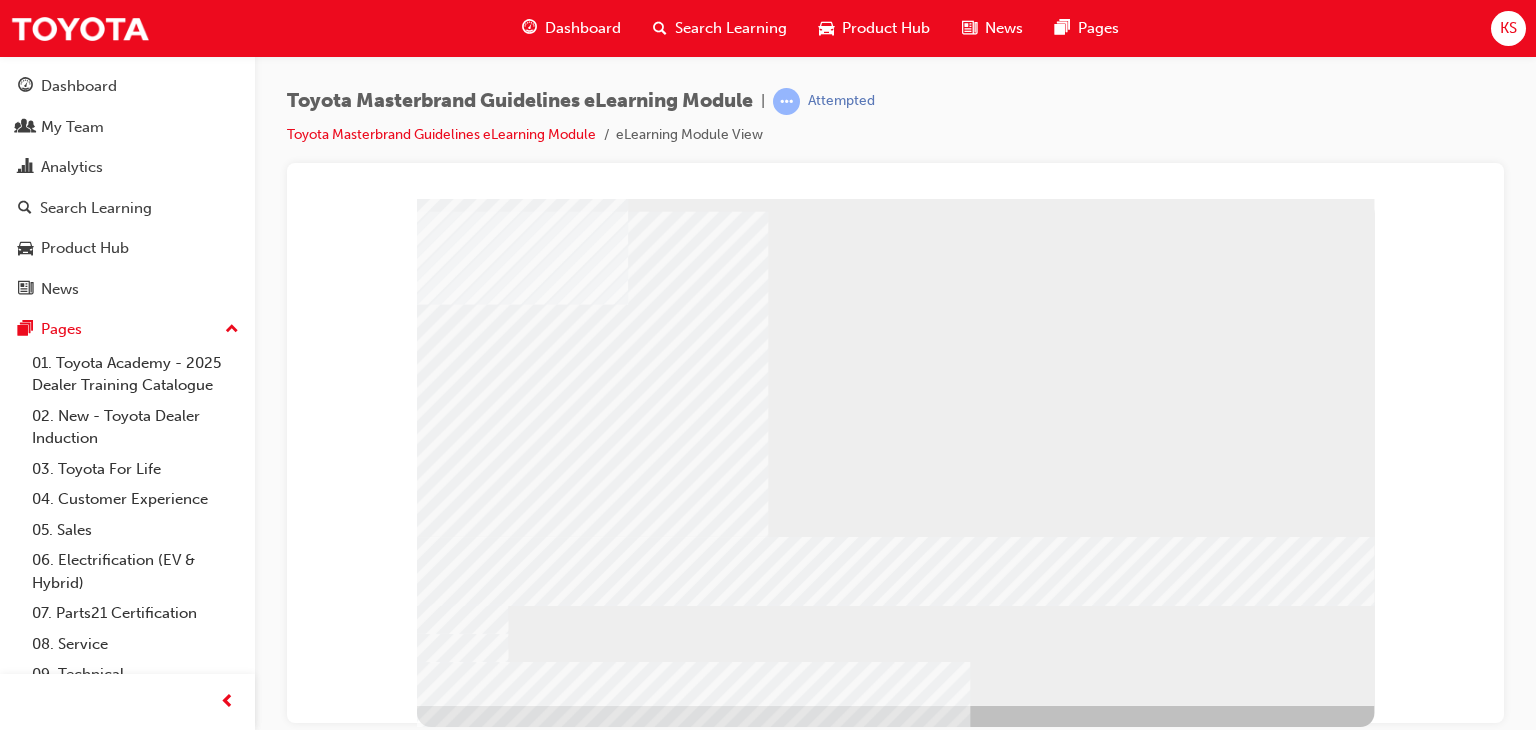 click at bounding box center (461, 1136) 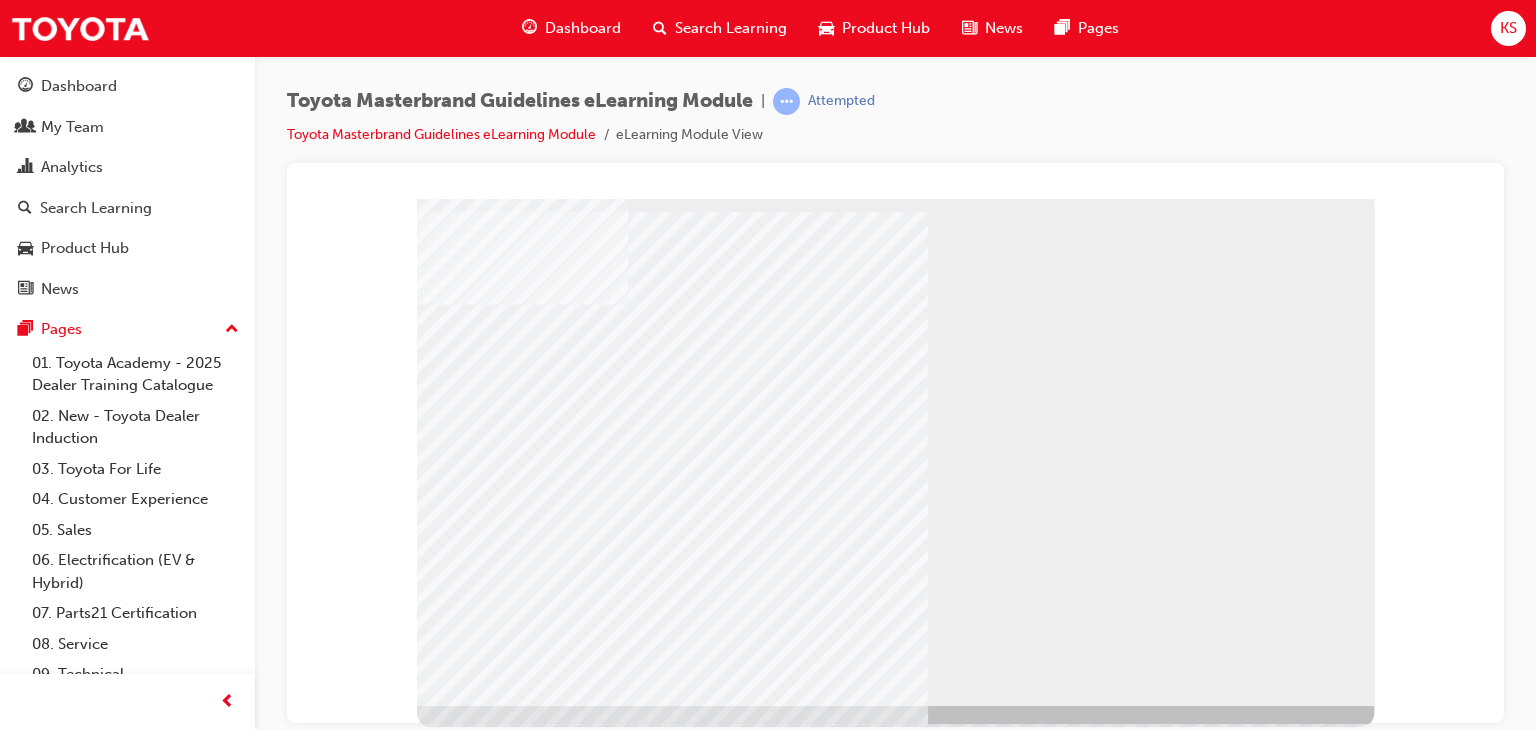 click at bounding box center (669, 958) 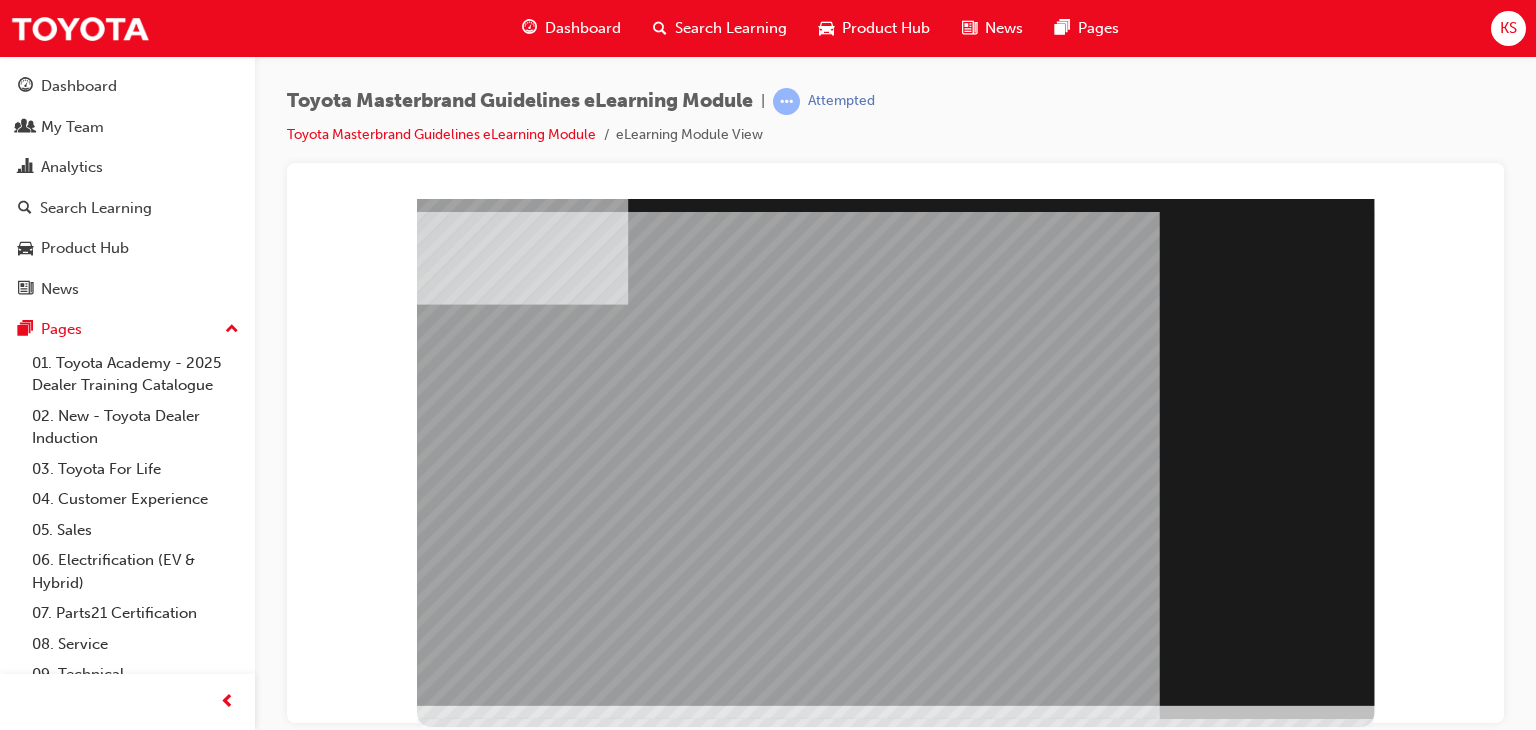 click at bounding box center (461, 1346) 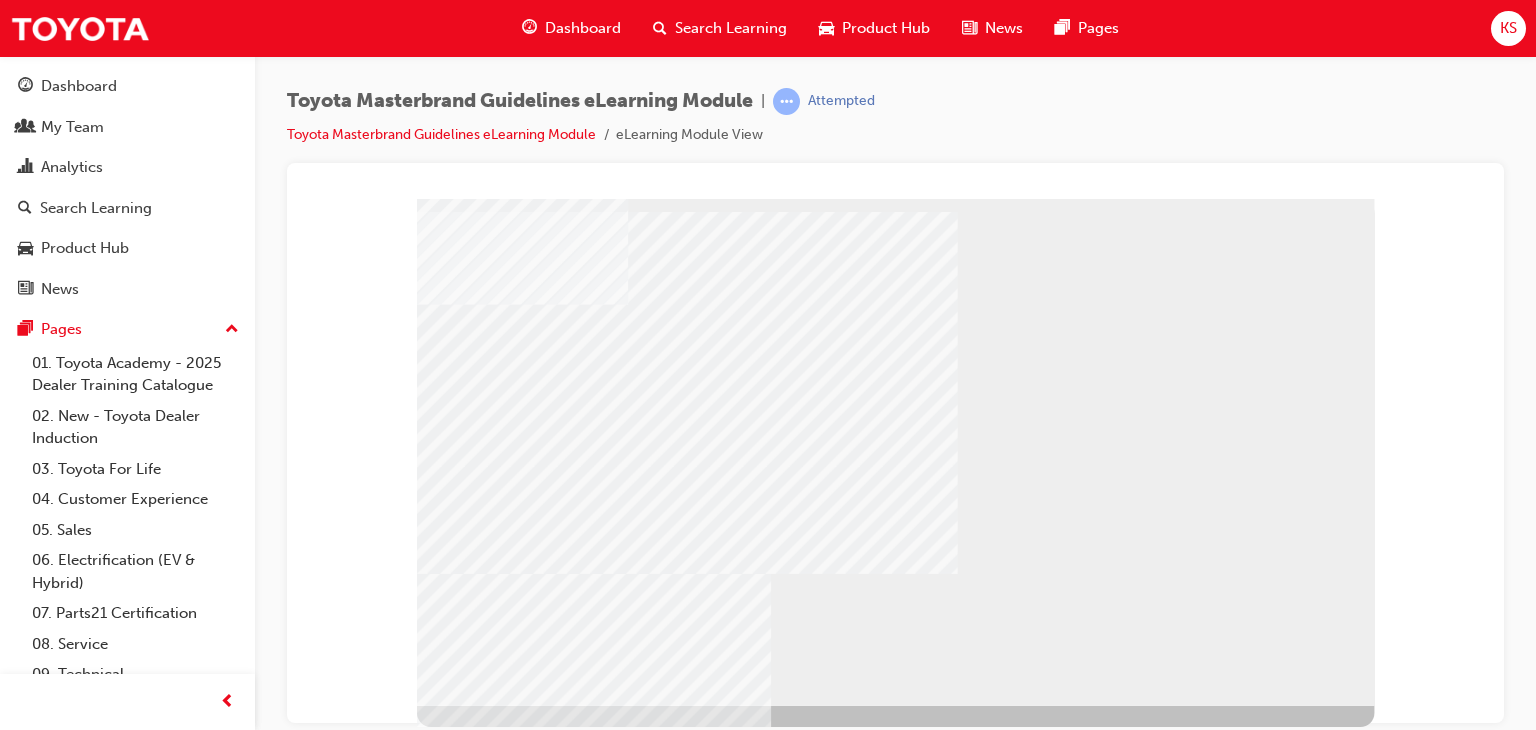 click at bounding box center (480, 3132) 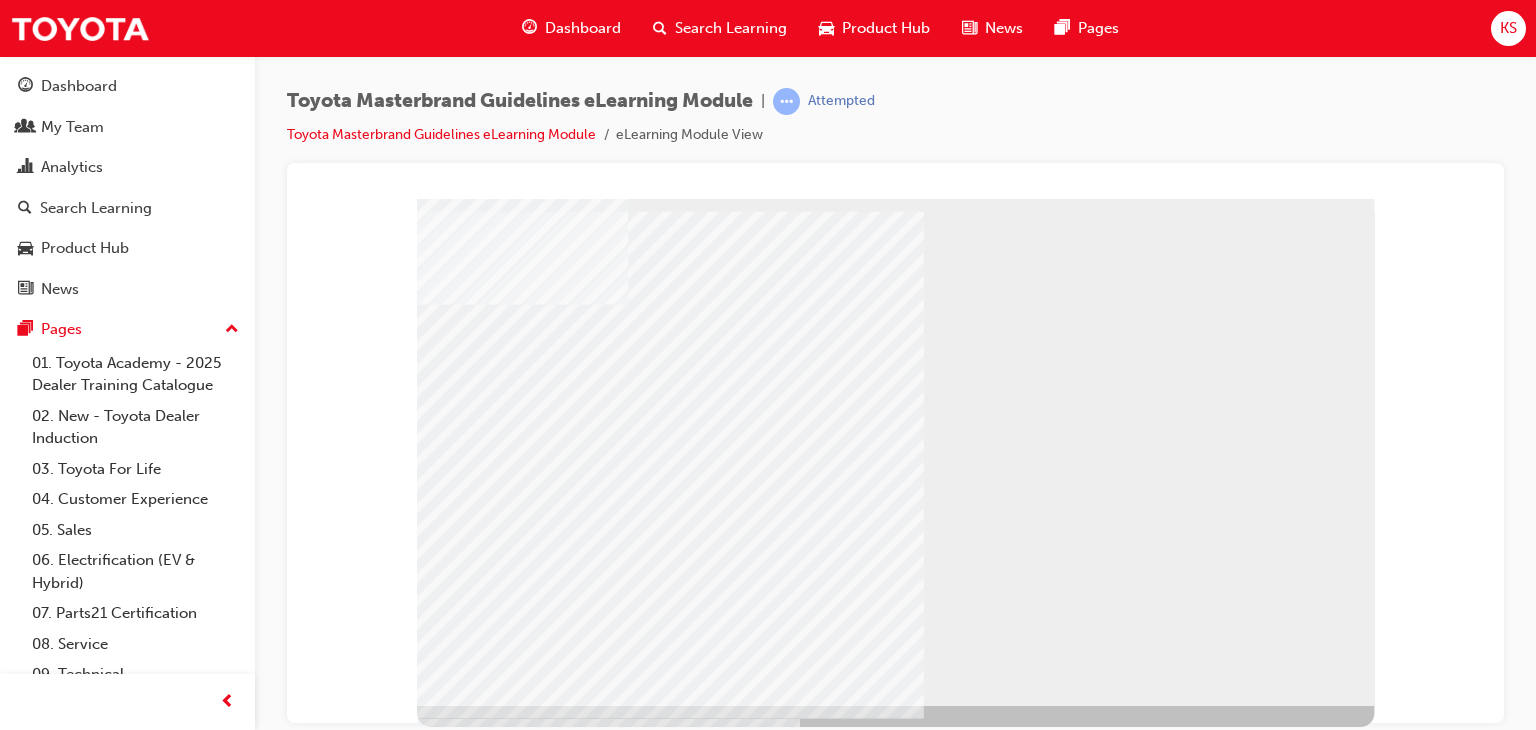 click at bounding box center (461, 1643) 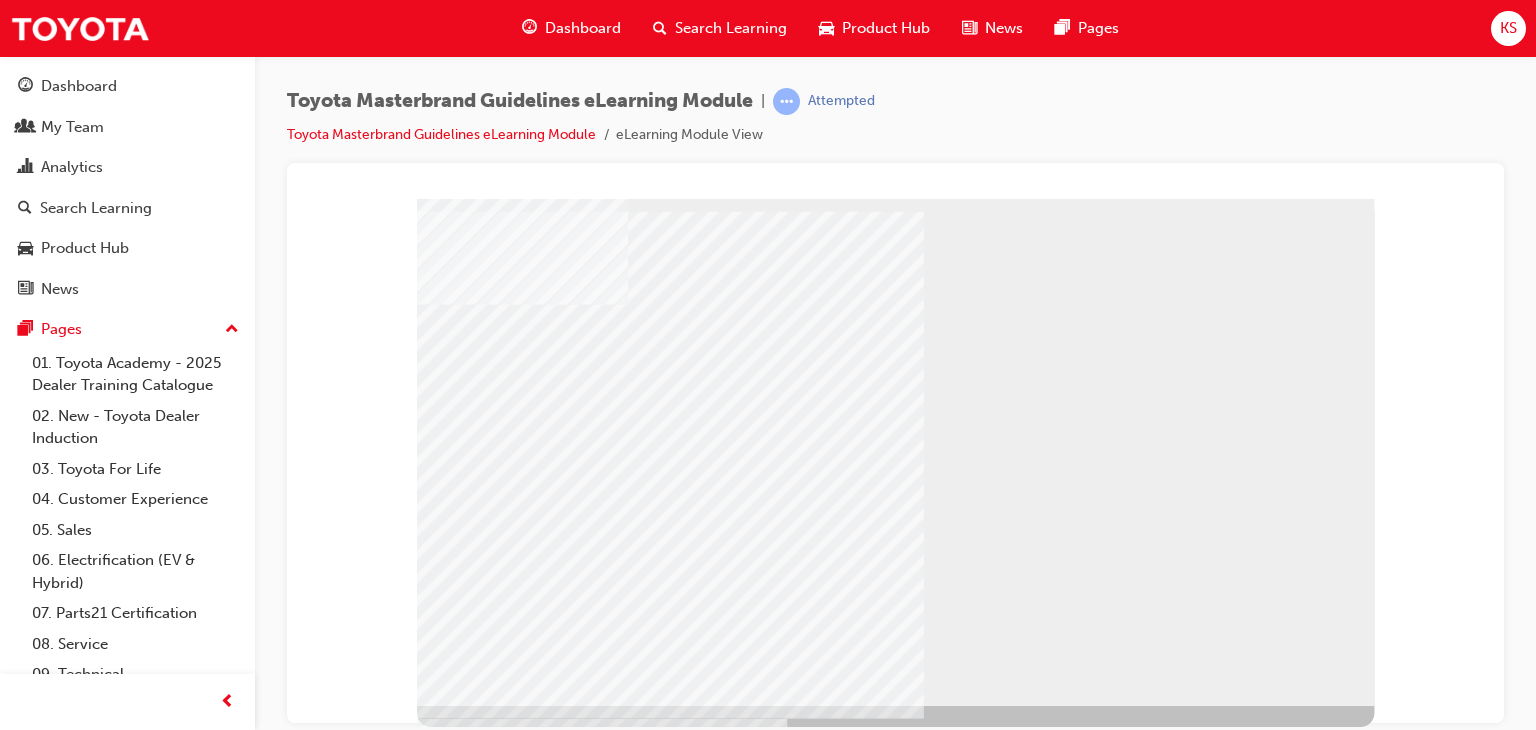 click at bounding box center [461, 1667] 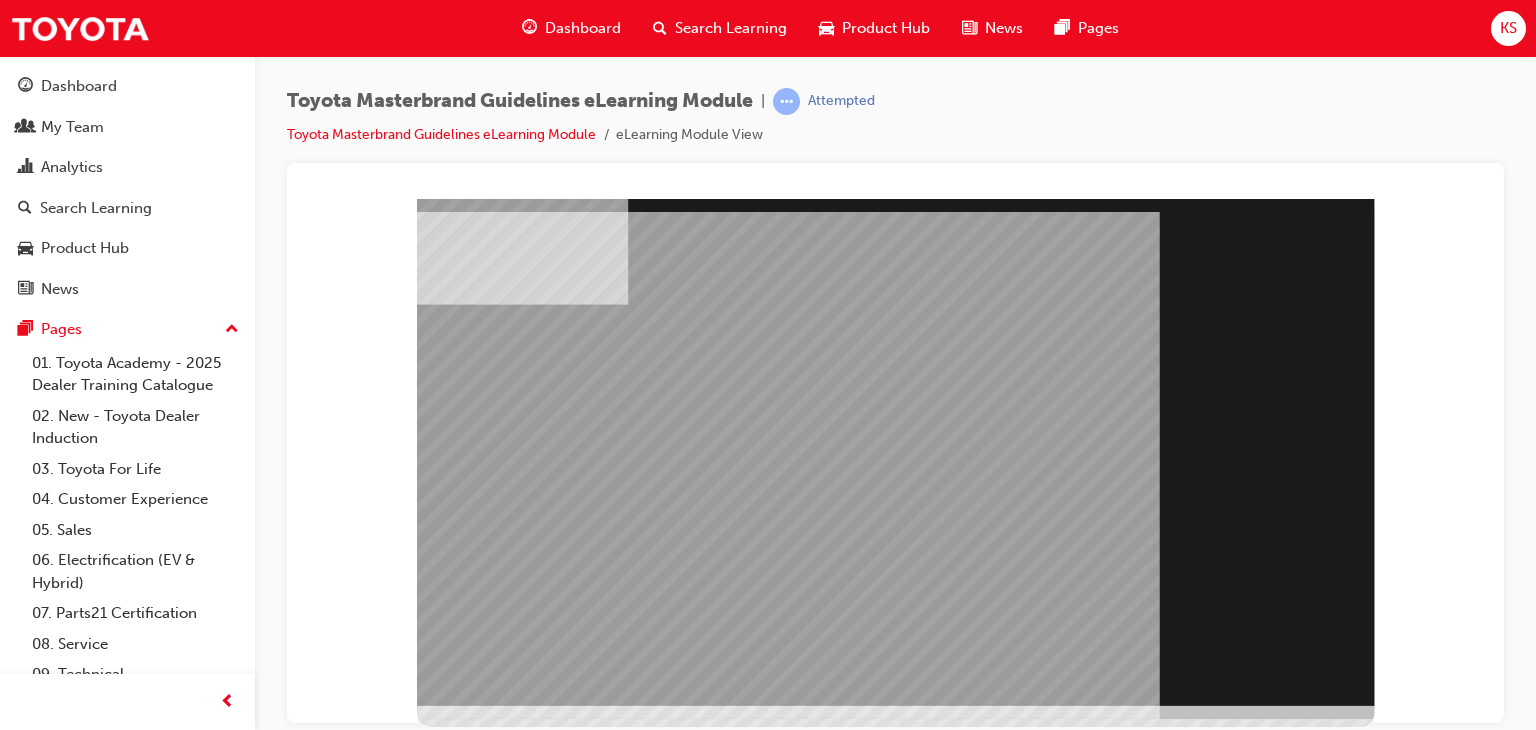 click at bounding box center (461, 1346) 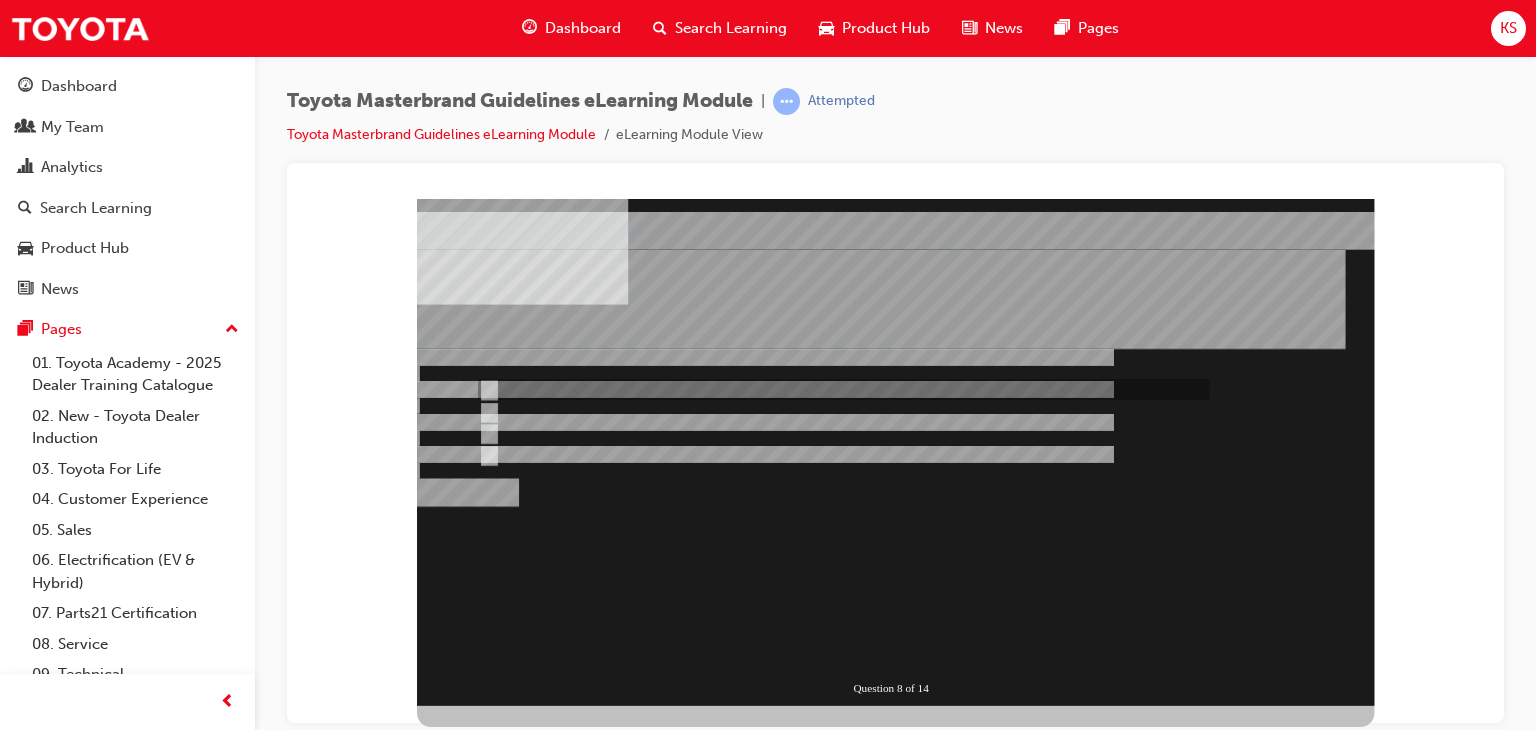 click at bounding box center (840, 1048) 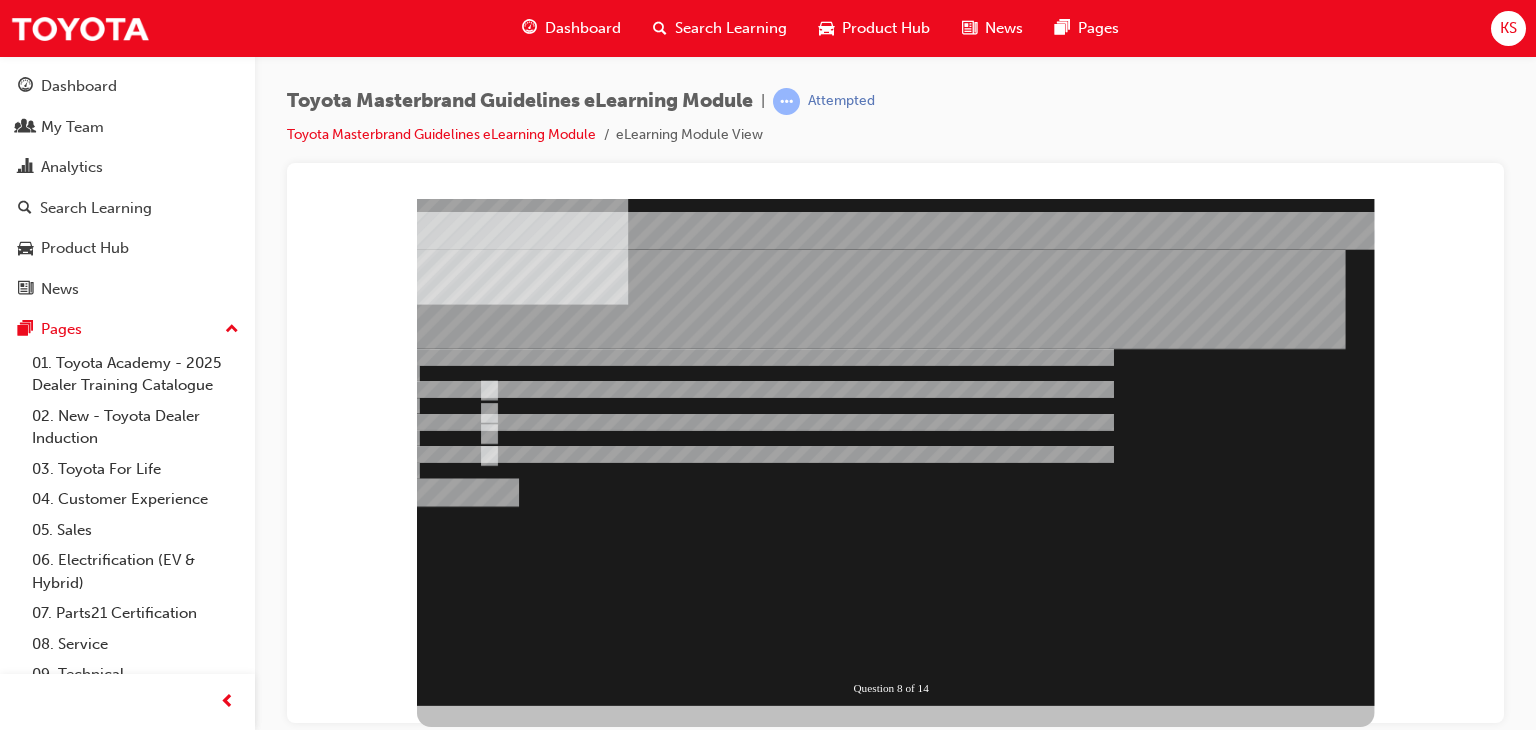 click at bounding box center [468, 917] 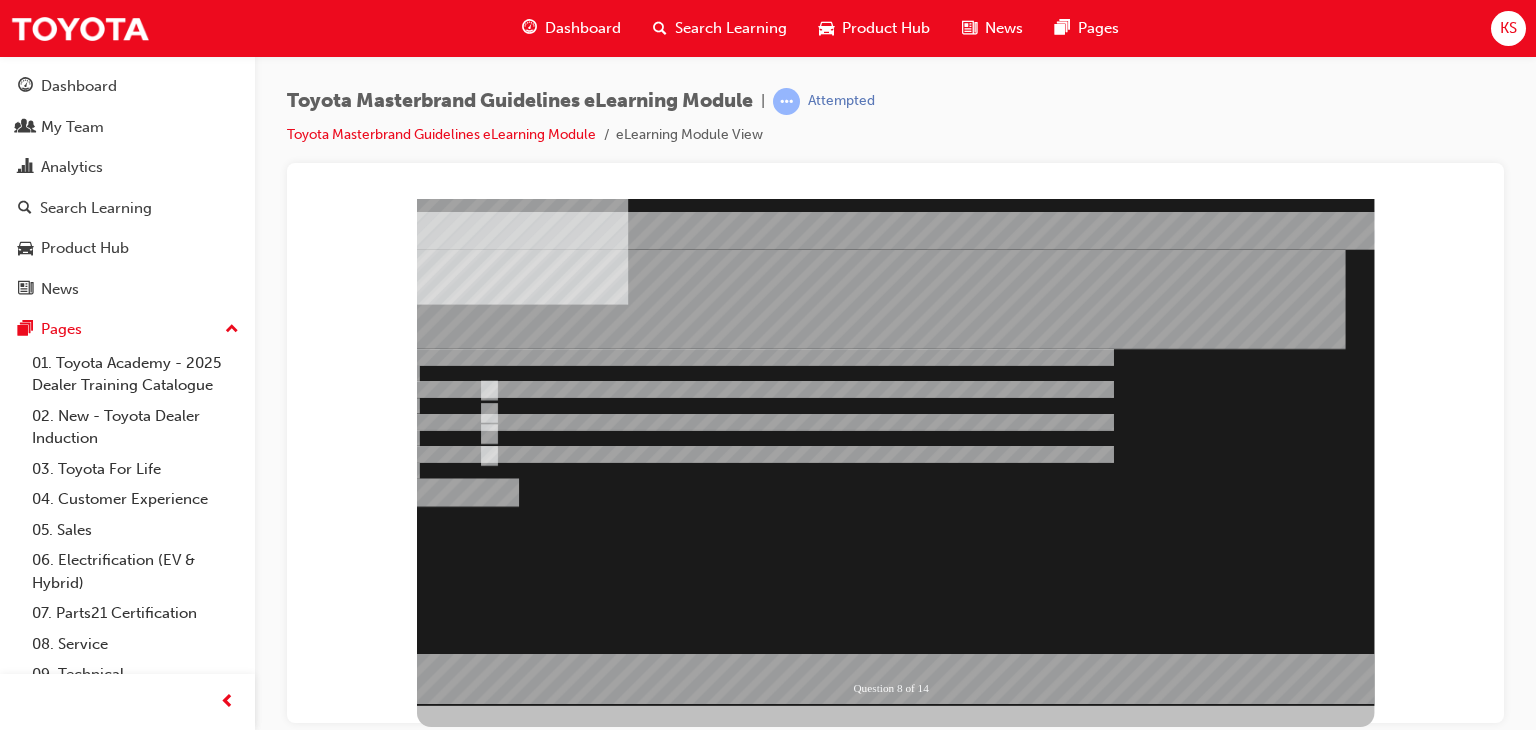click at bounding box center [895, 451] 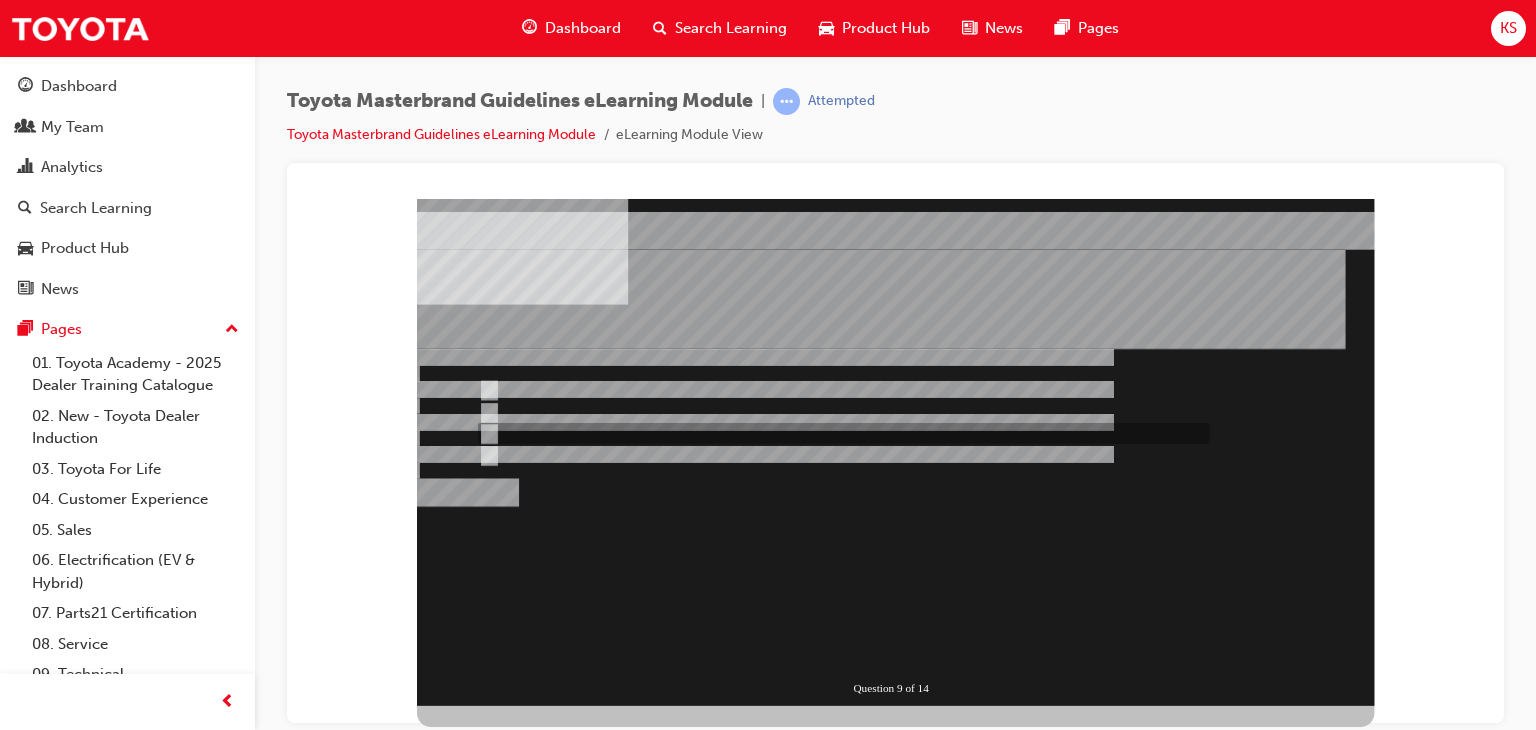 click at bounding box center (840, 1122) 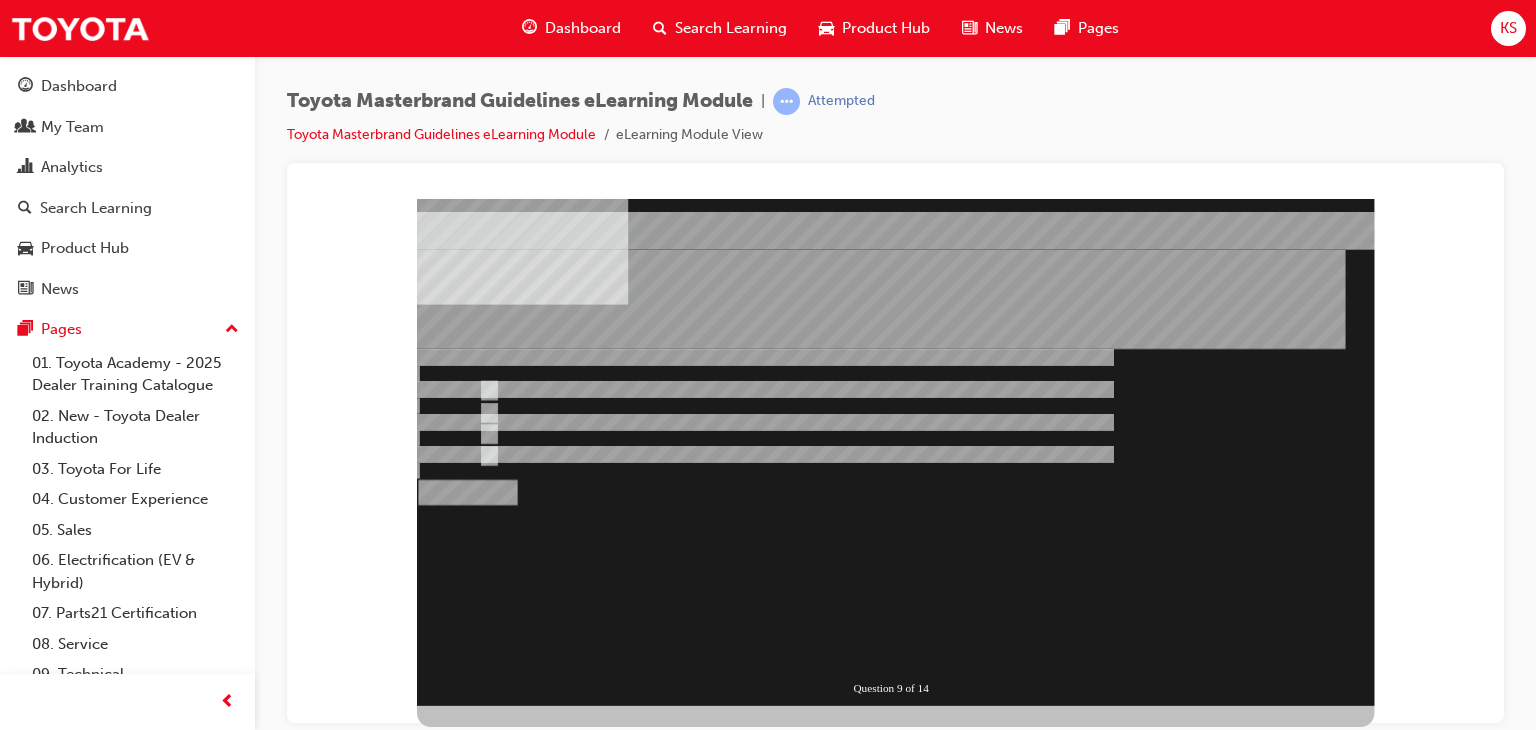 click at bounding box center [468, 917] 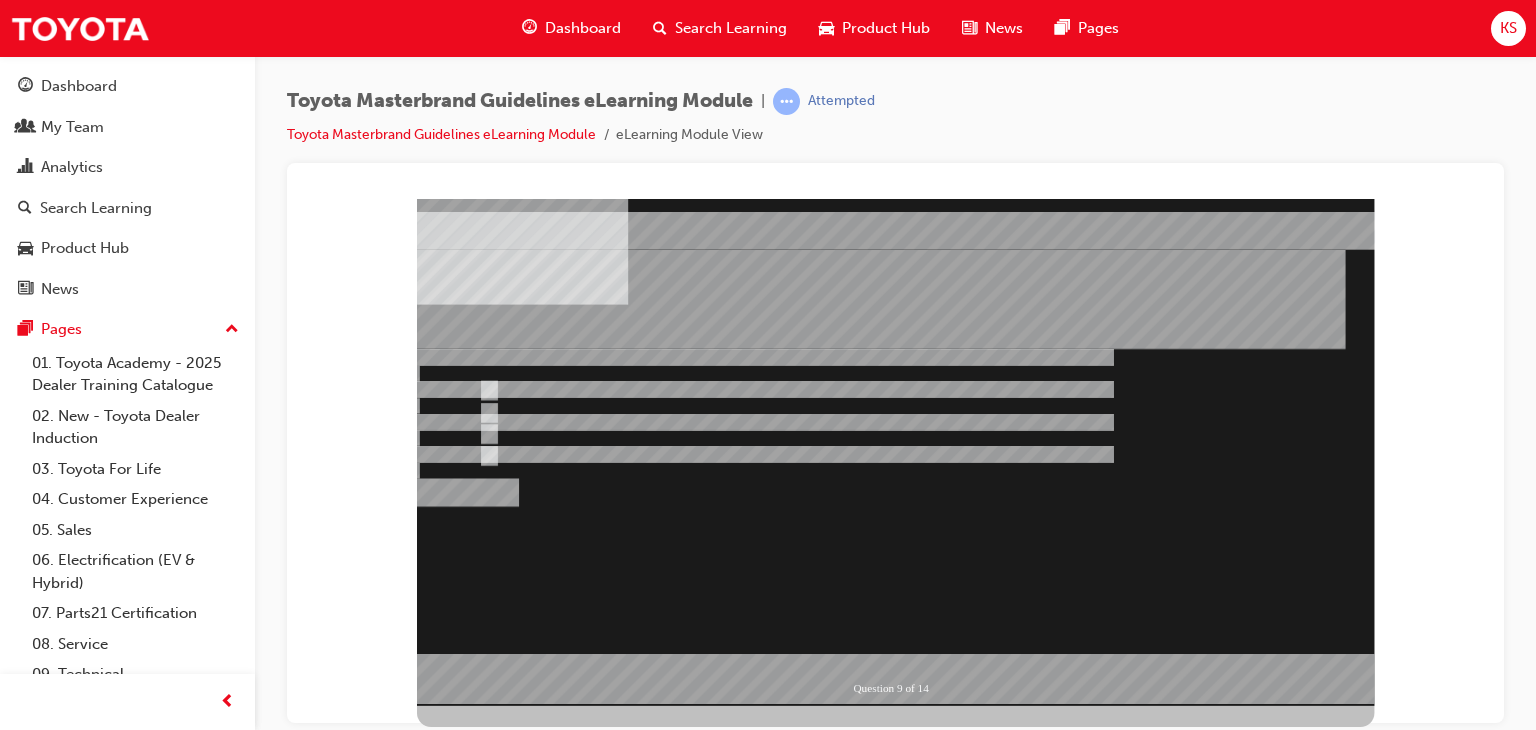 click at bounding box center (895, 451) 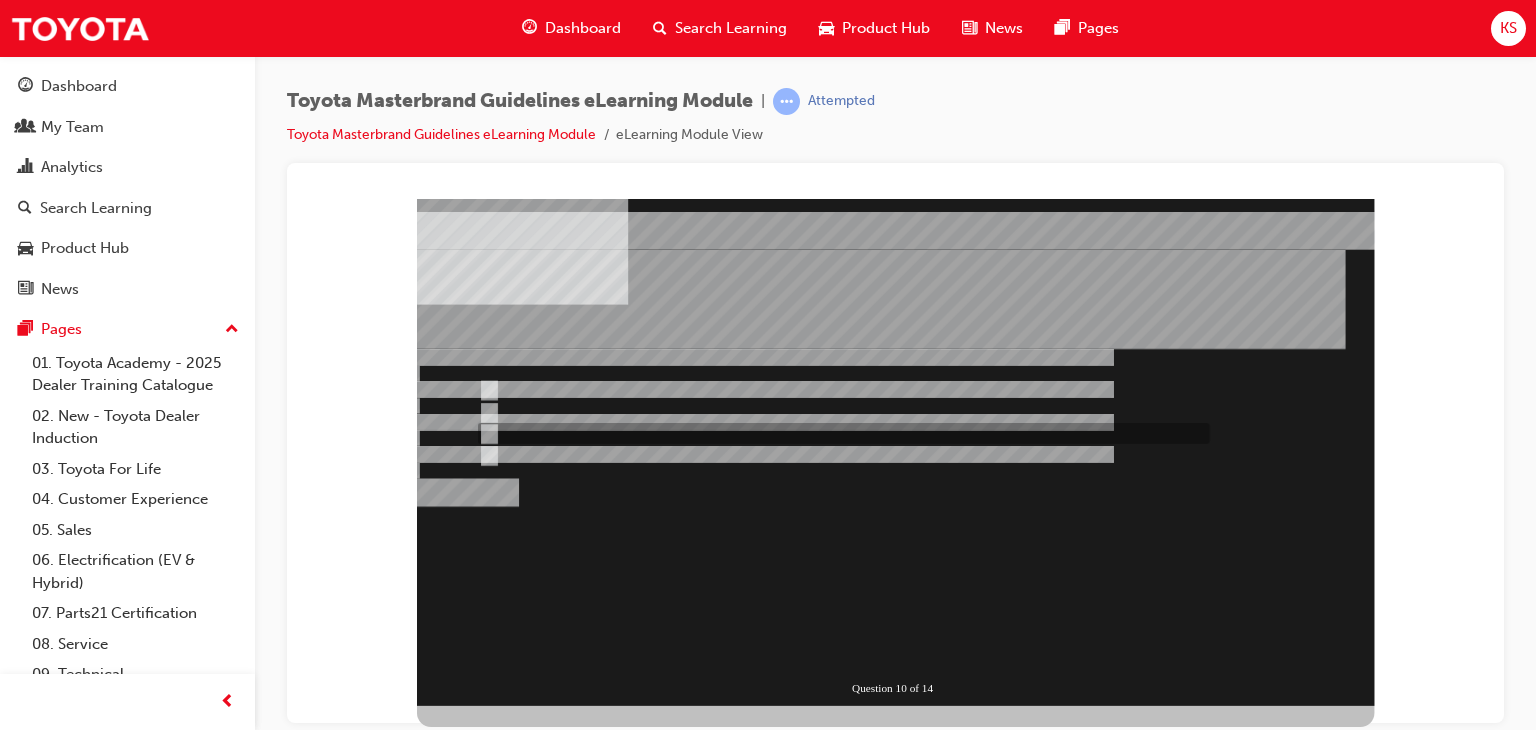 click at bounding box center [840, 1122] 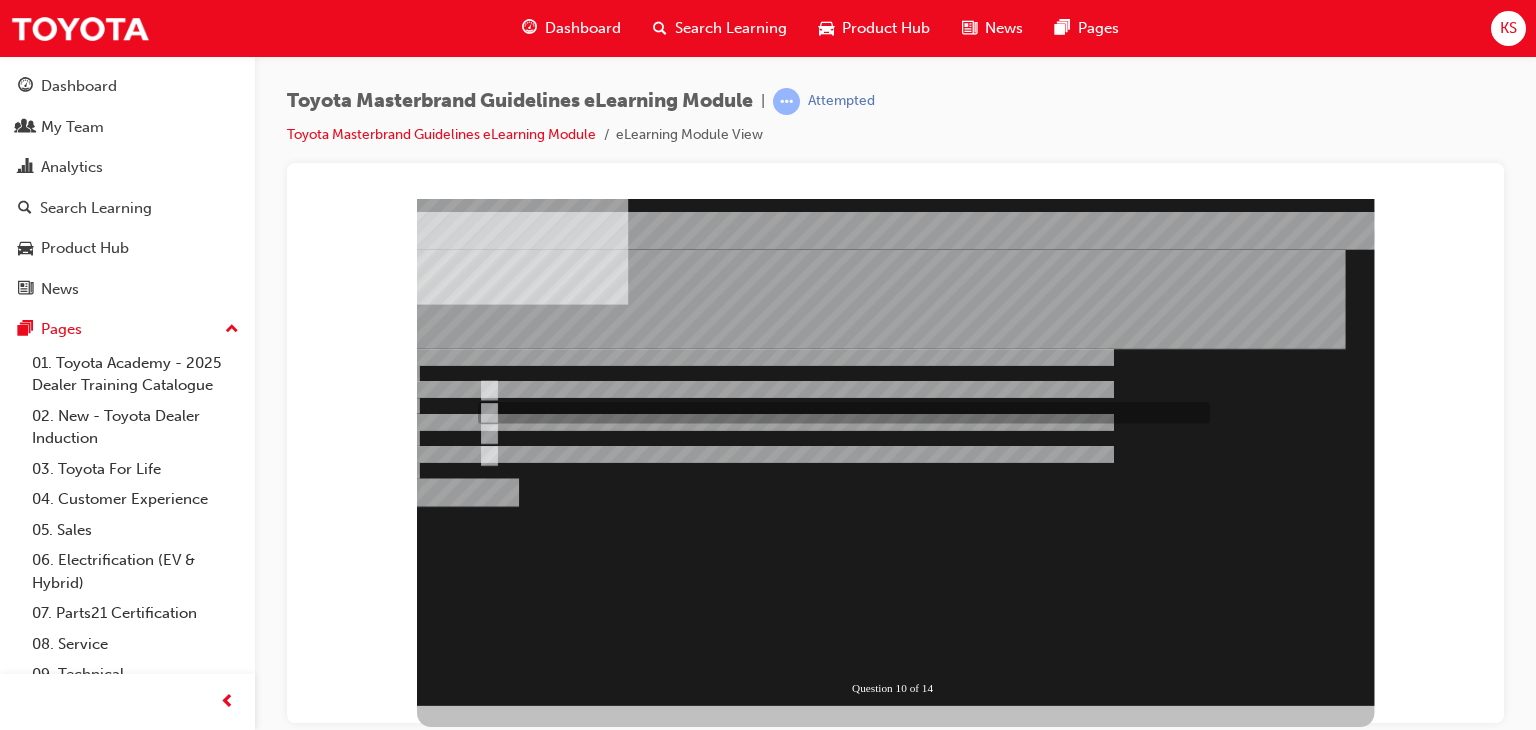 click at bounding box center (840, 1087) 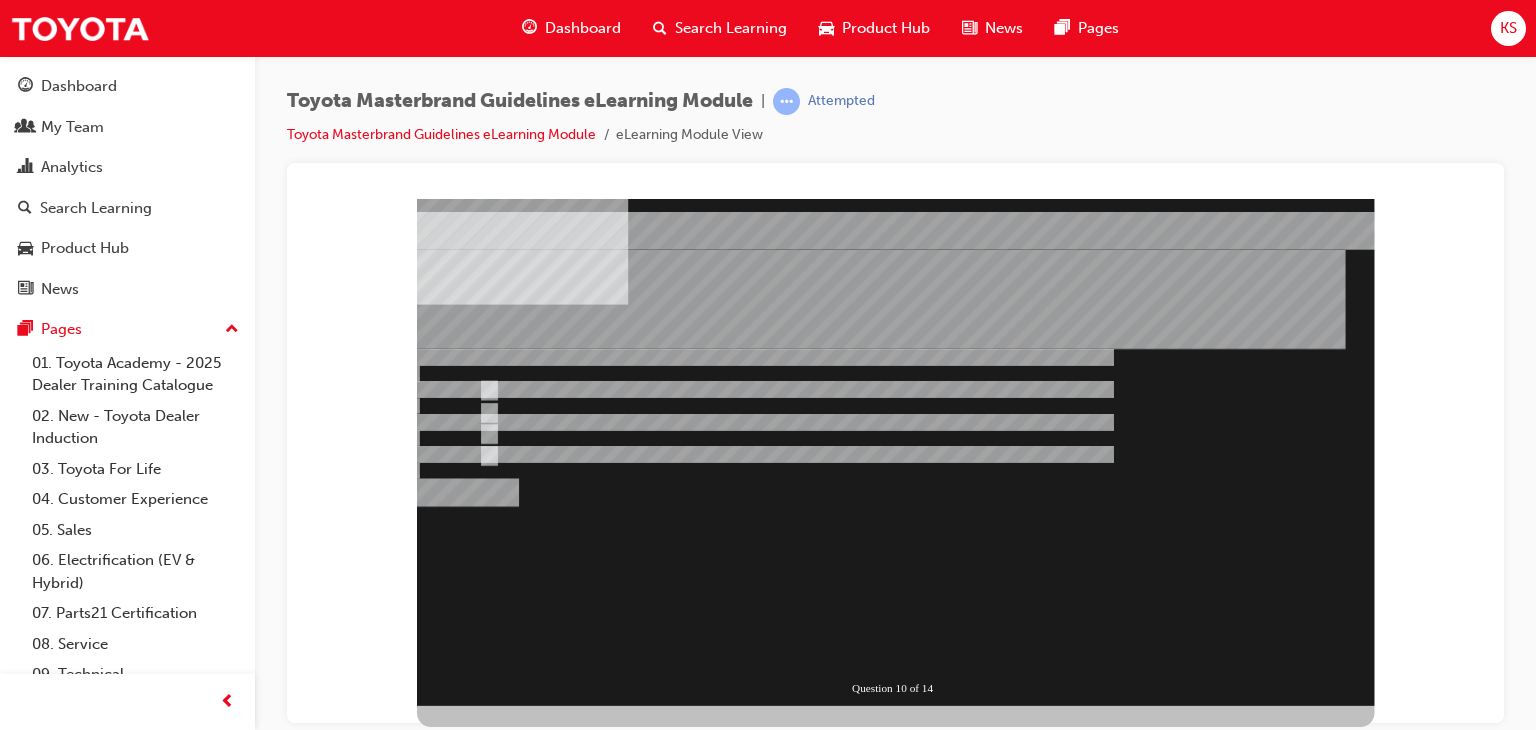 click at bounding box center (468, 917) 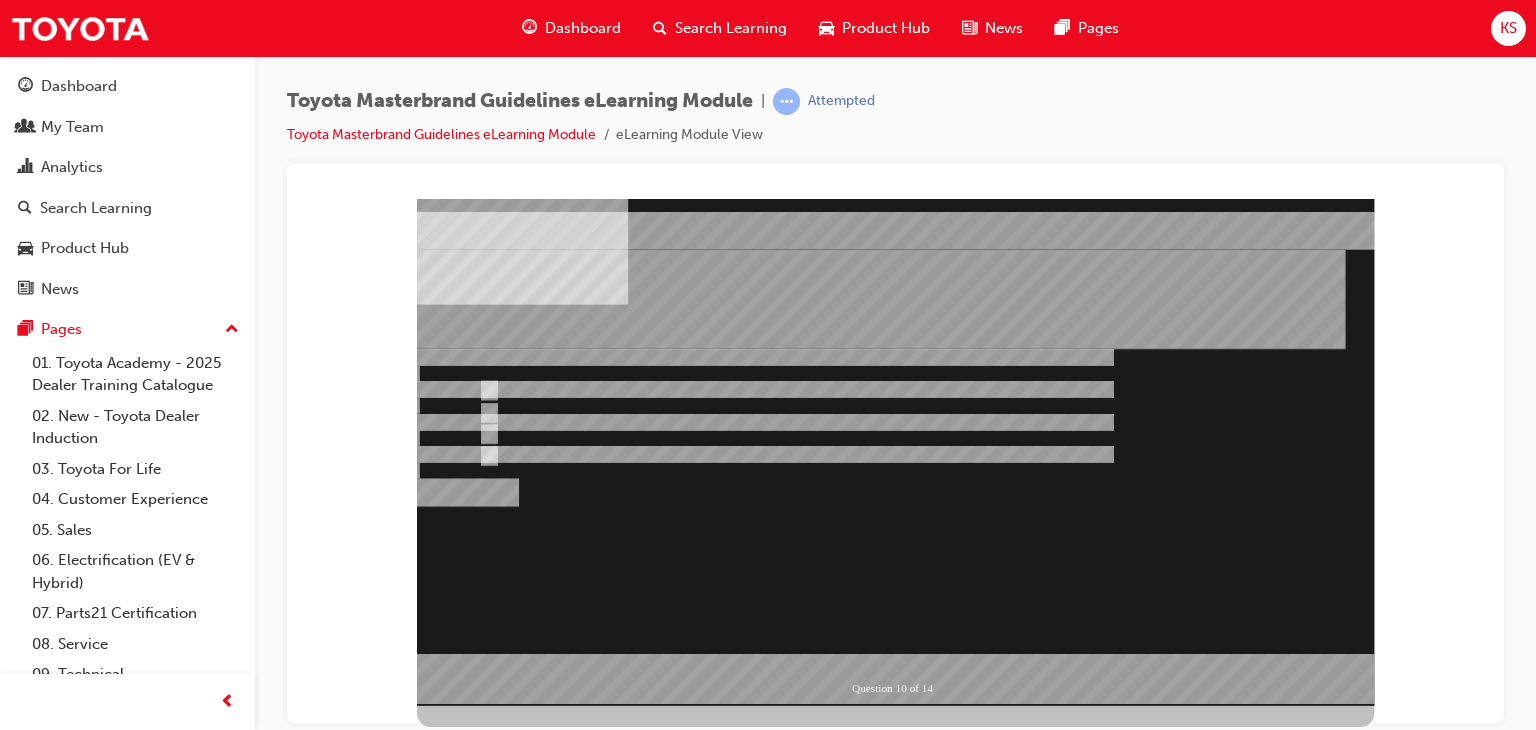 click at bounding box center [895, 451] 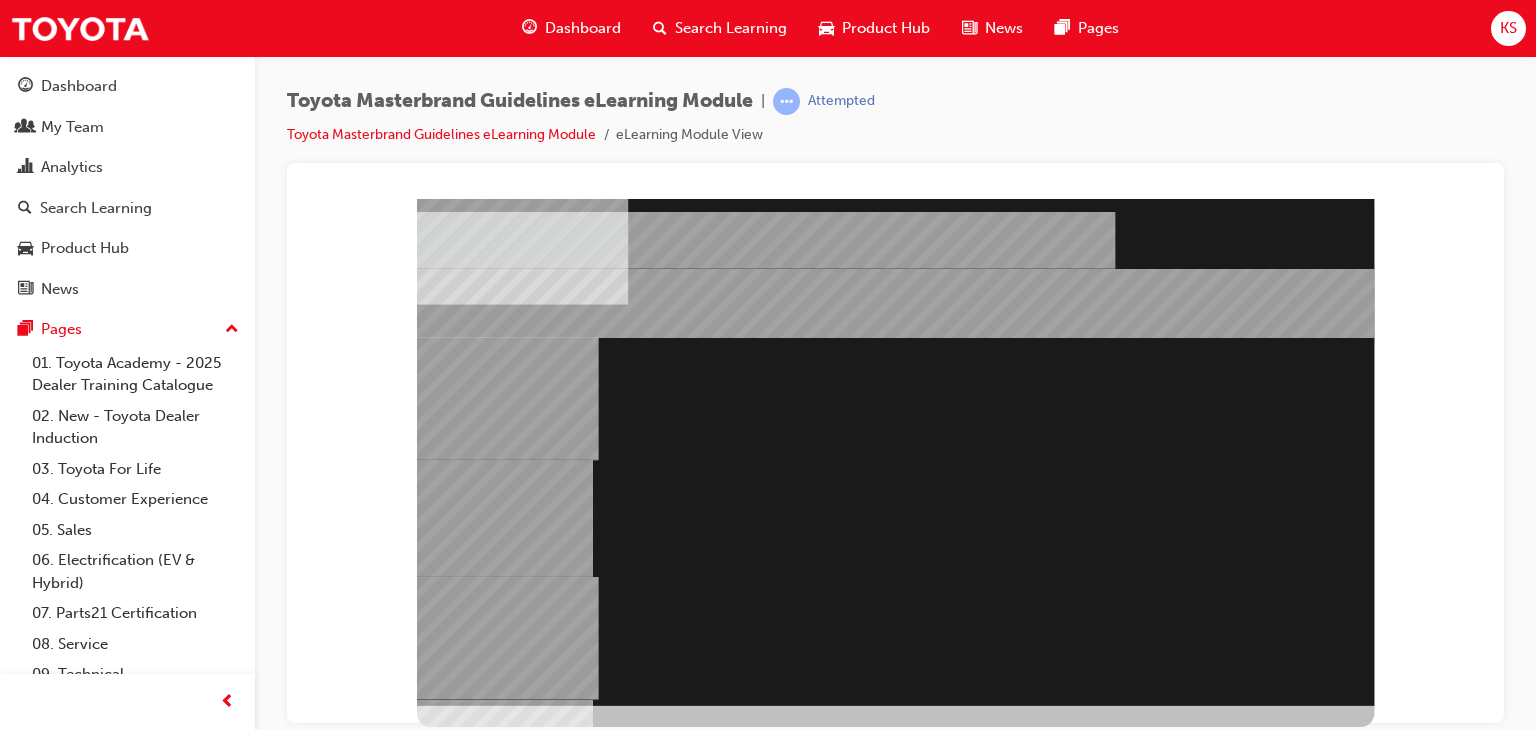 click at bounding box center [461, 1814] 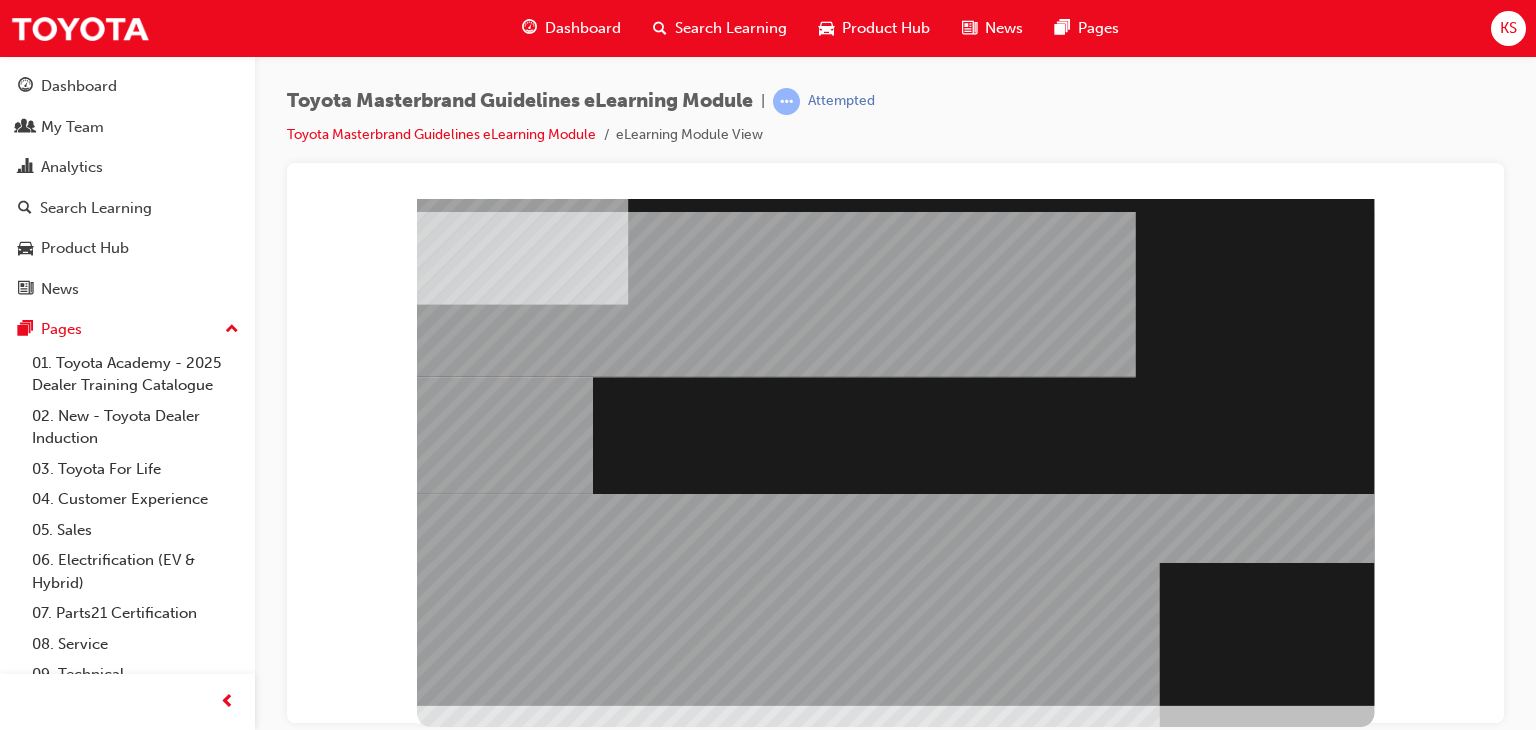click at bounding box center (461, 1600) 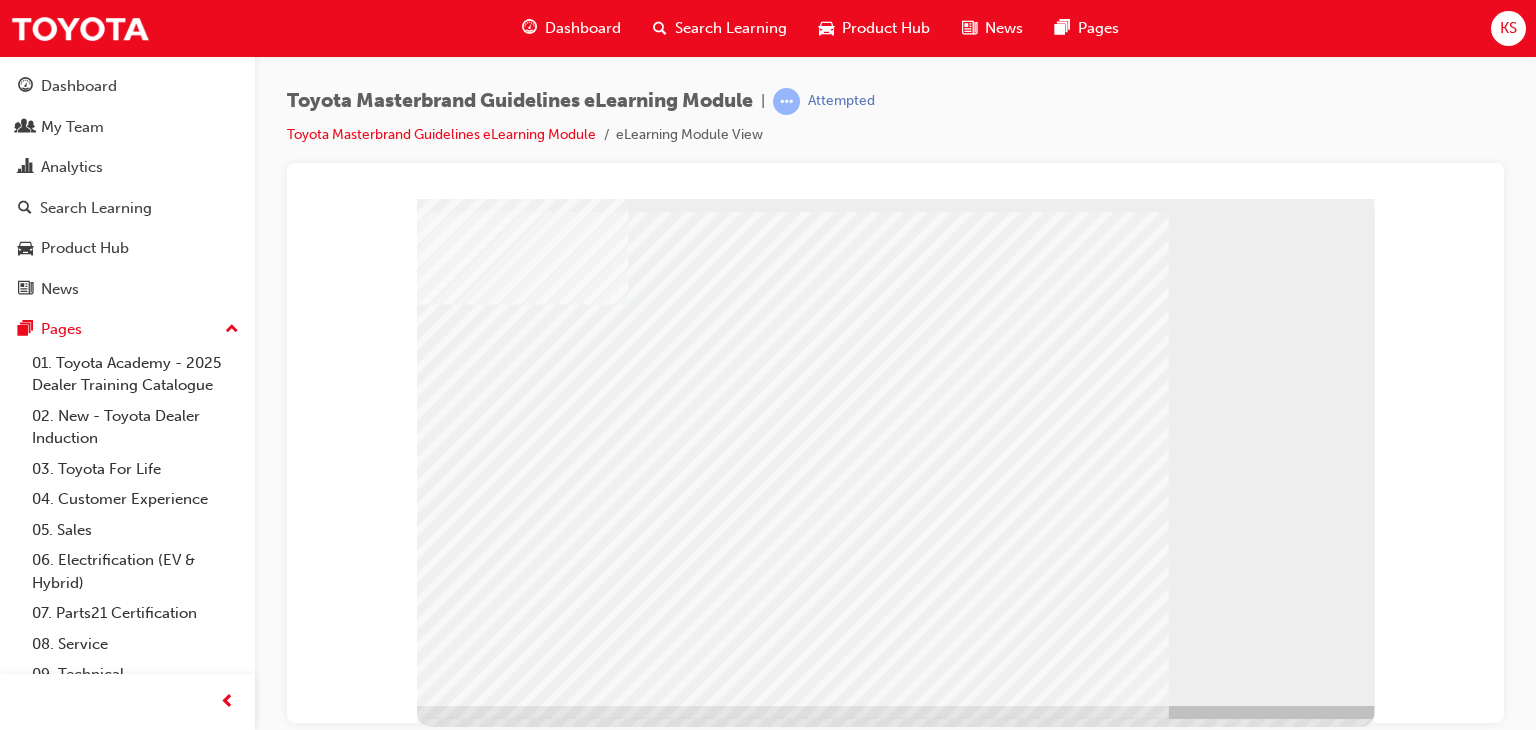 click at bounding box center (461, 1681) 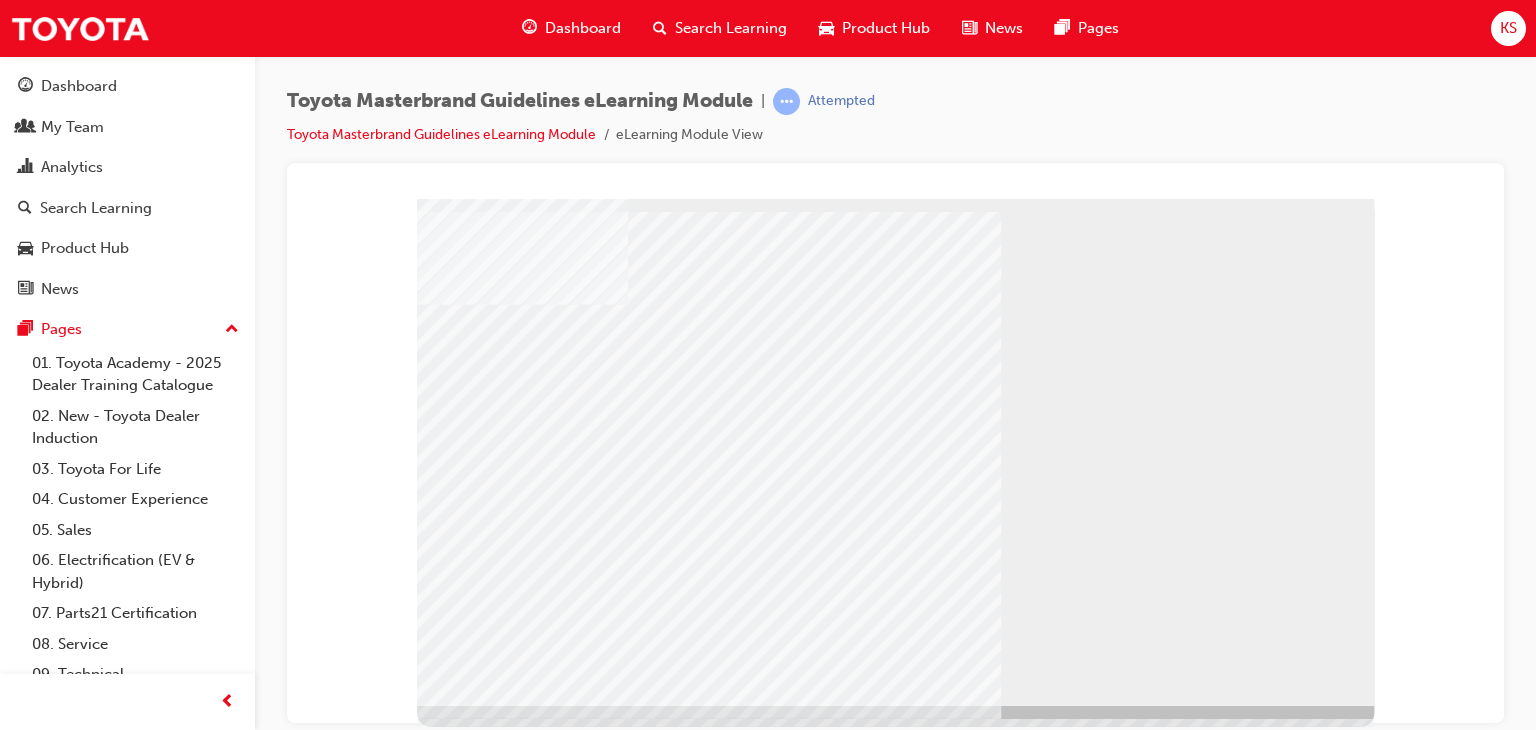 click at bounding box center [461, 1639] 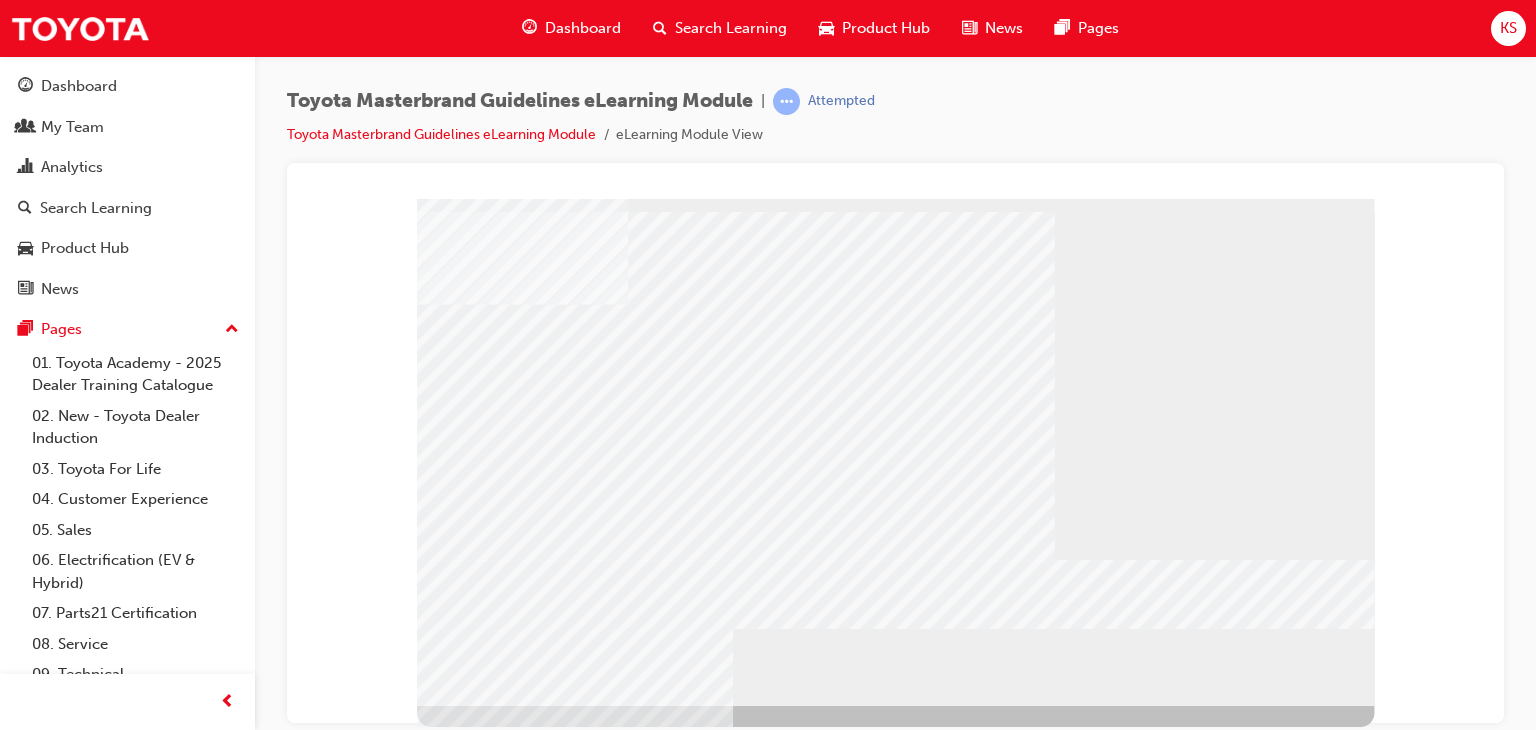 click at bounding box center [461, 1481] 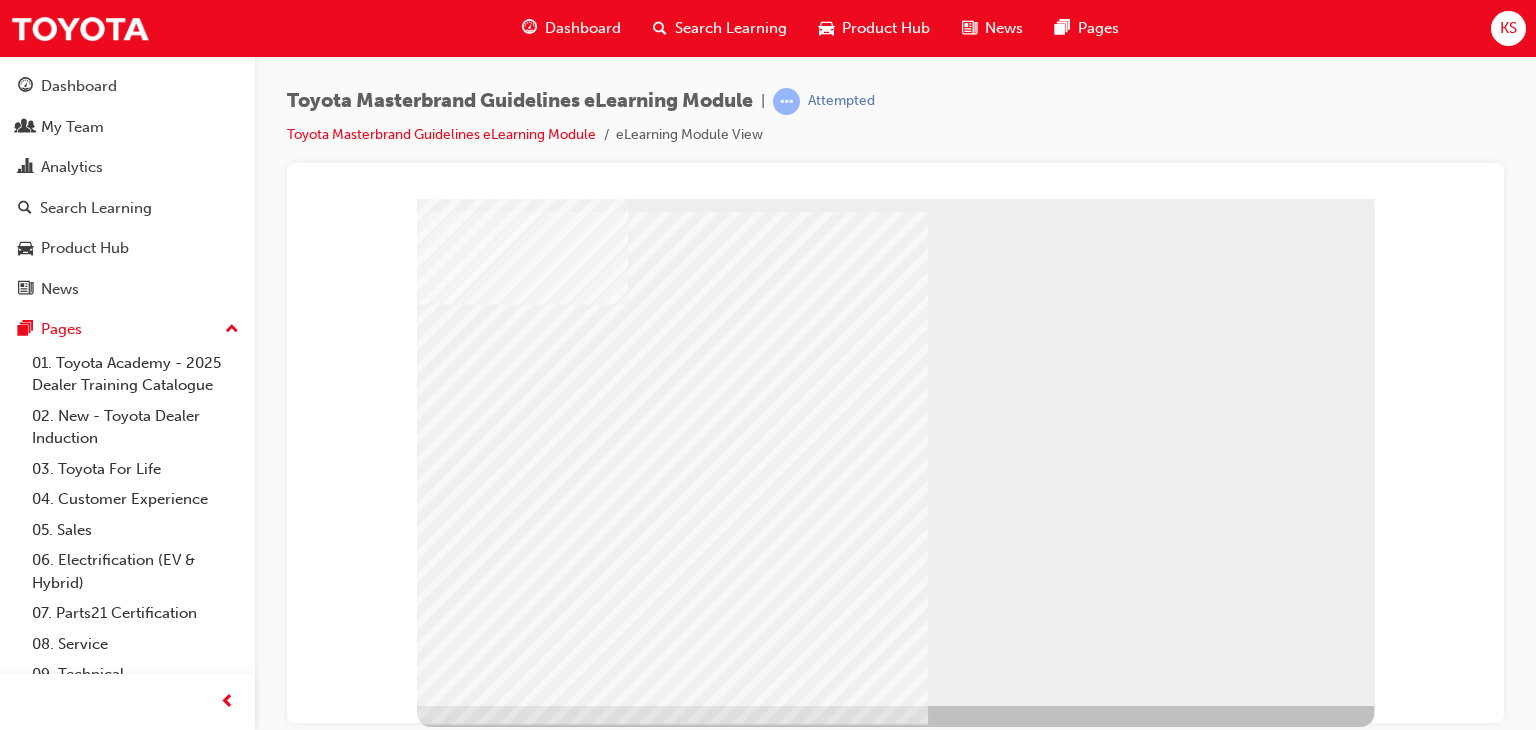 click at bounding box center [554, 2166] 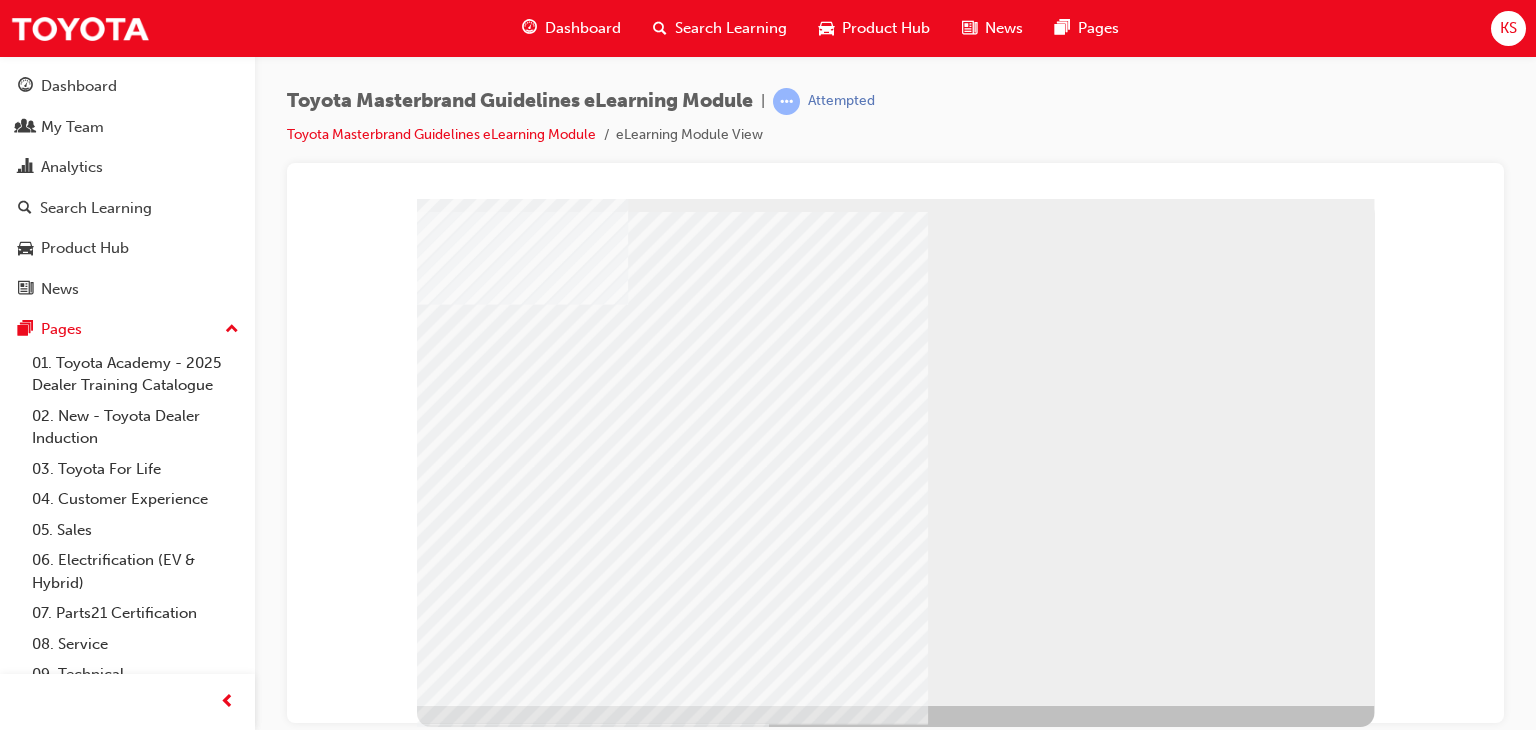 click at bounding box center (554, 2212) 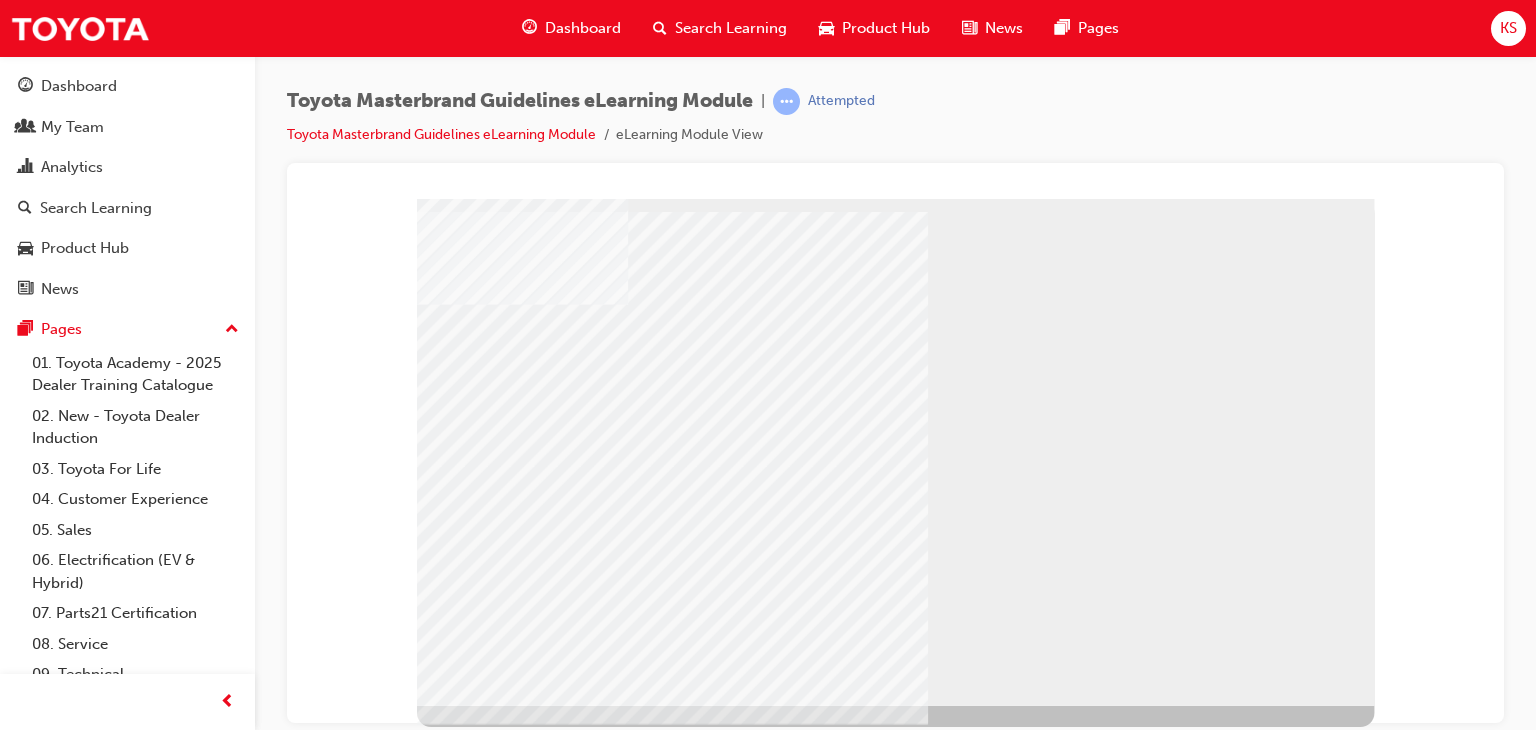 click at bounding box center [461, 2247] 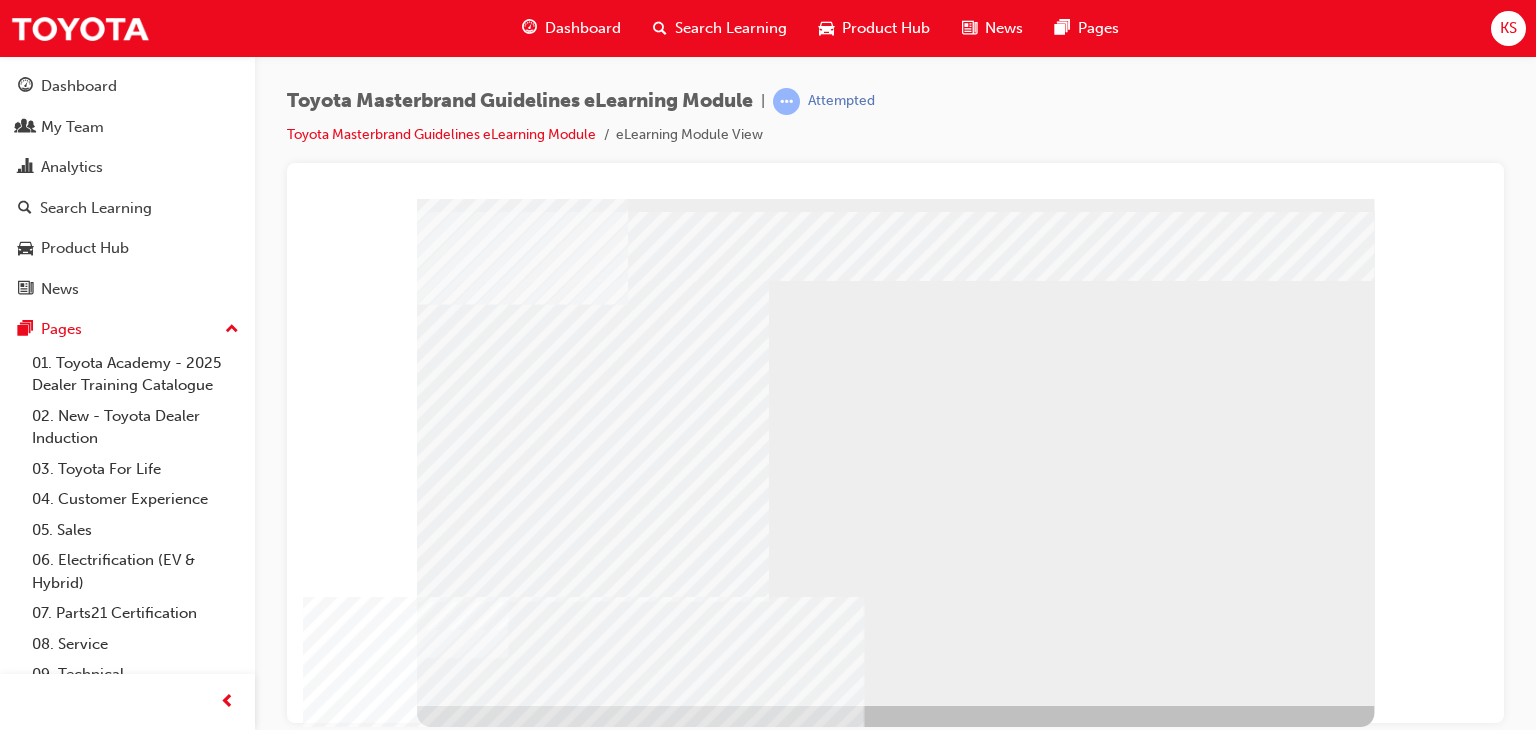 click at bounding box center [461, 1132] 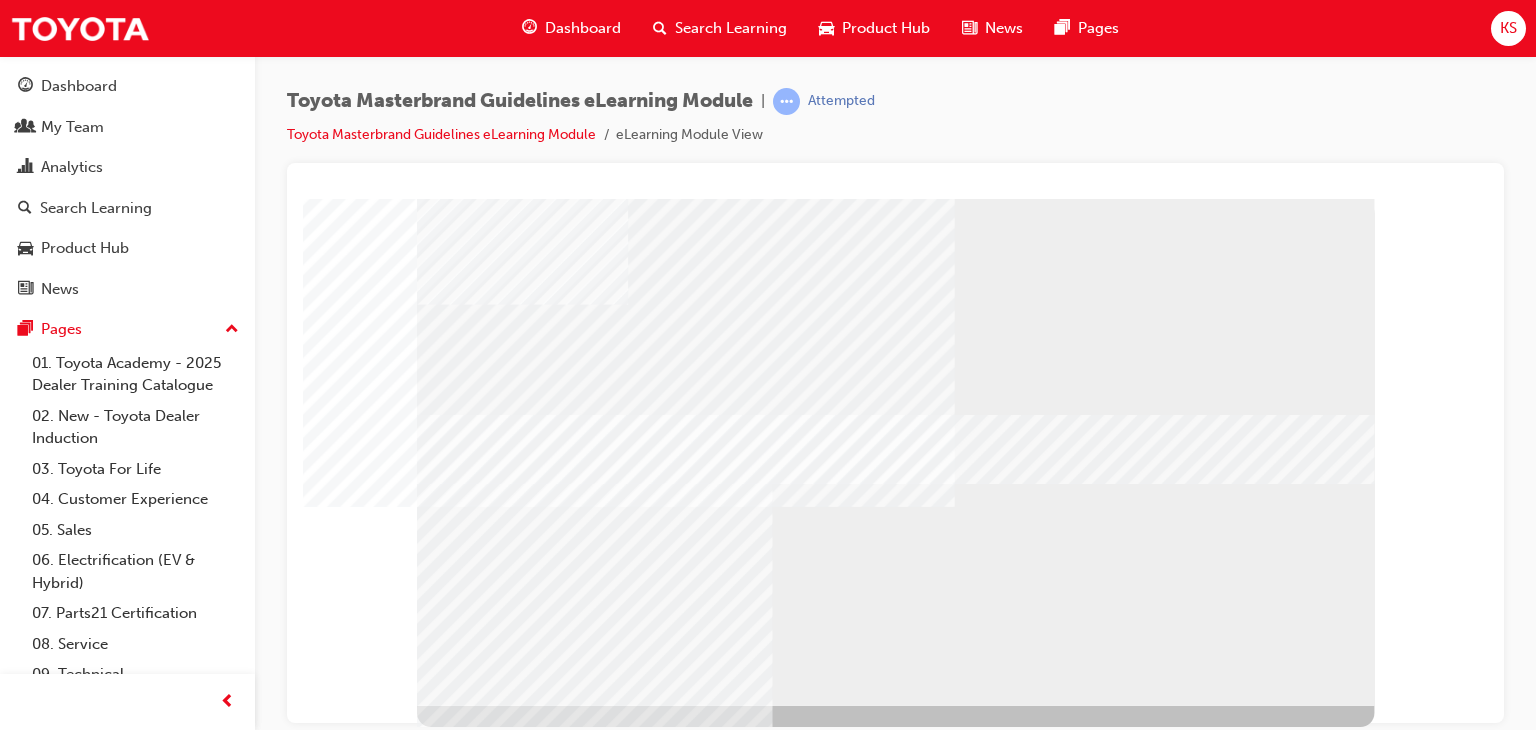 click at bounding box center (461, 1372) 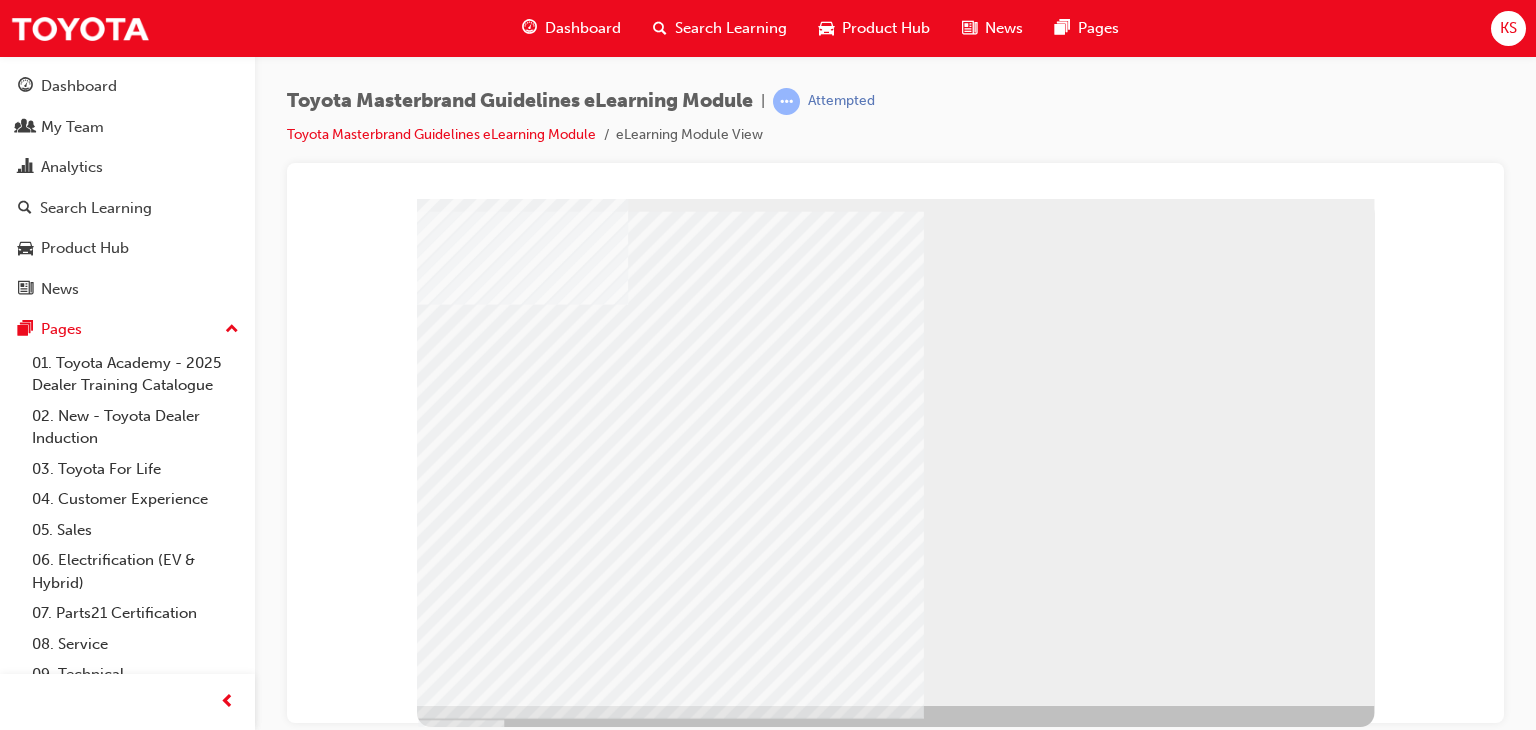 click at bounding box center [461, 1224] 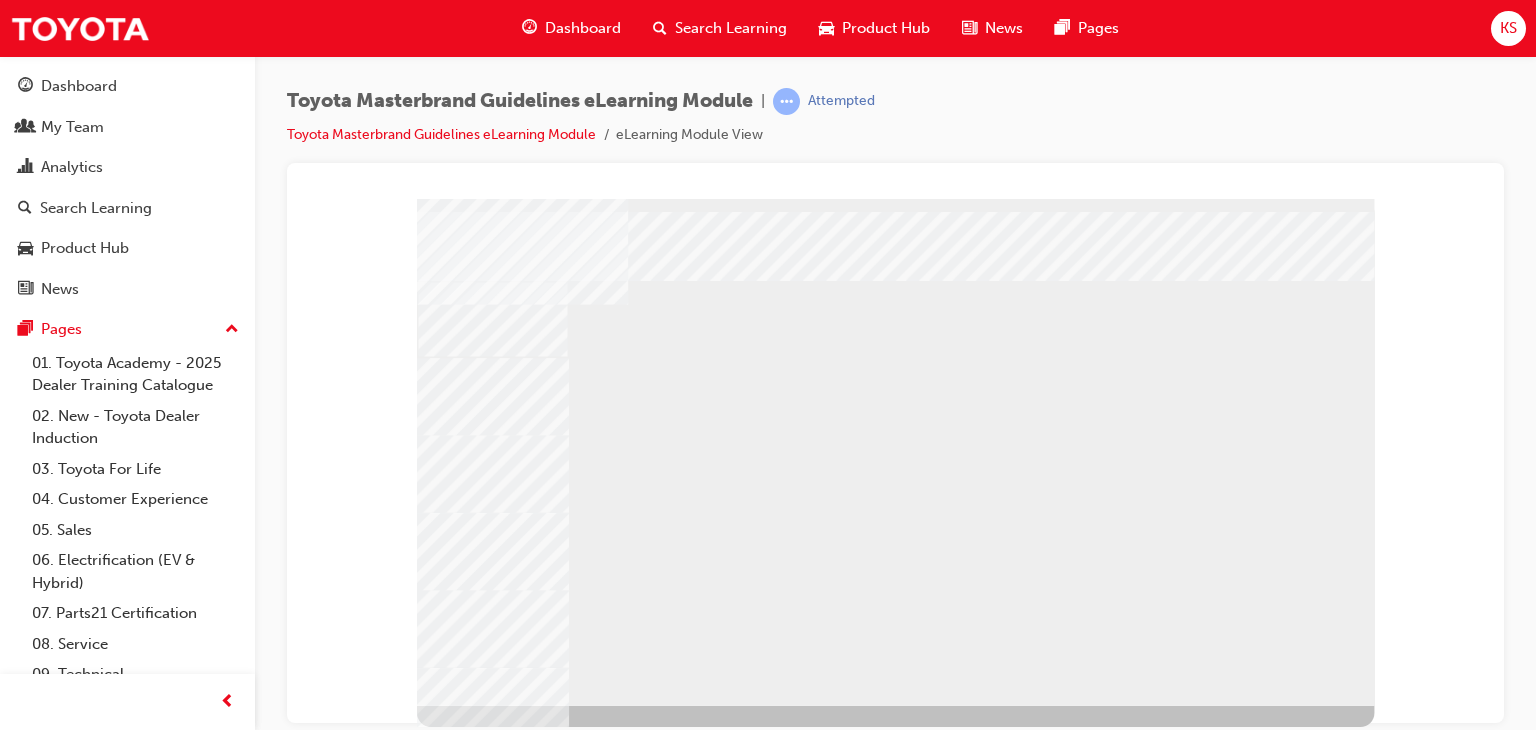 click at bounding box center (487, 807) 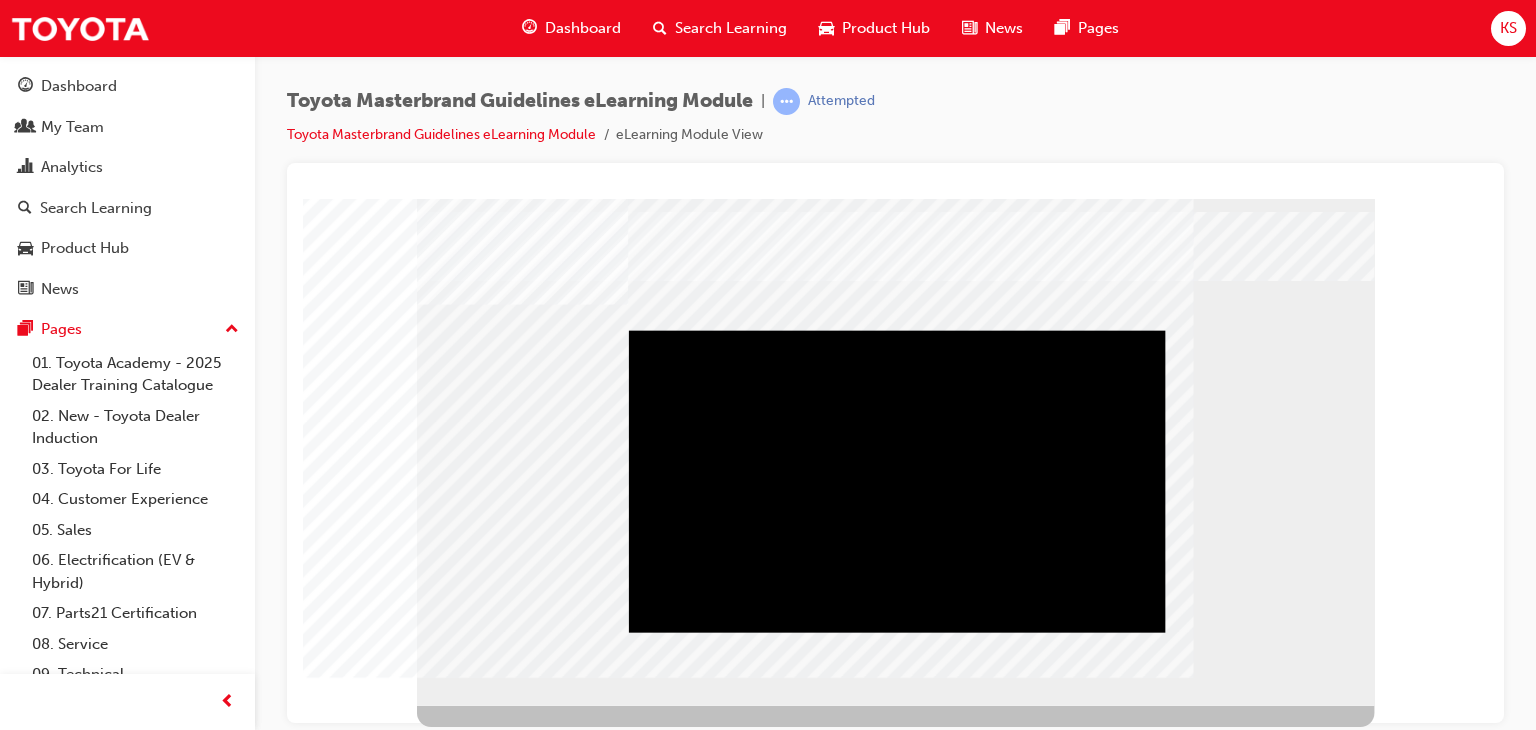 click at bounding box center [897, 330] 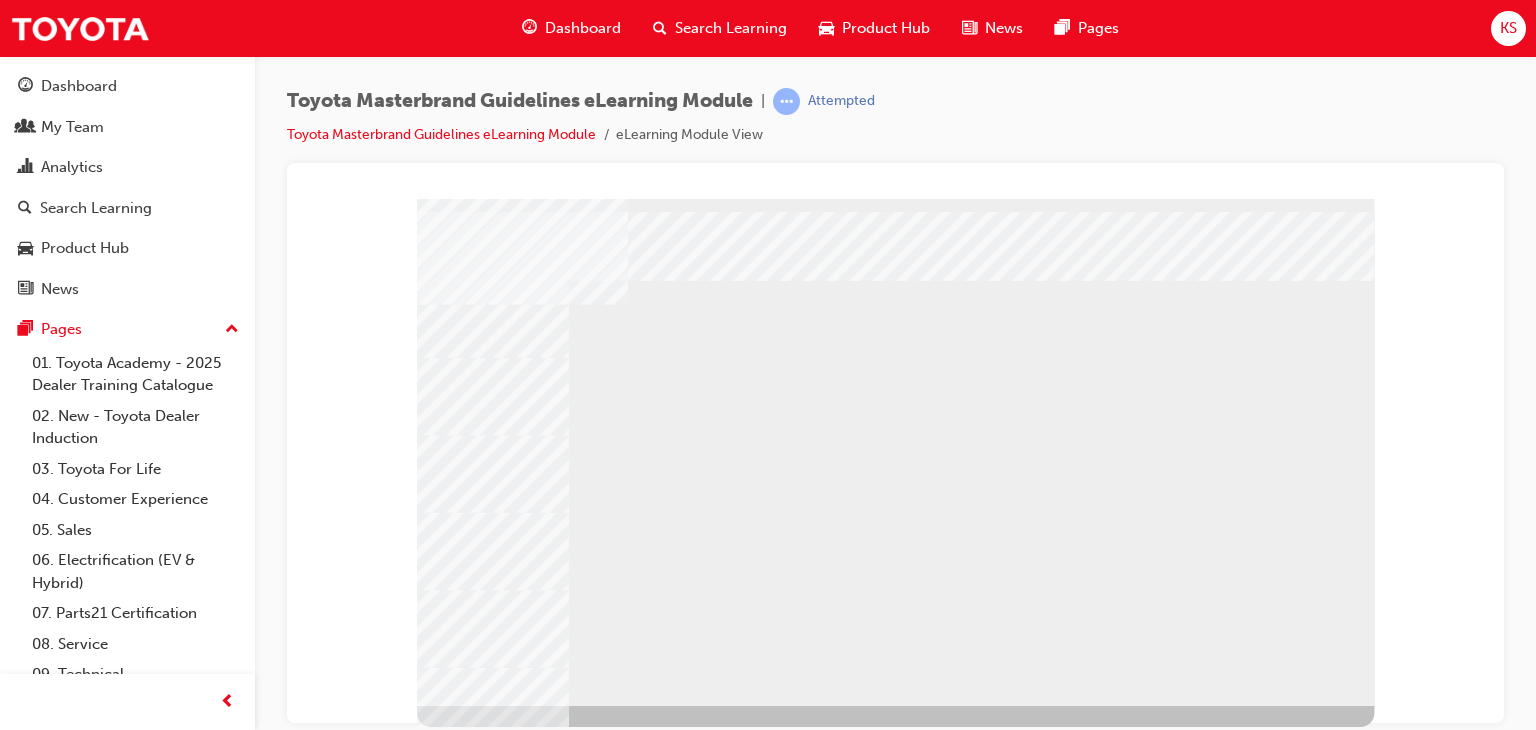 click at bounding box center (487, 873) 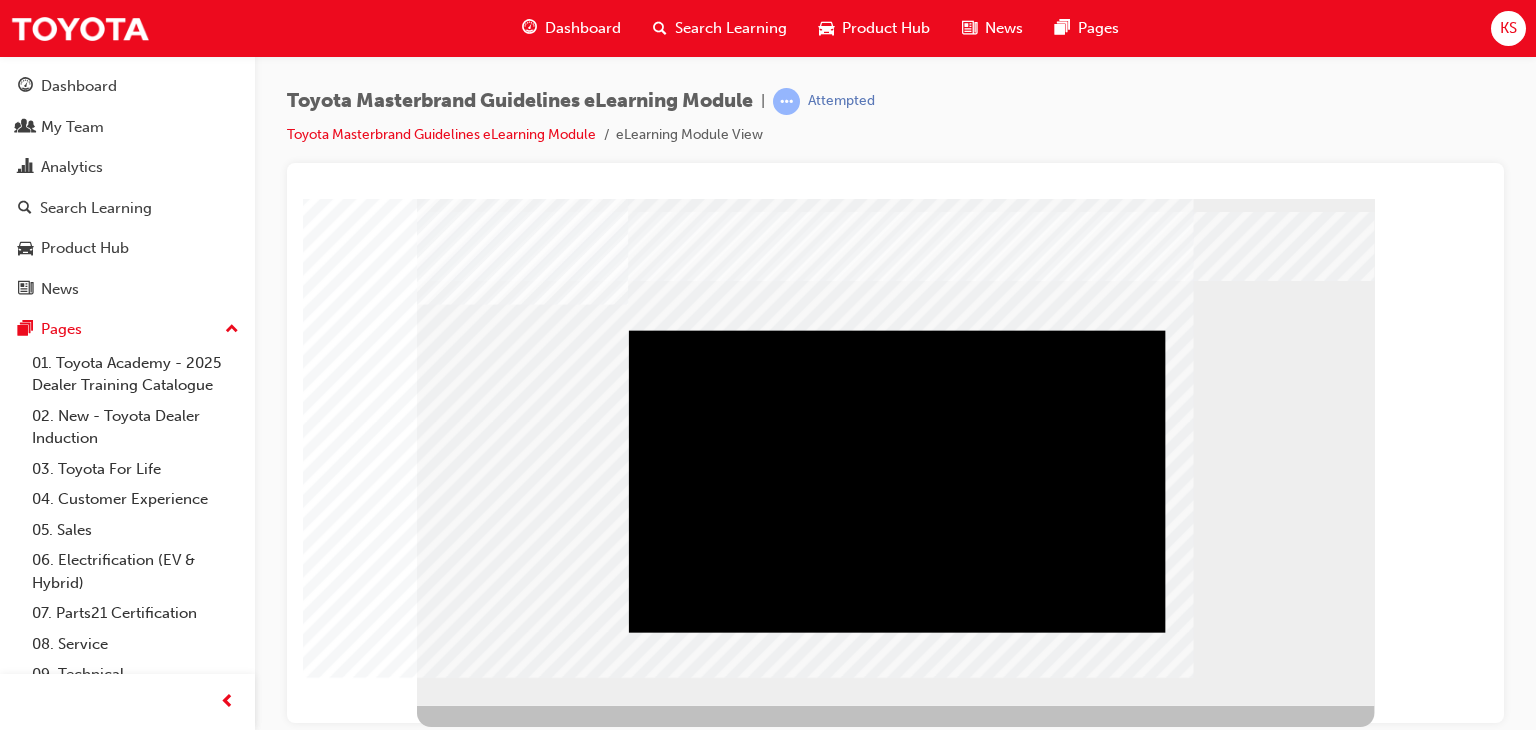 click at bounding box center (897, 330) 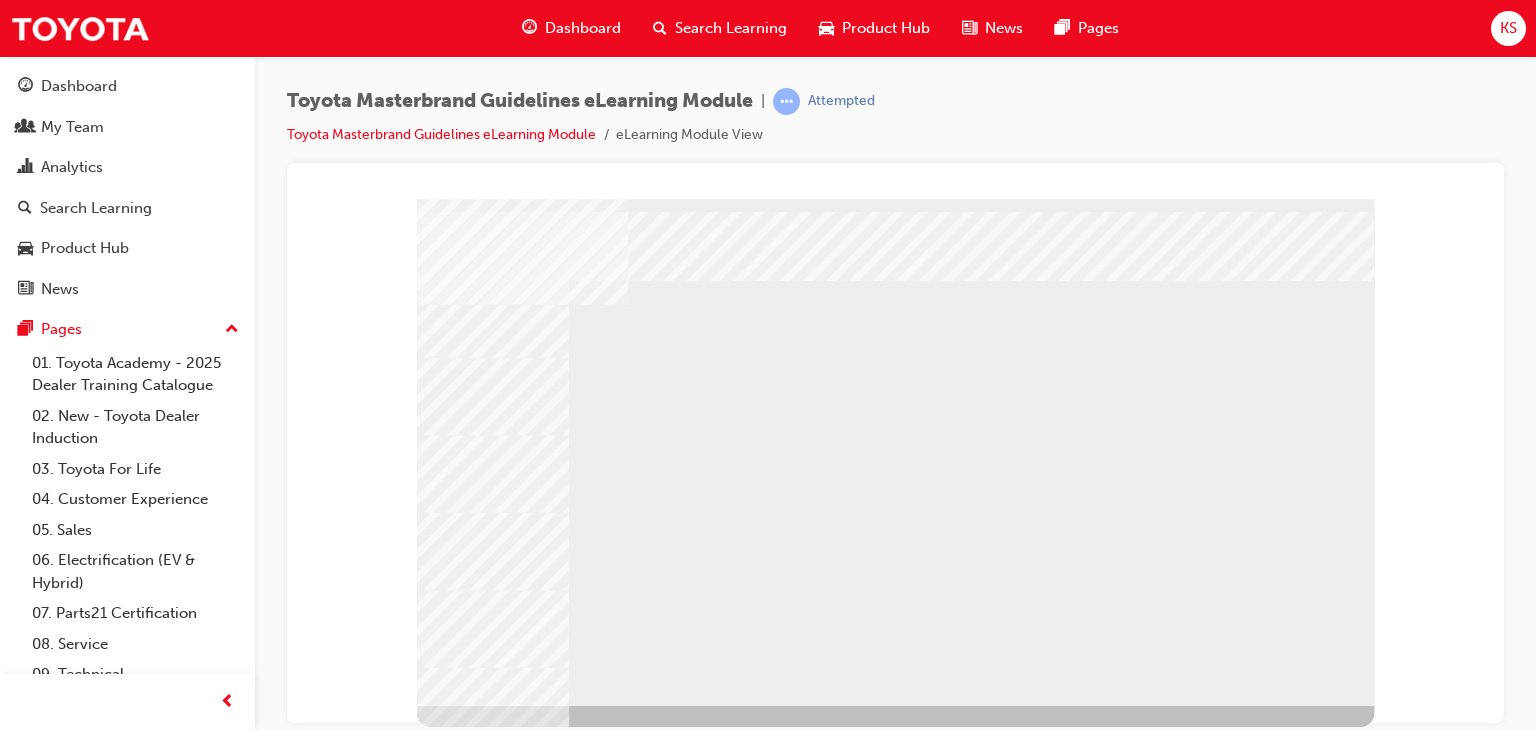 click at bounding box center [487, 939] 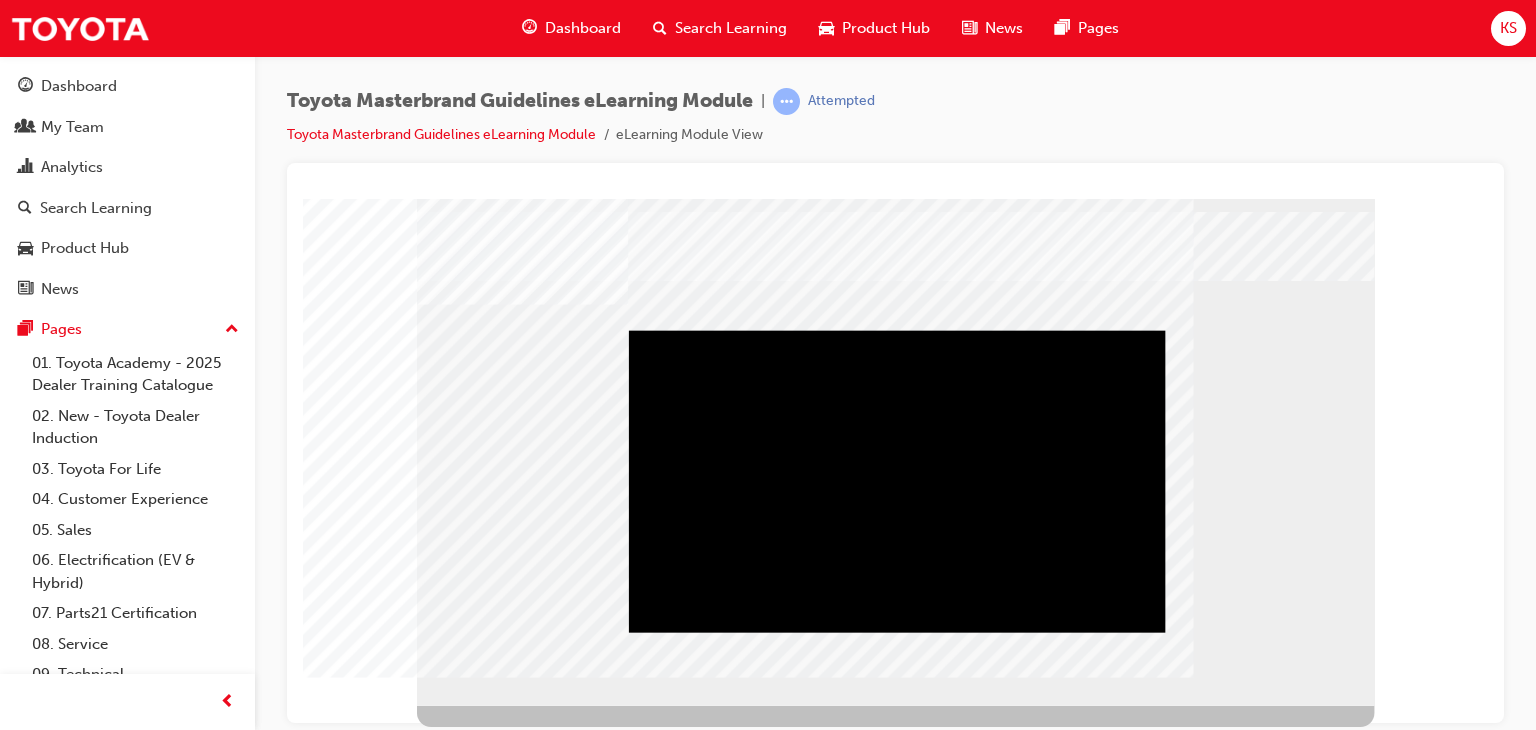 click at bounding box center [897, 330] 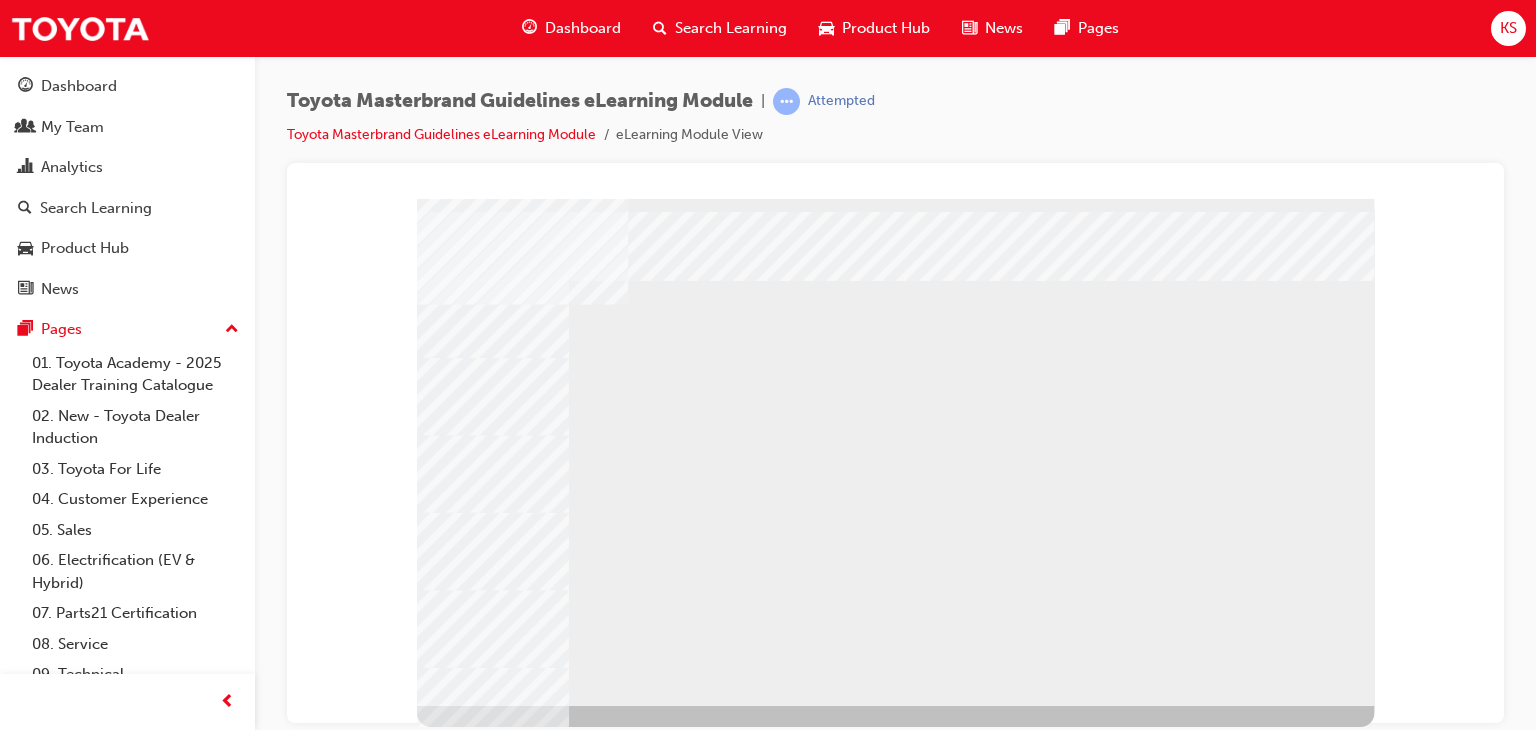 click at bounding box center (487, 1005) 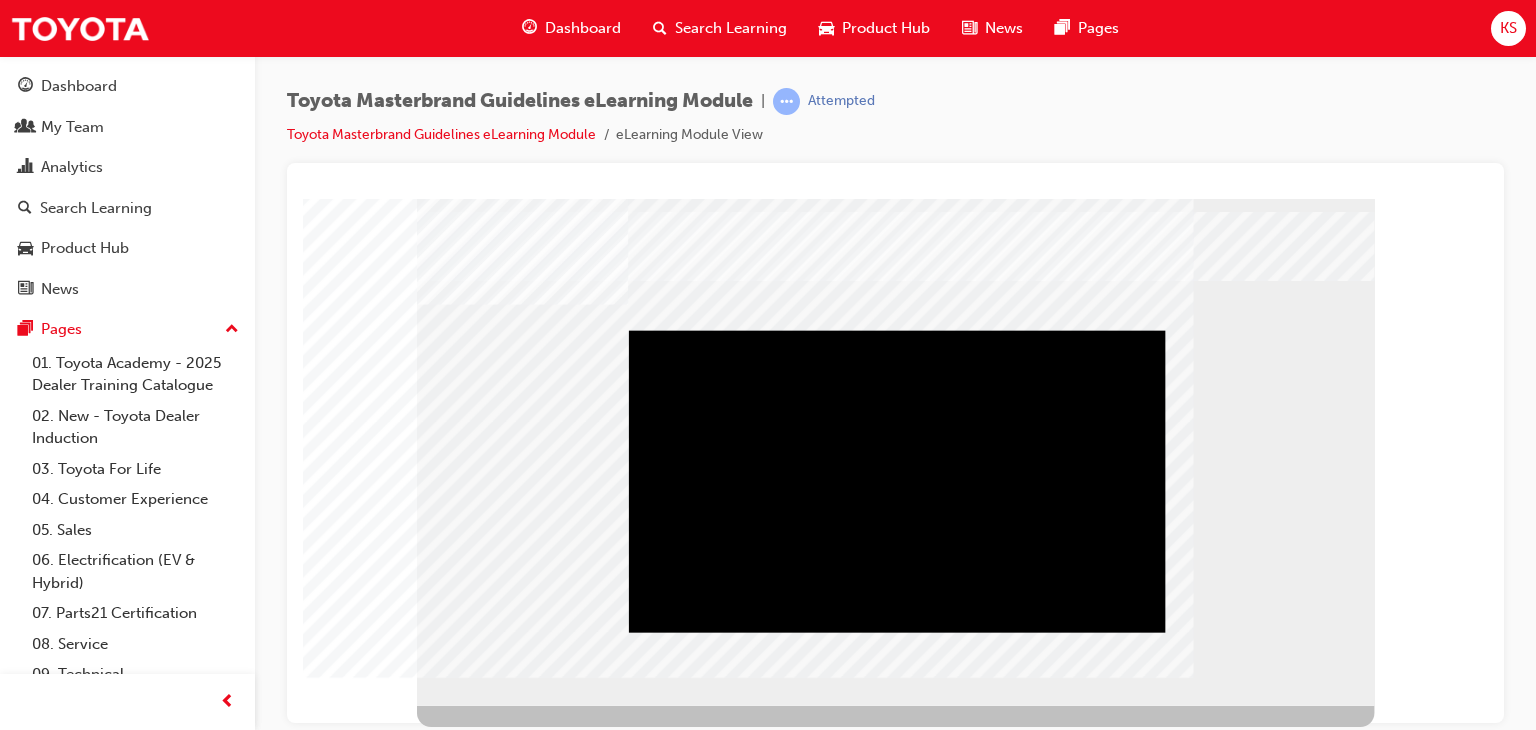 click at bounding box center (897, 330) 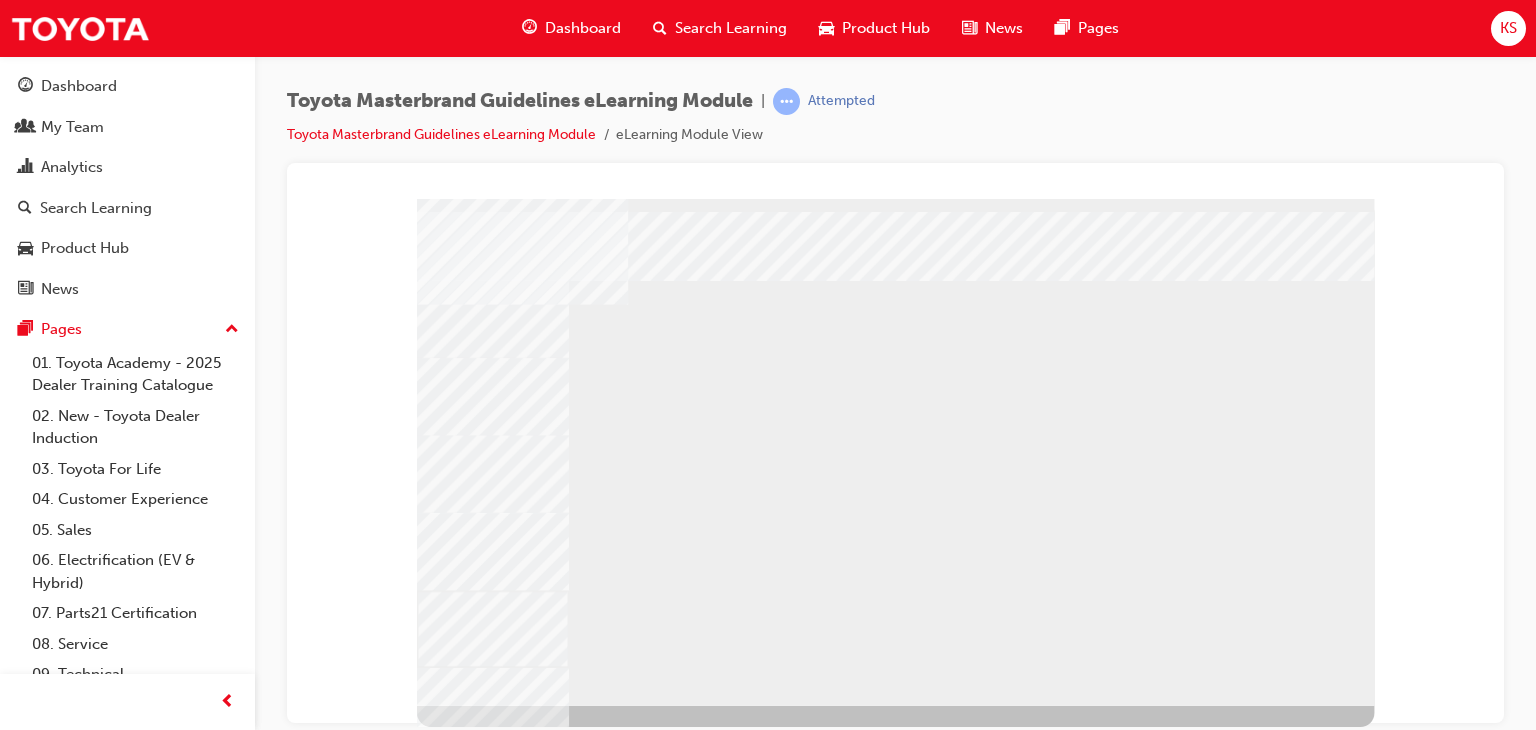 click at bounding box center (487, 1072) 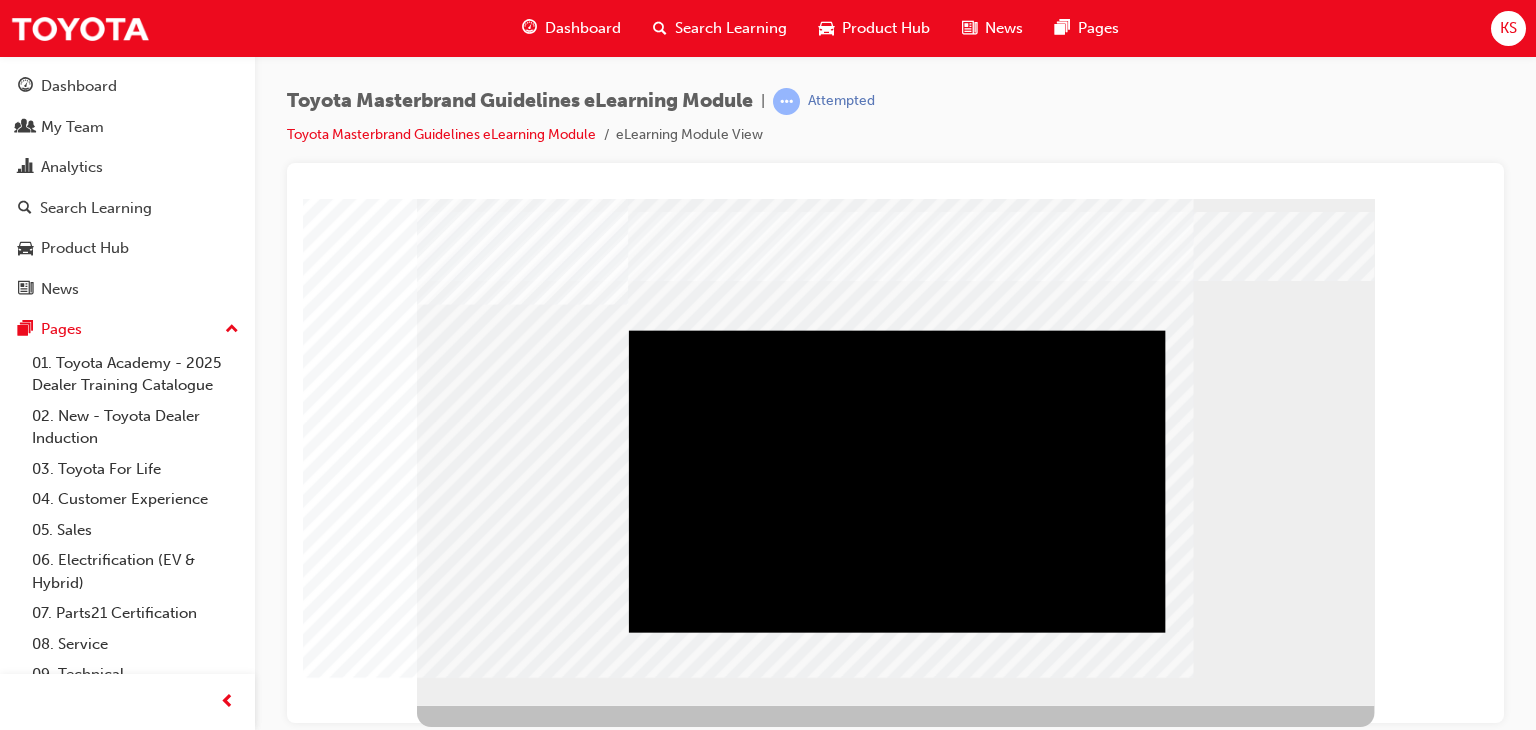 click at bounding box center [897, 330] 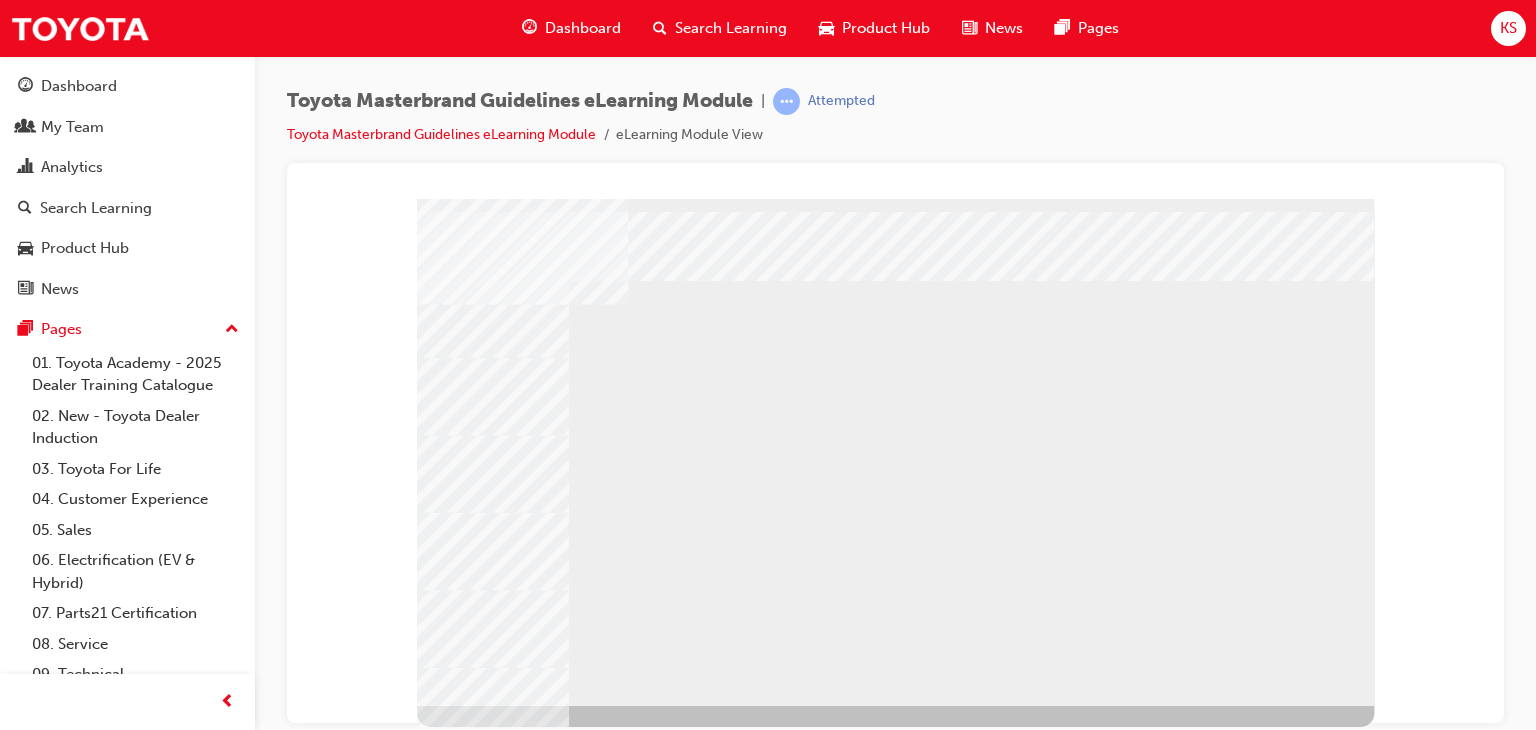 click at bounding box center (487, 1138) 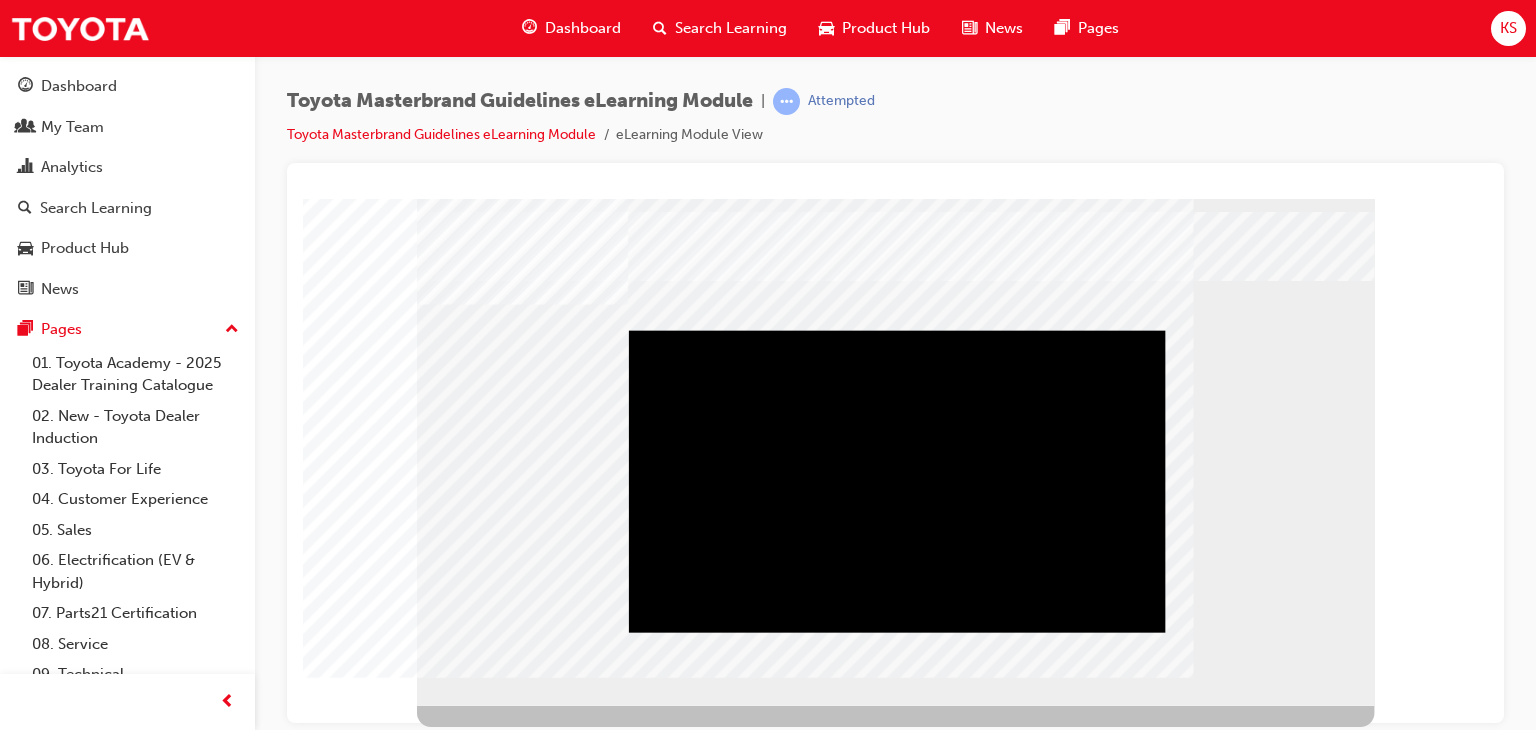 click at bounding box center [897, 330] 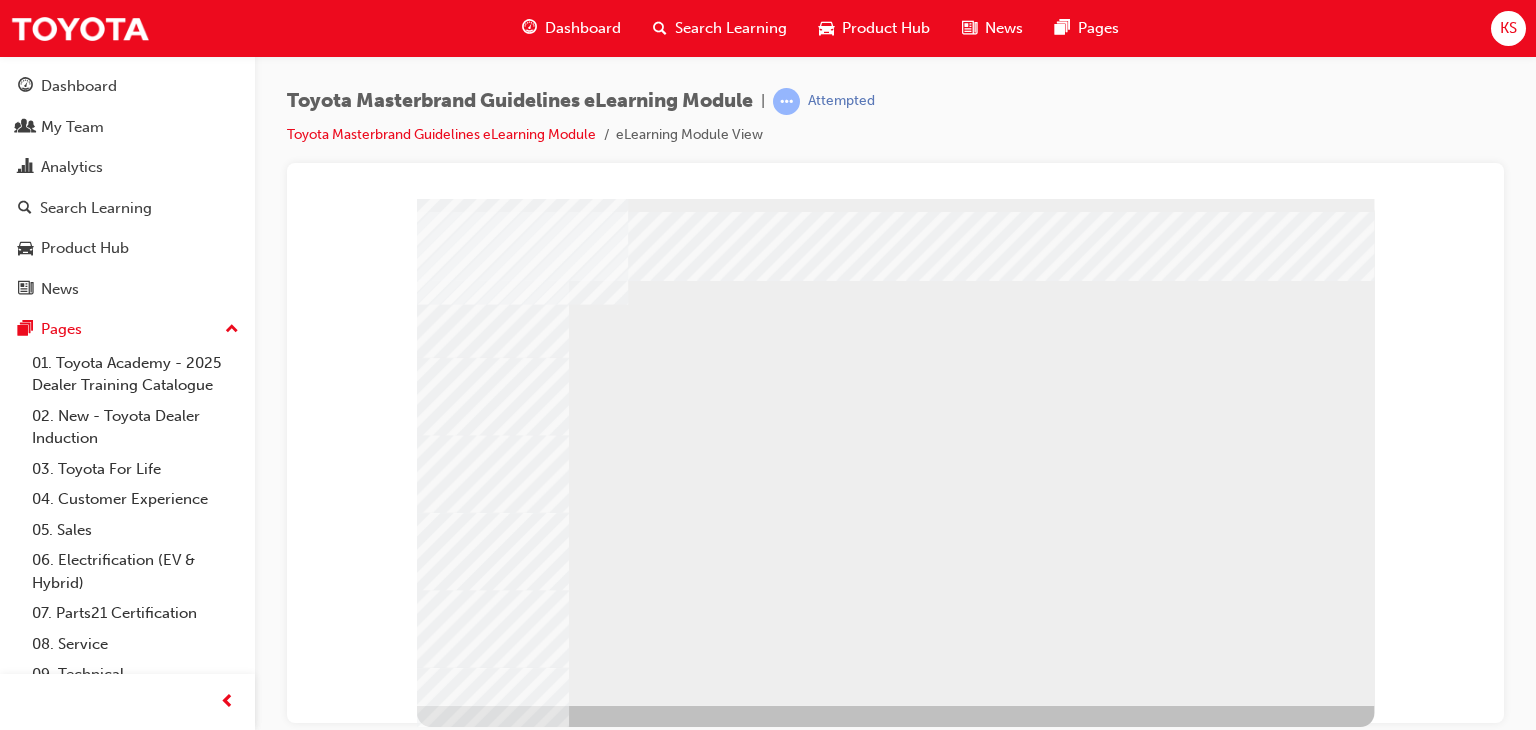 click at bounding box center [461, 1724] 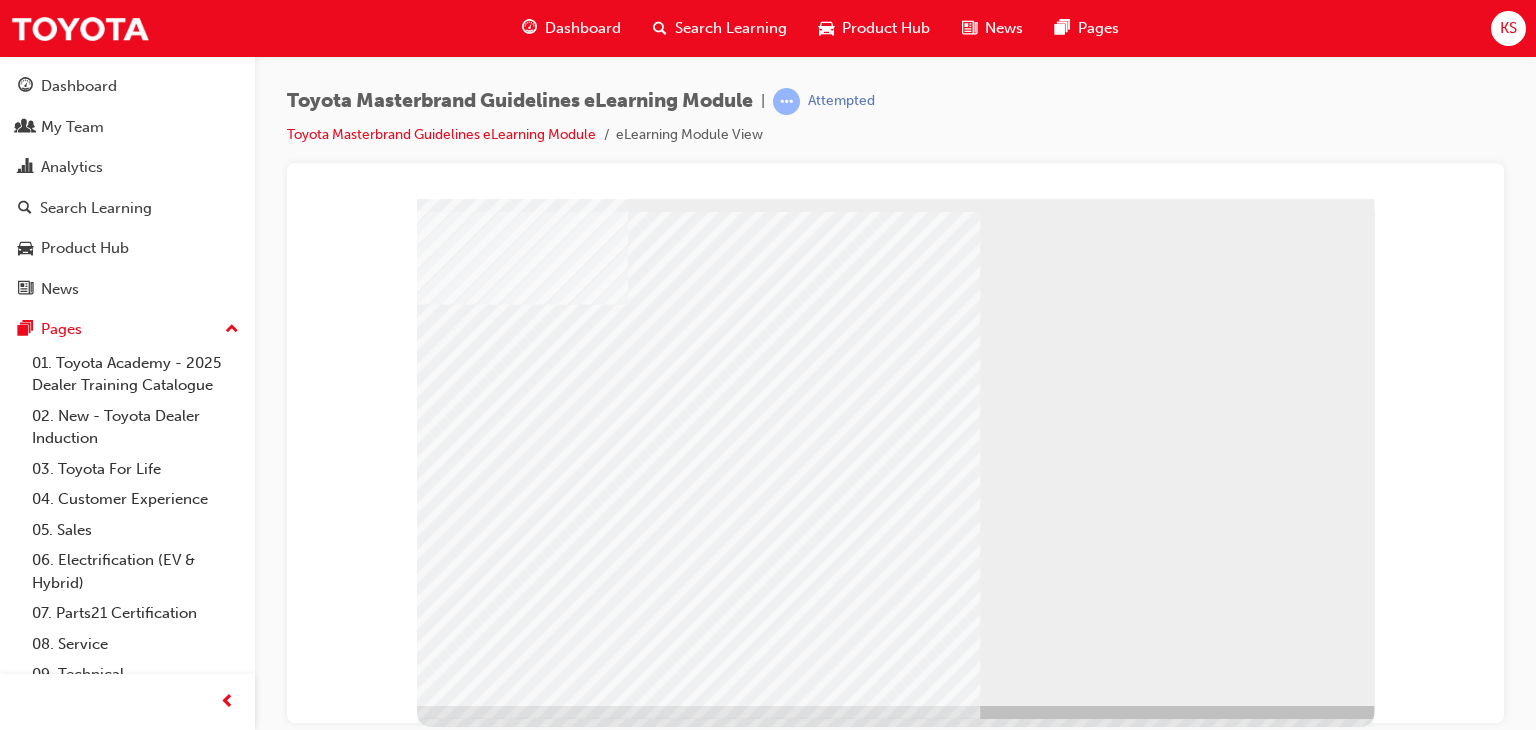 click at bounding box center [461, 1678] 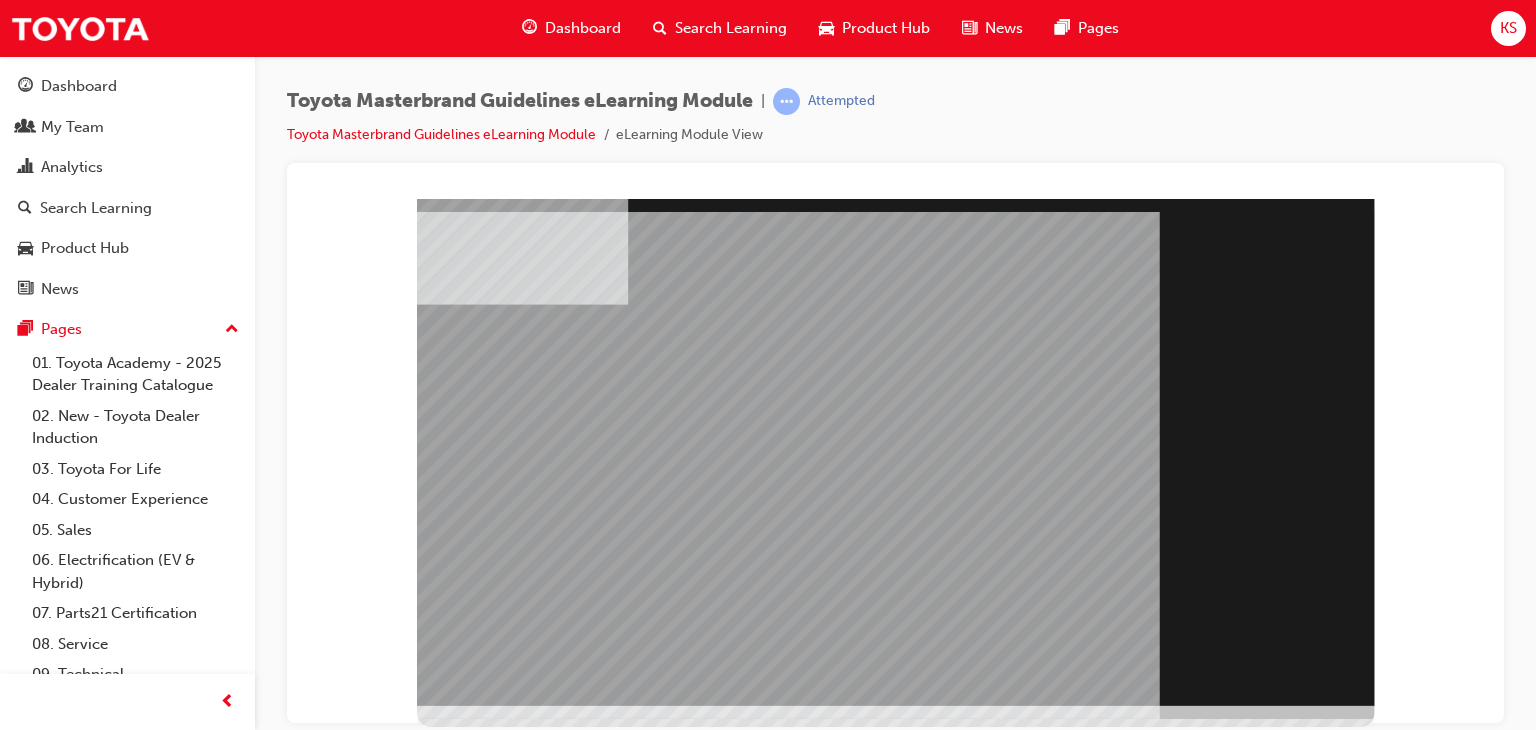 click at bounding box center (461, 1346) 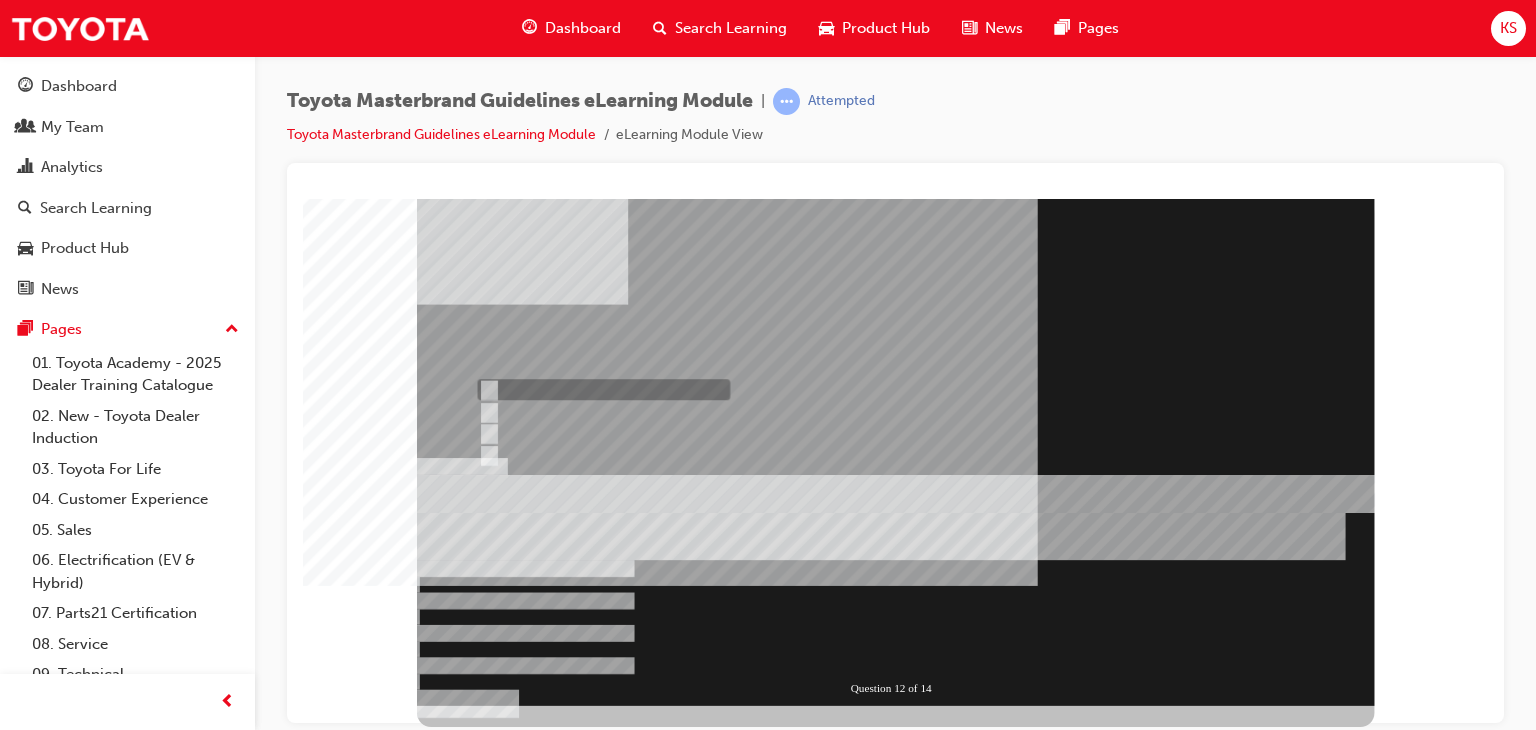 click at bounding box center [600, 1256] 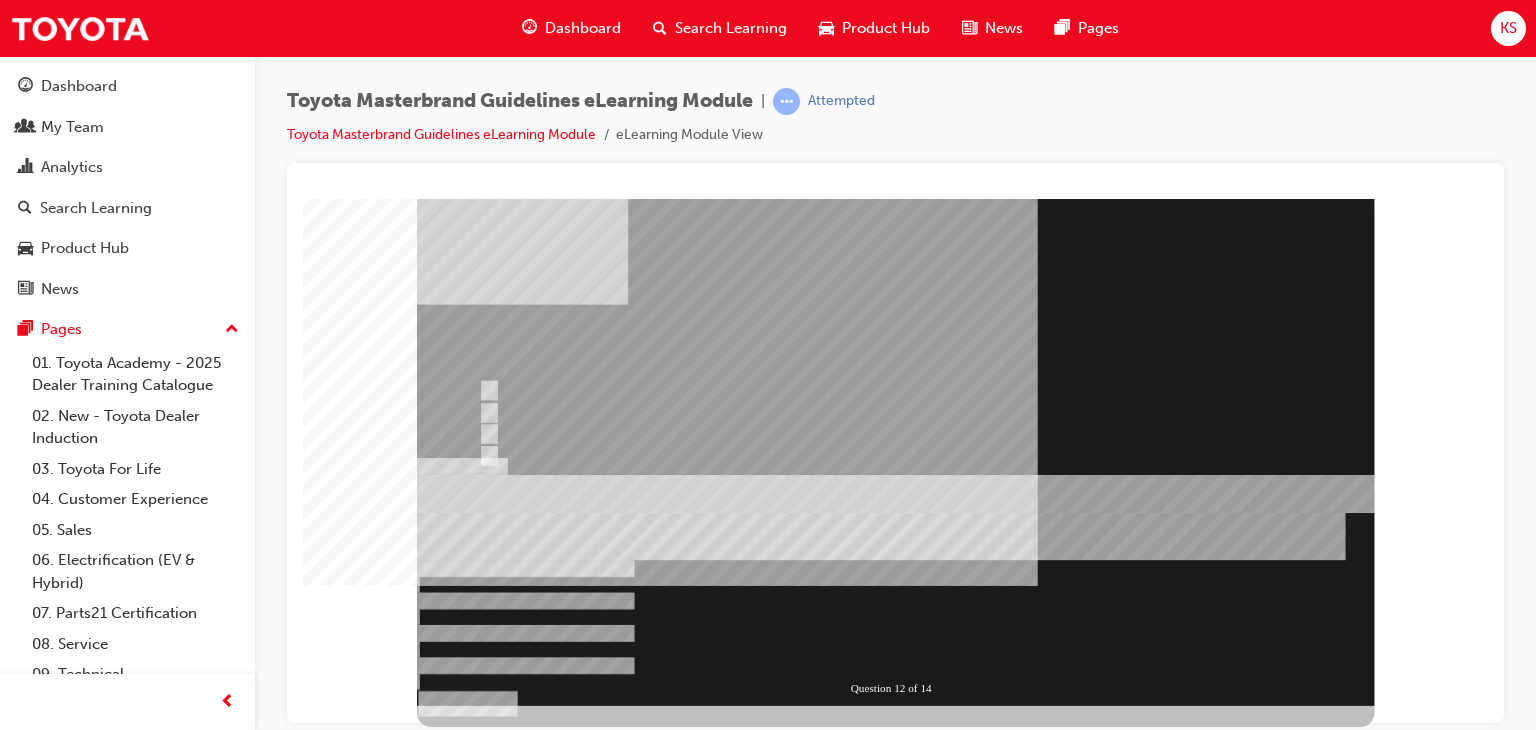 click at bounding box center (468, 1125) 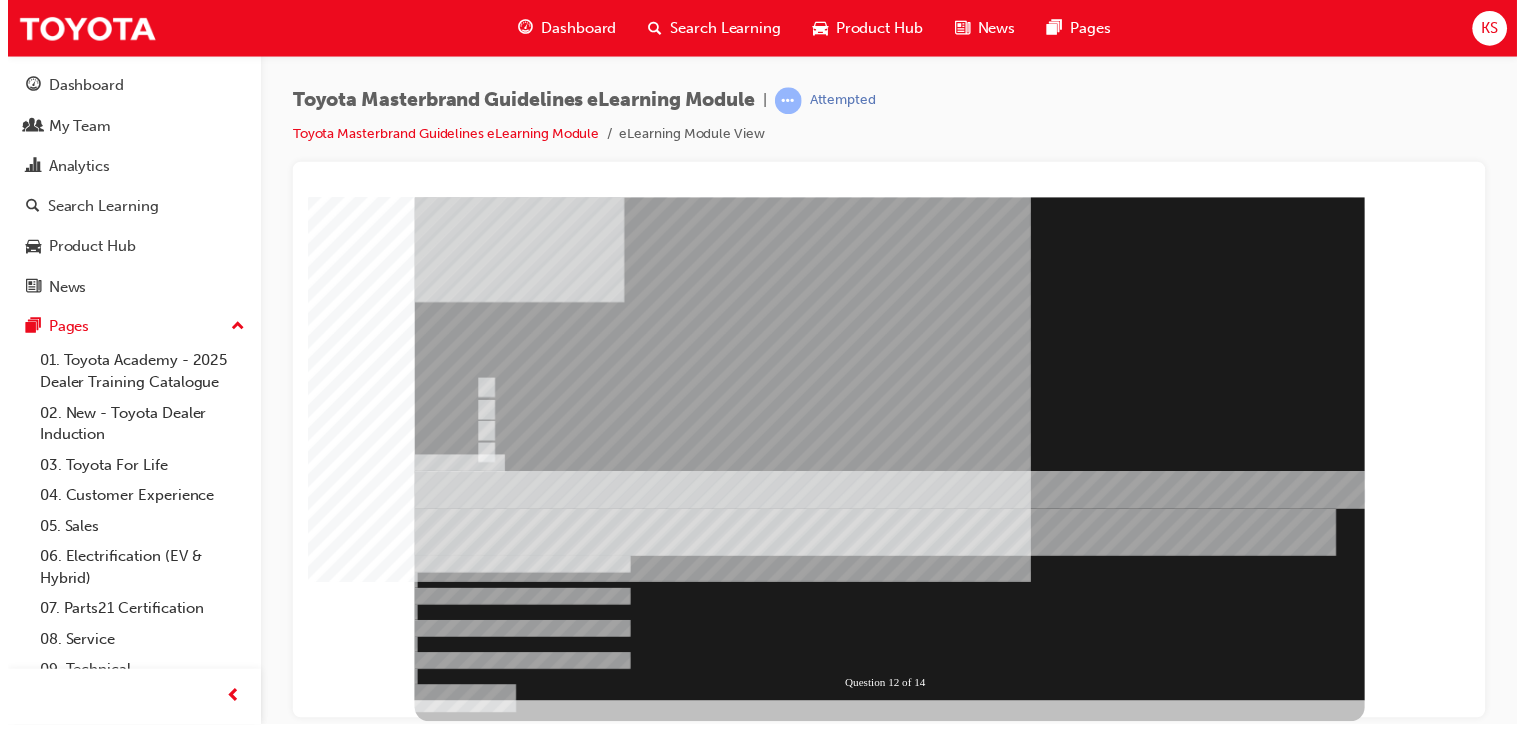 click at bounding box center [893, 449] 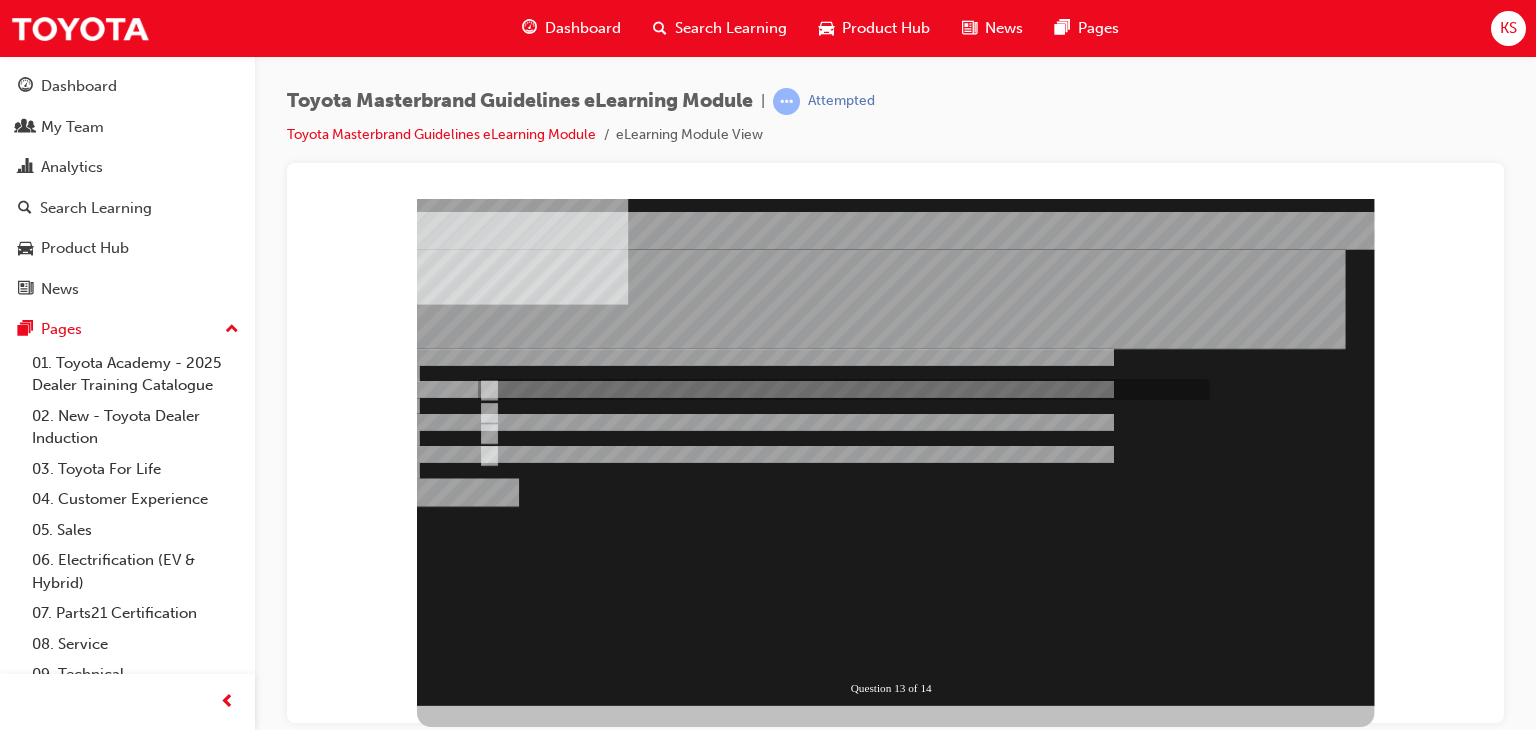 click at bounding box center (840, 1048) 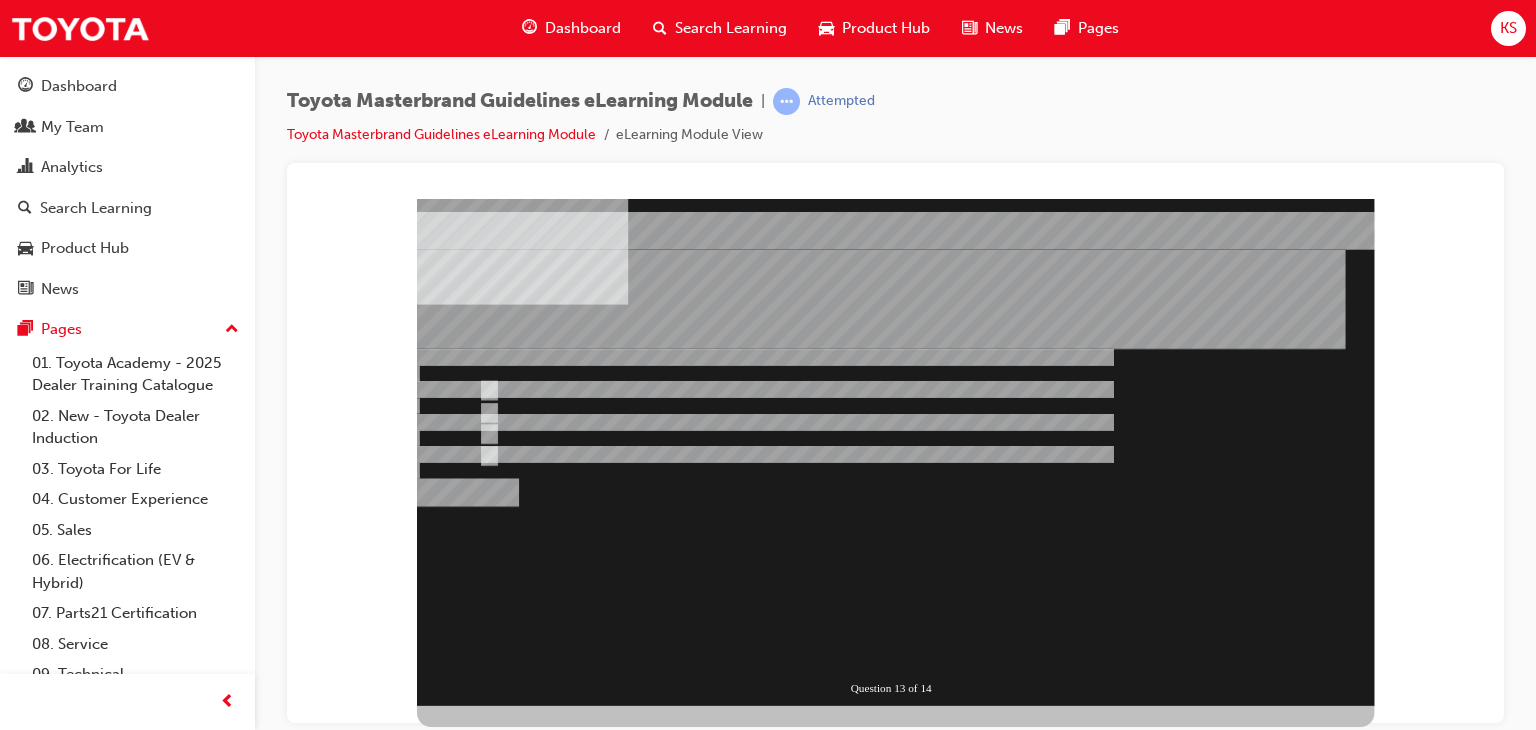 click at bounding box center [468, 917] 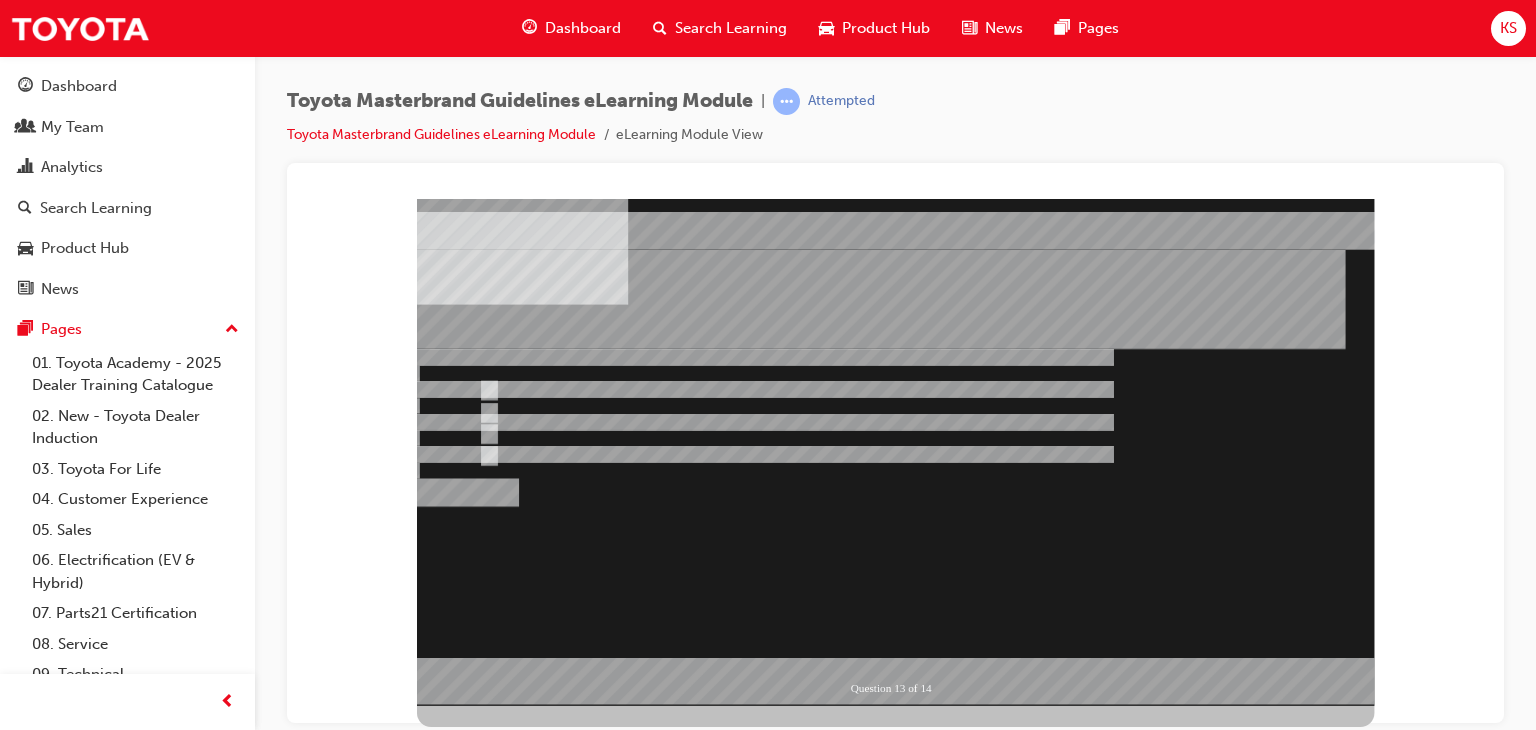 click at bounding box center (895, 451) 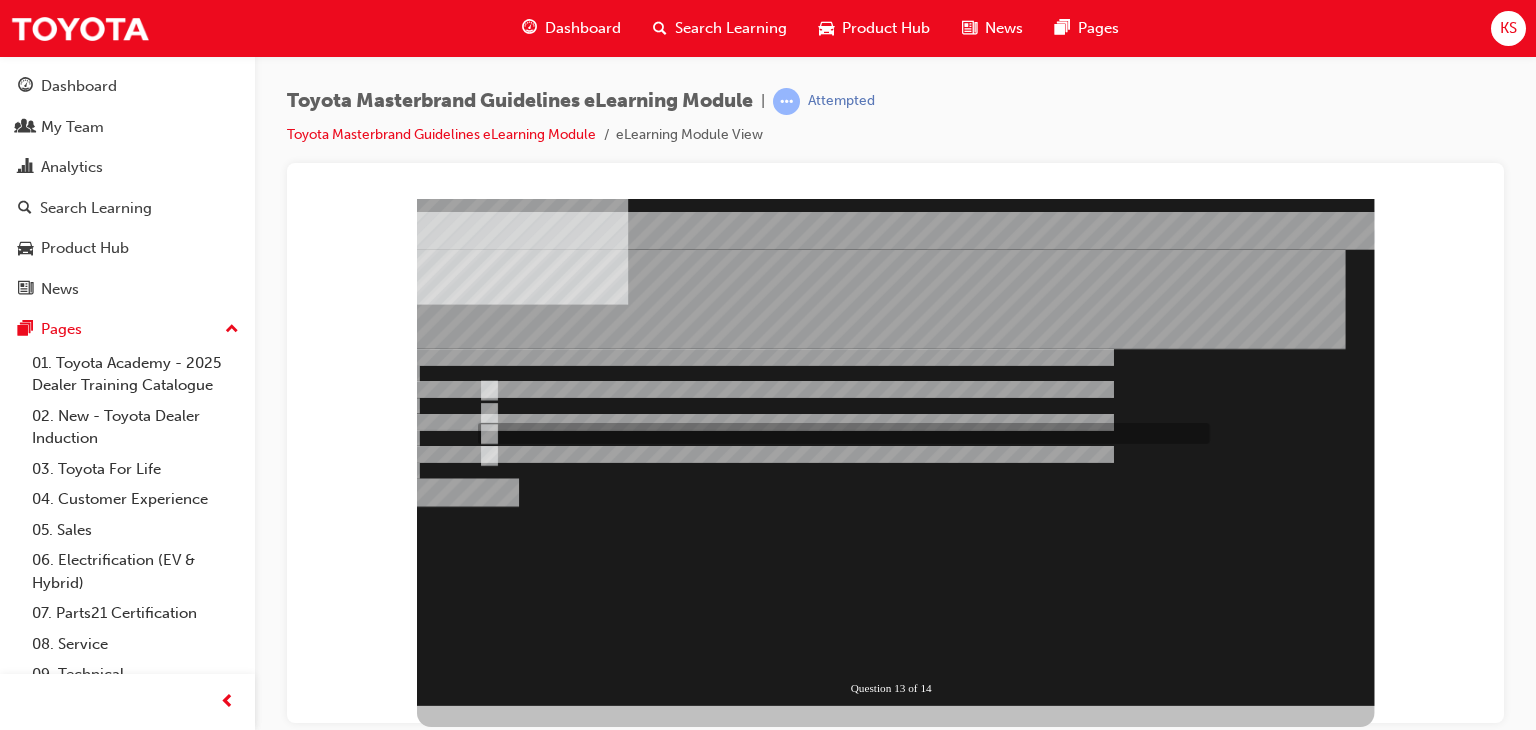 click at bounding box center [840, 1122] 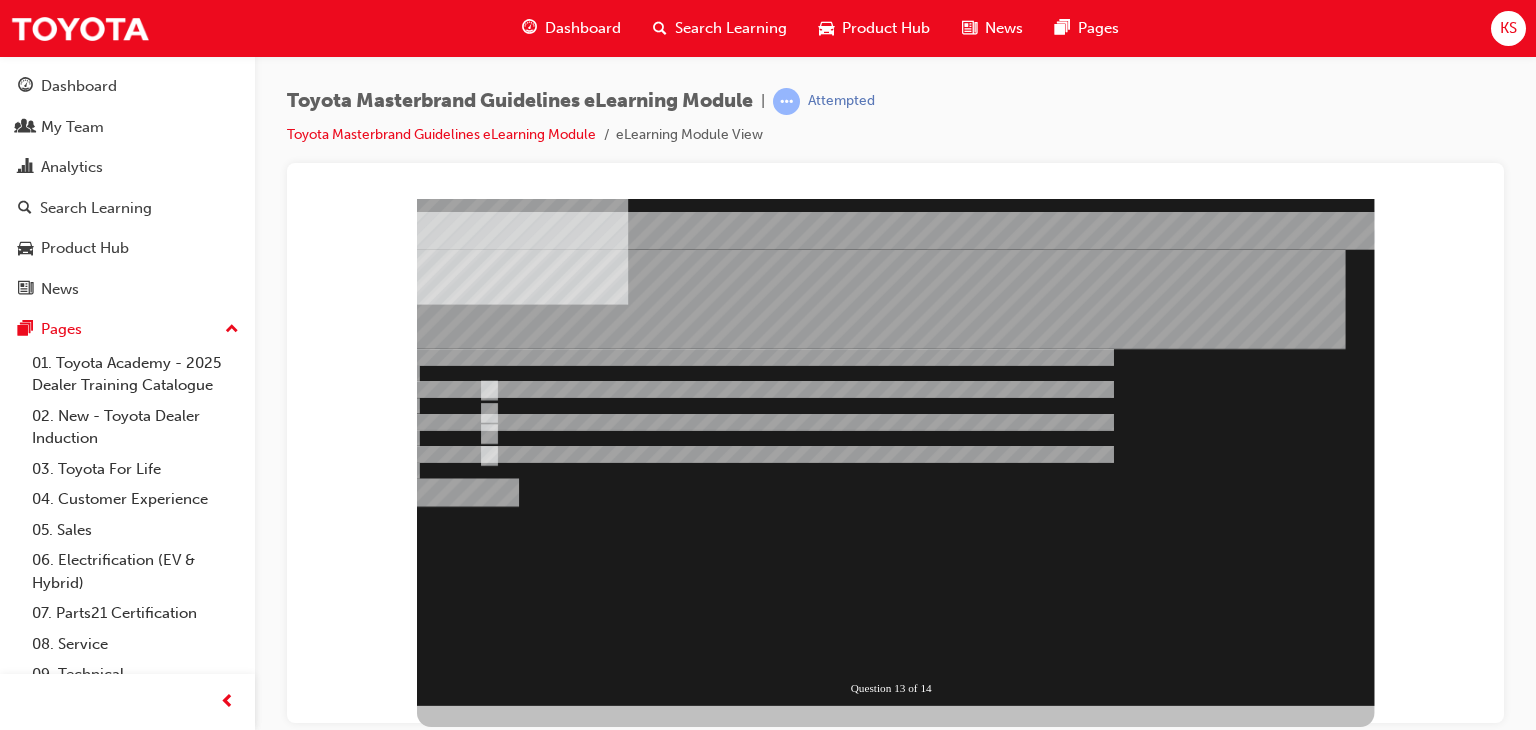 click at bounding box center [468, 917] 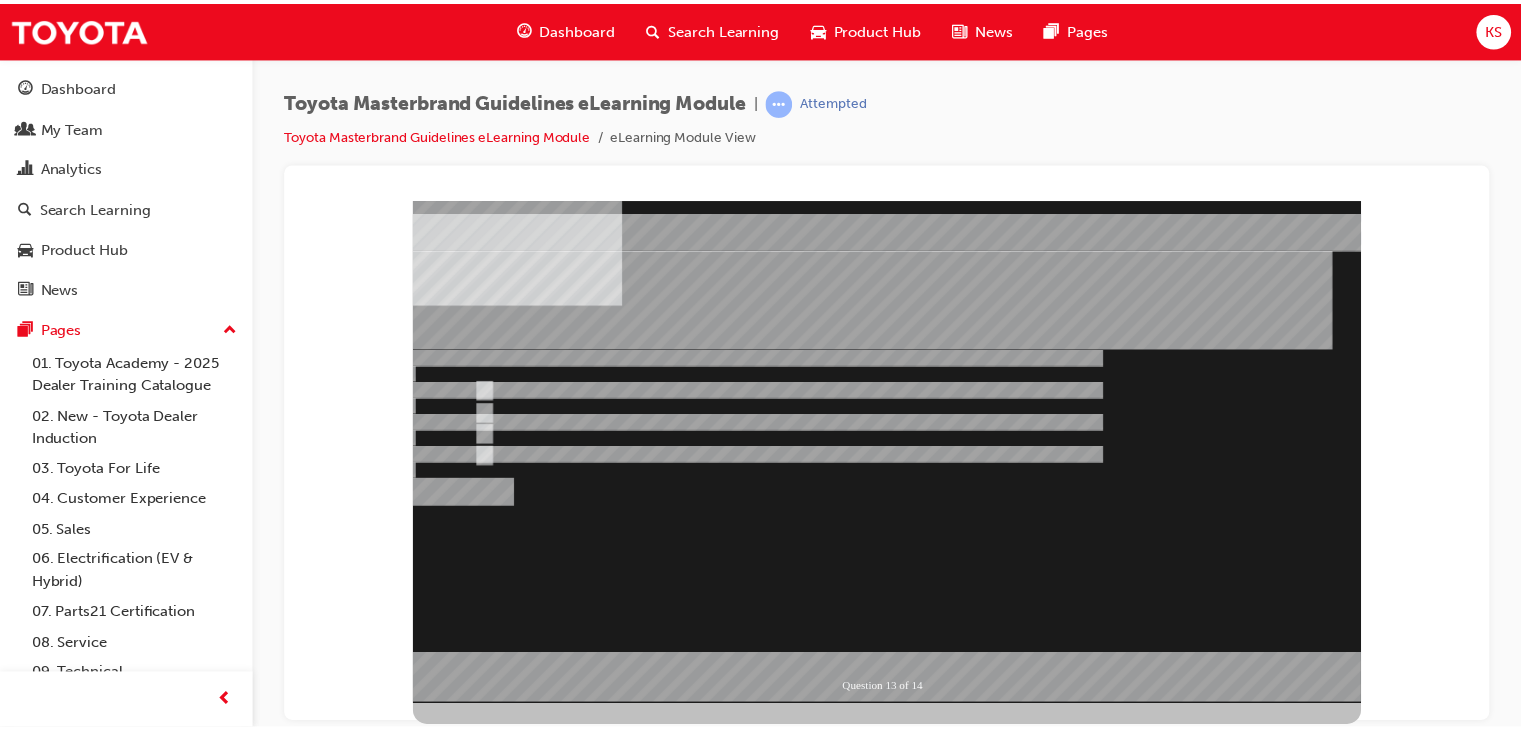 click at bounding box center (892, 453) 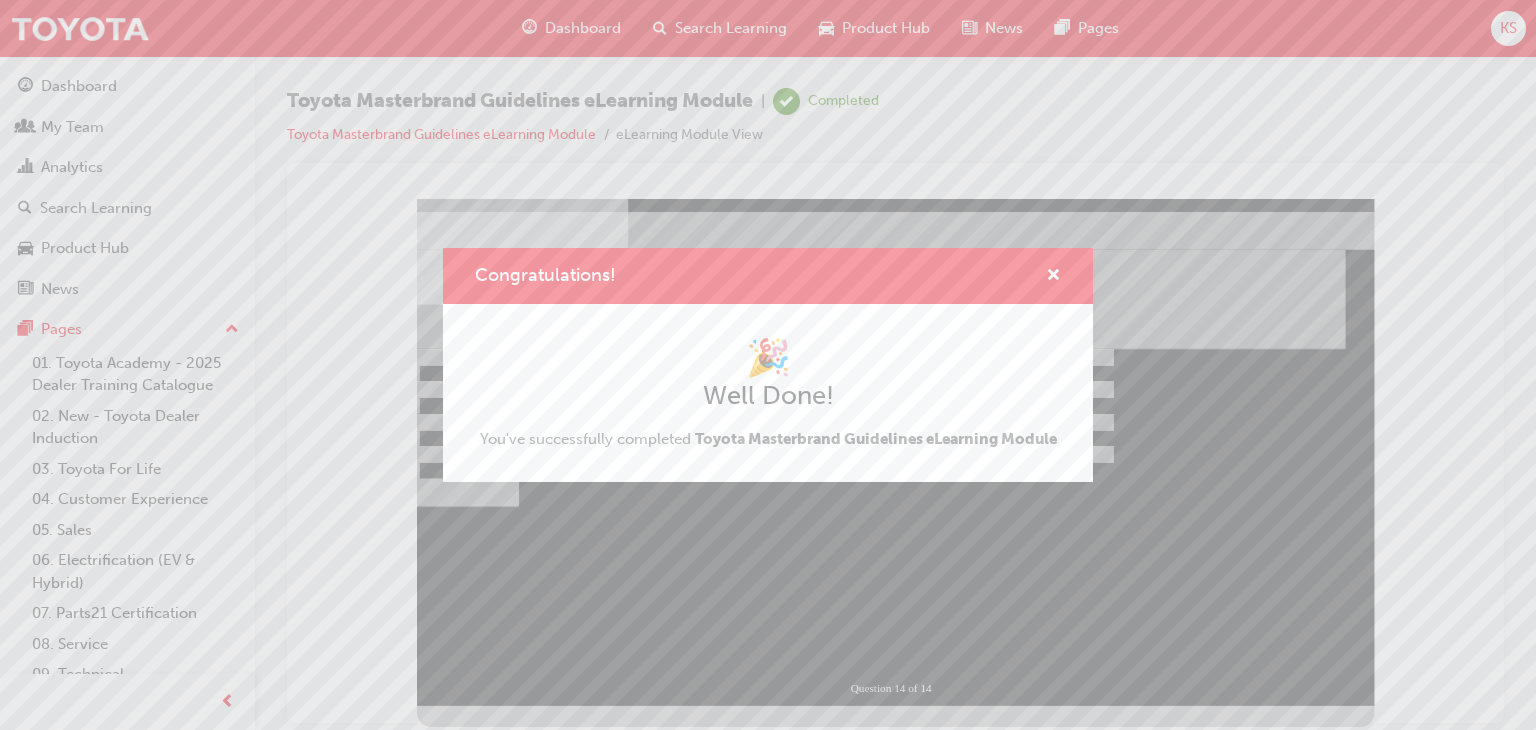 click on "Congratulations! 🎉 Well Done! You've successfully completed   Toyota Masterbrand Guidelines eLearning Module" at bounding box center (768, 365) 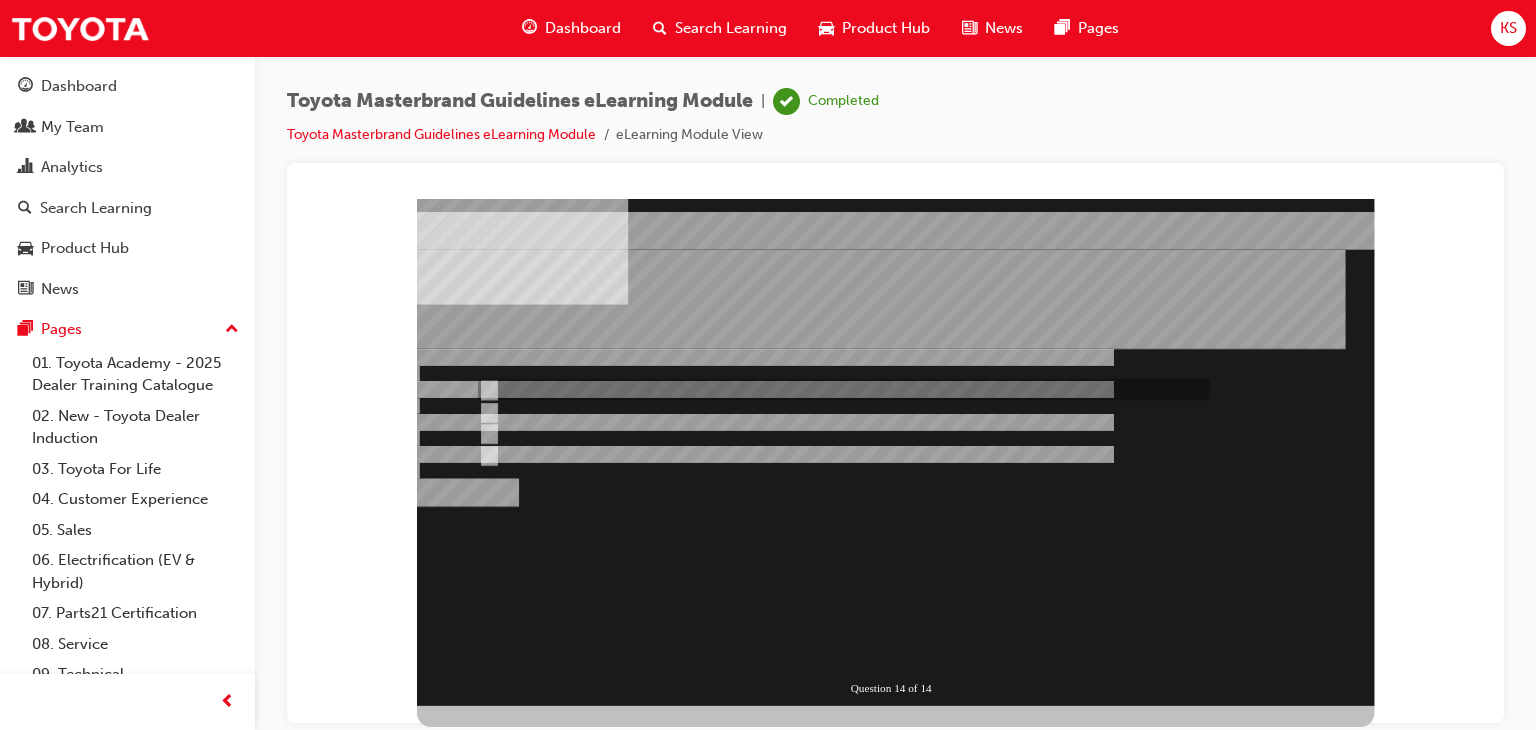 click at bounding box center [840, 1048] 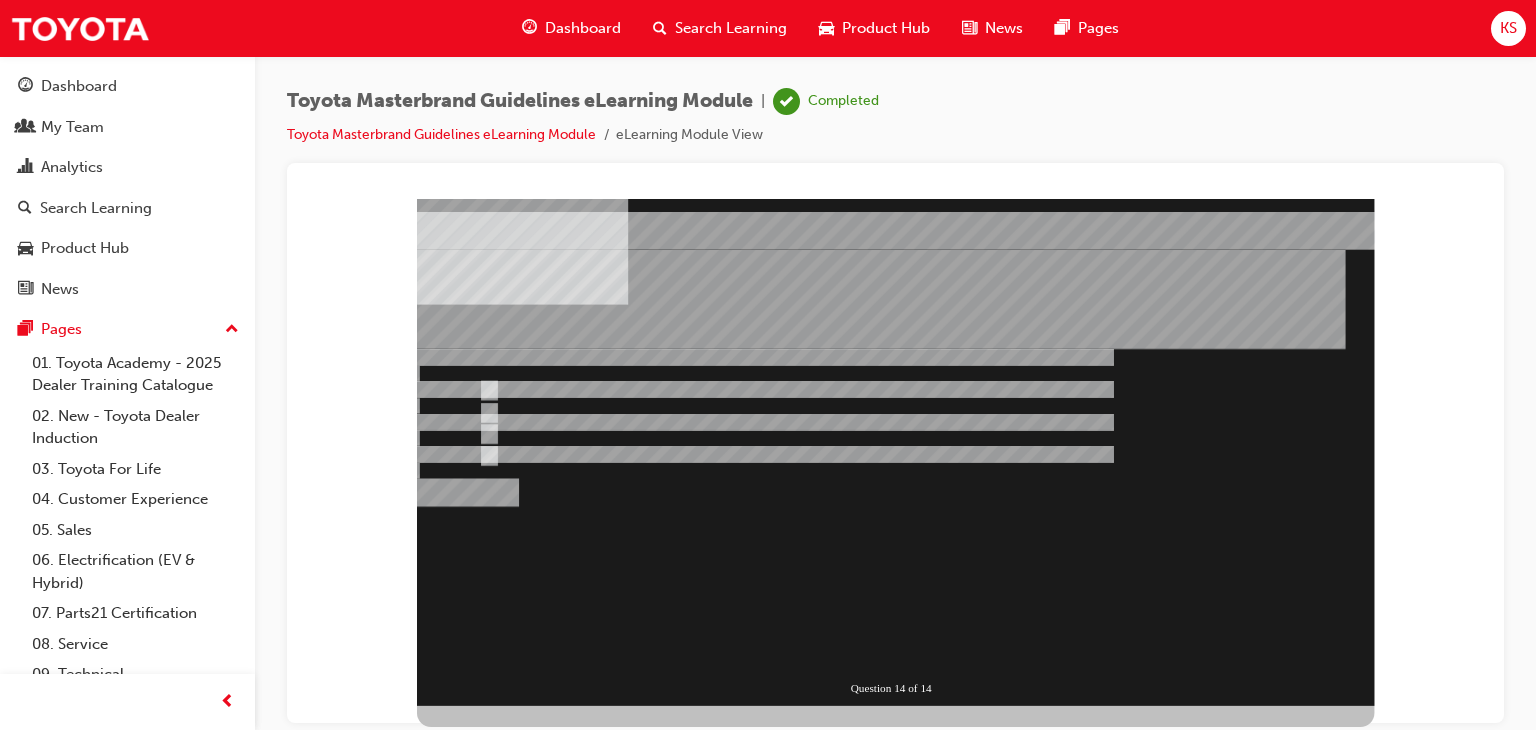 click at bounding box center [468, 917] 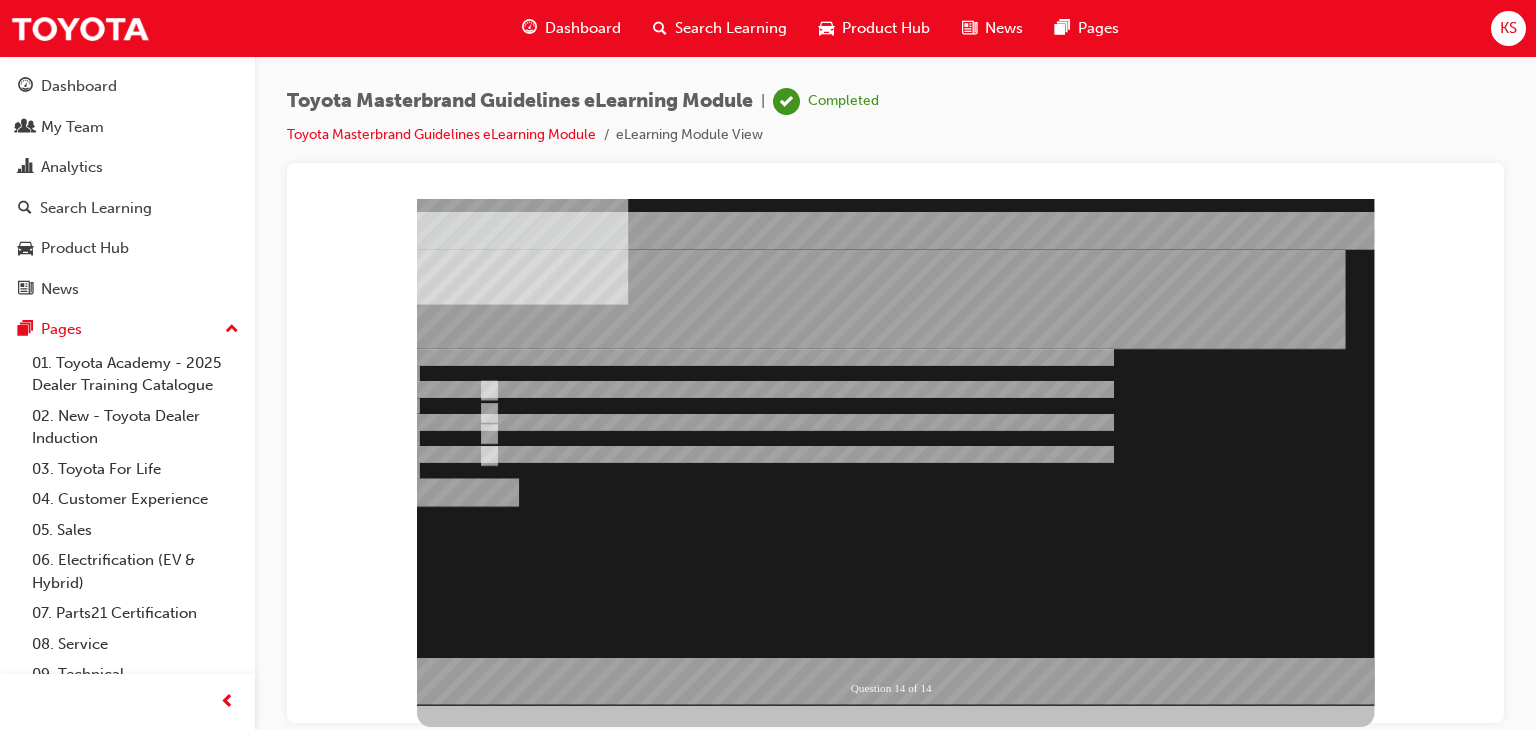 click at bounding box center (895, 451) 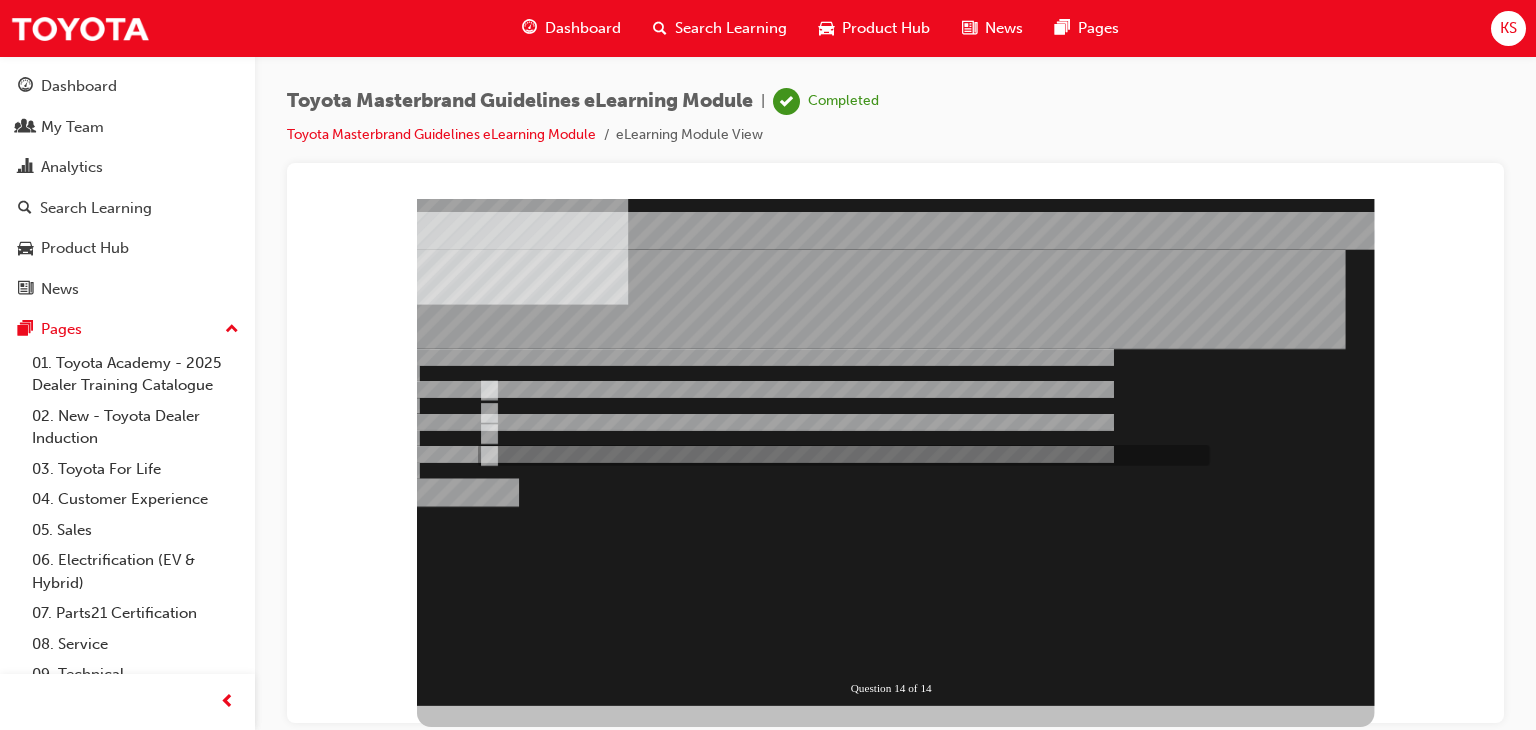 click at bounding box center (840, 1160) 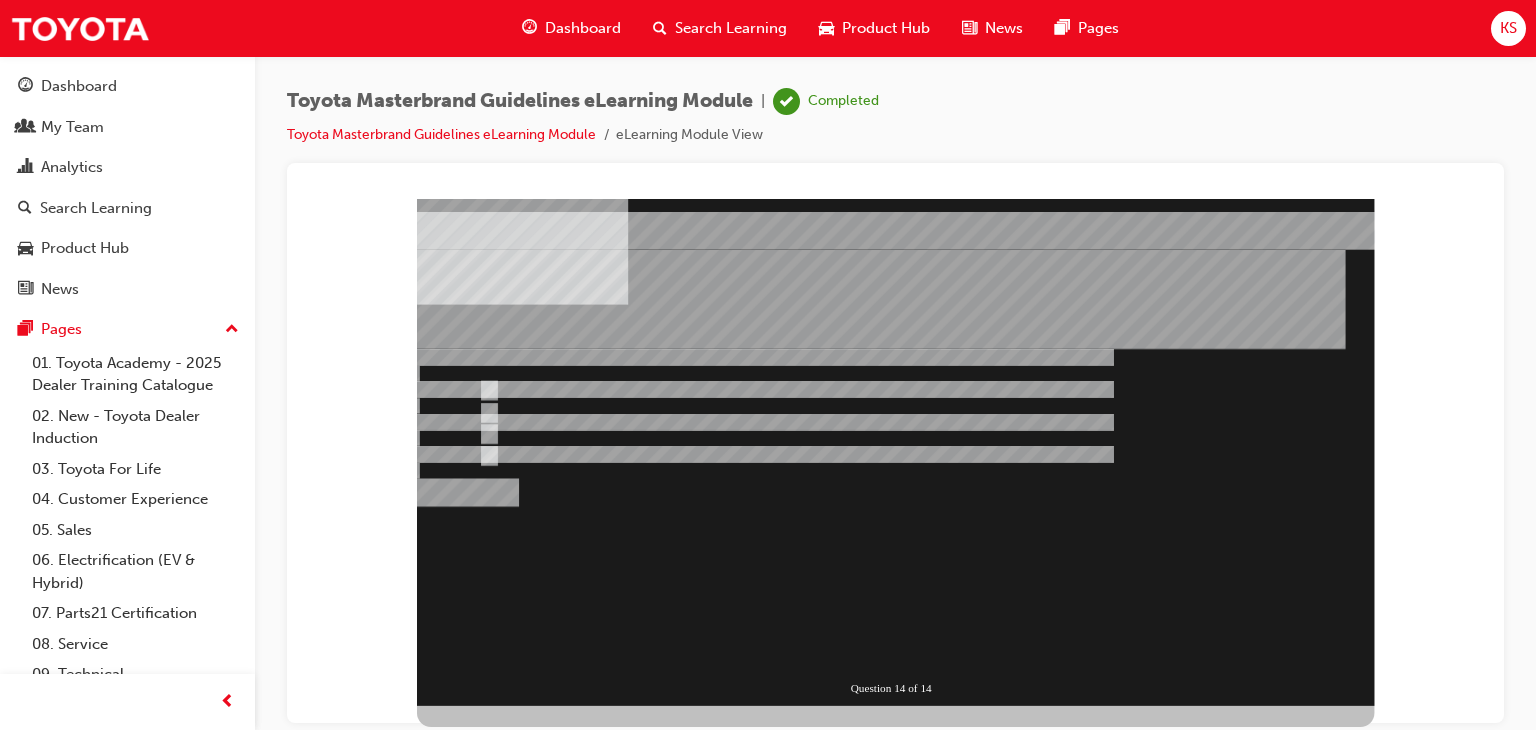 click at bounding box center [468, 917] 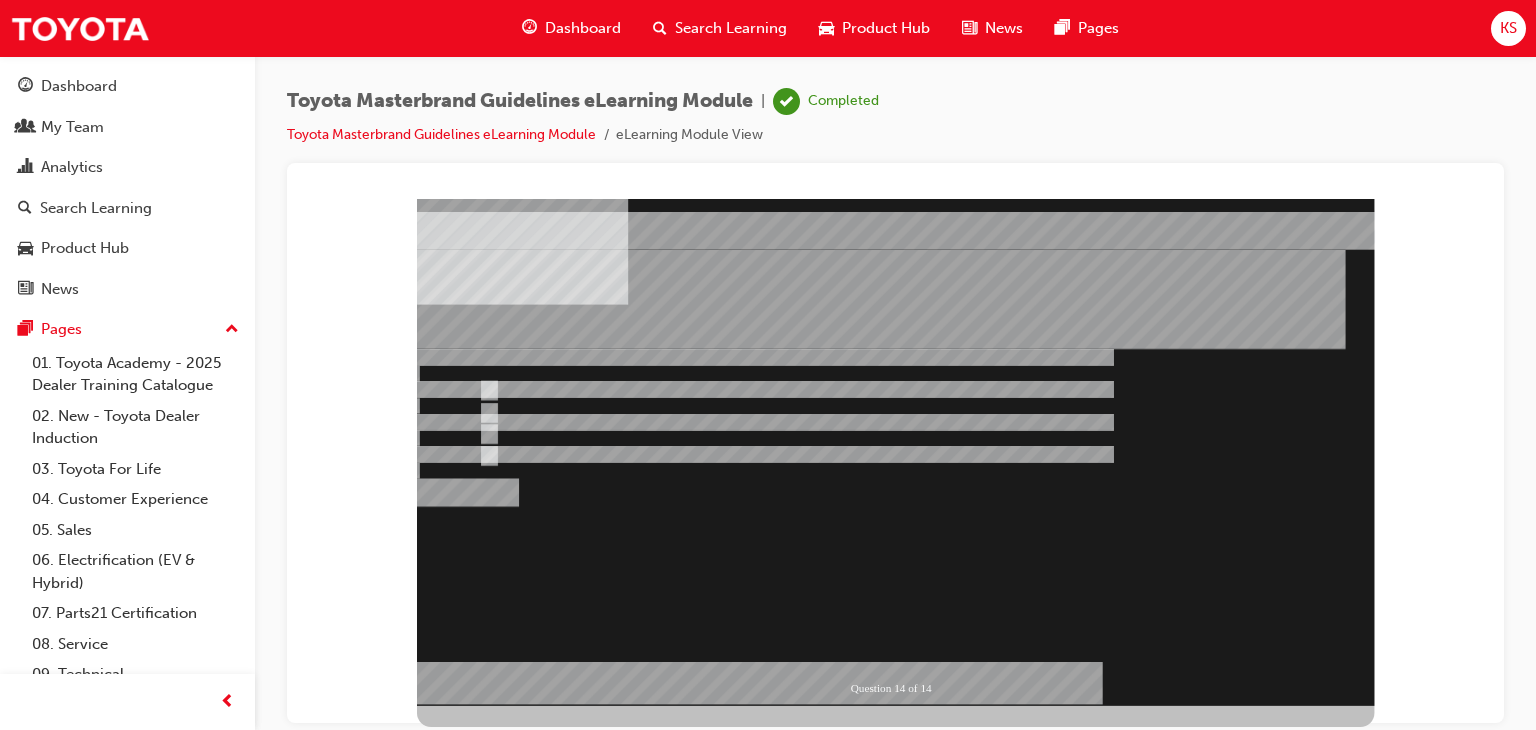 click at bounding box center [895, 451] 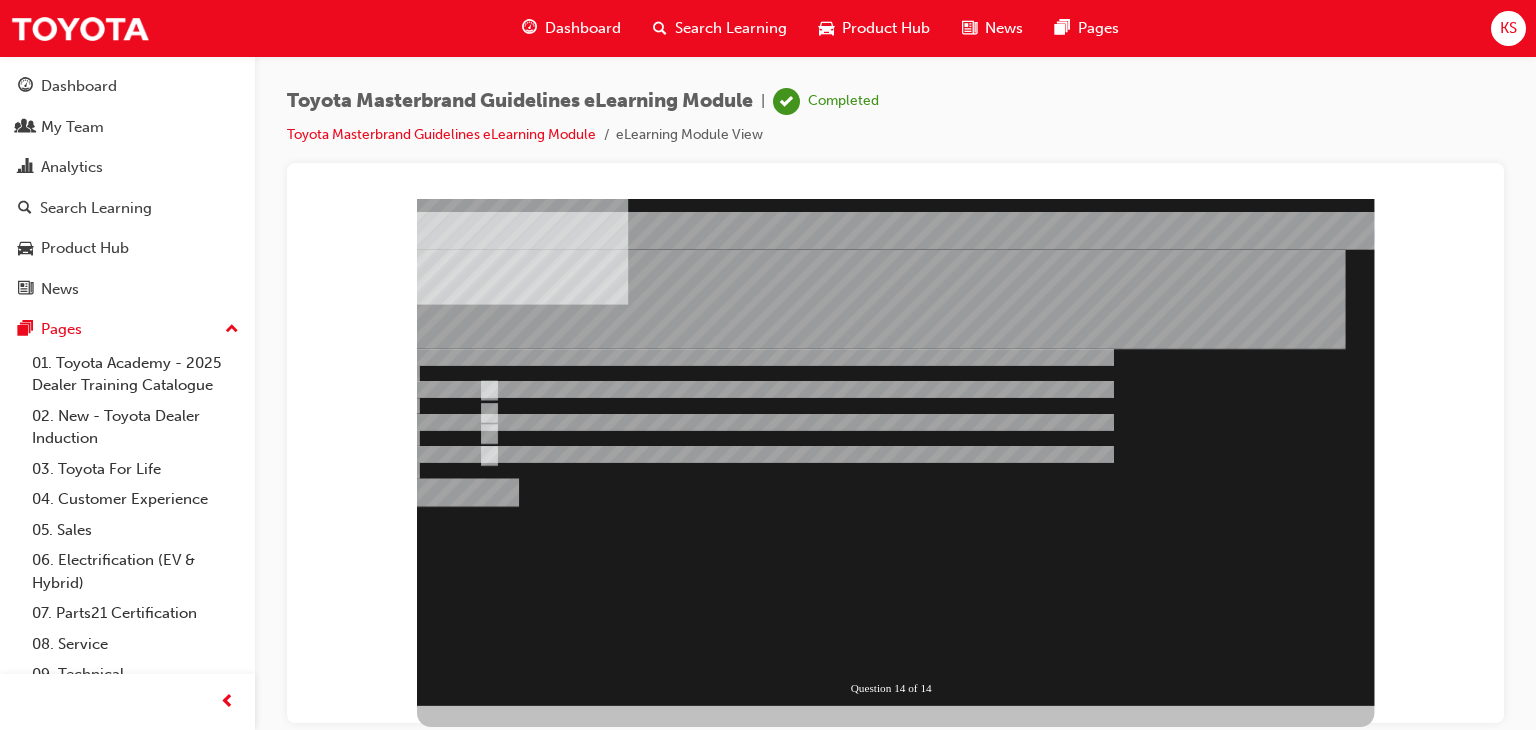 click at bounding box center (840, 1122) 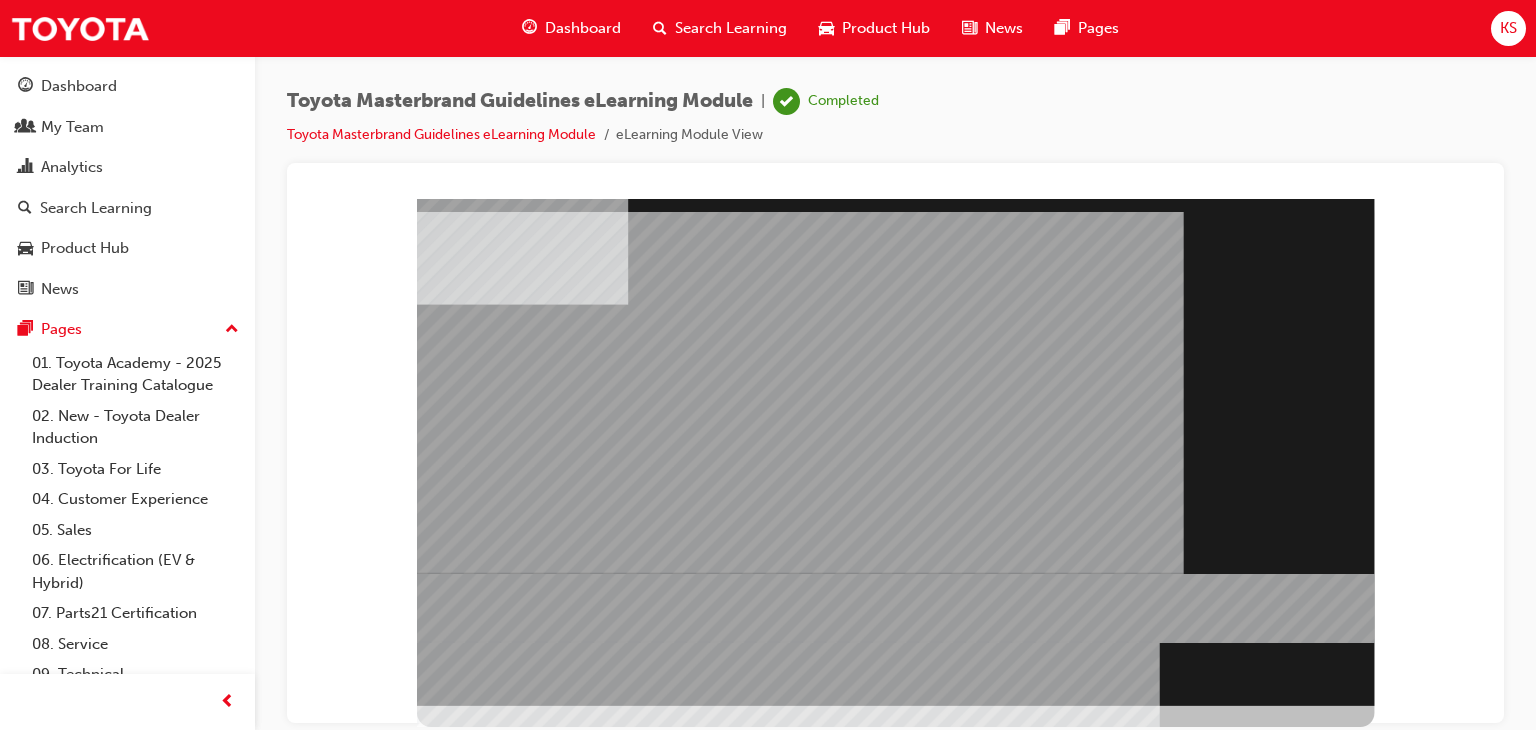 click at bounding box center [895, 451] 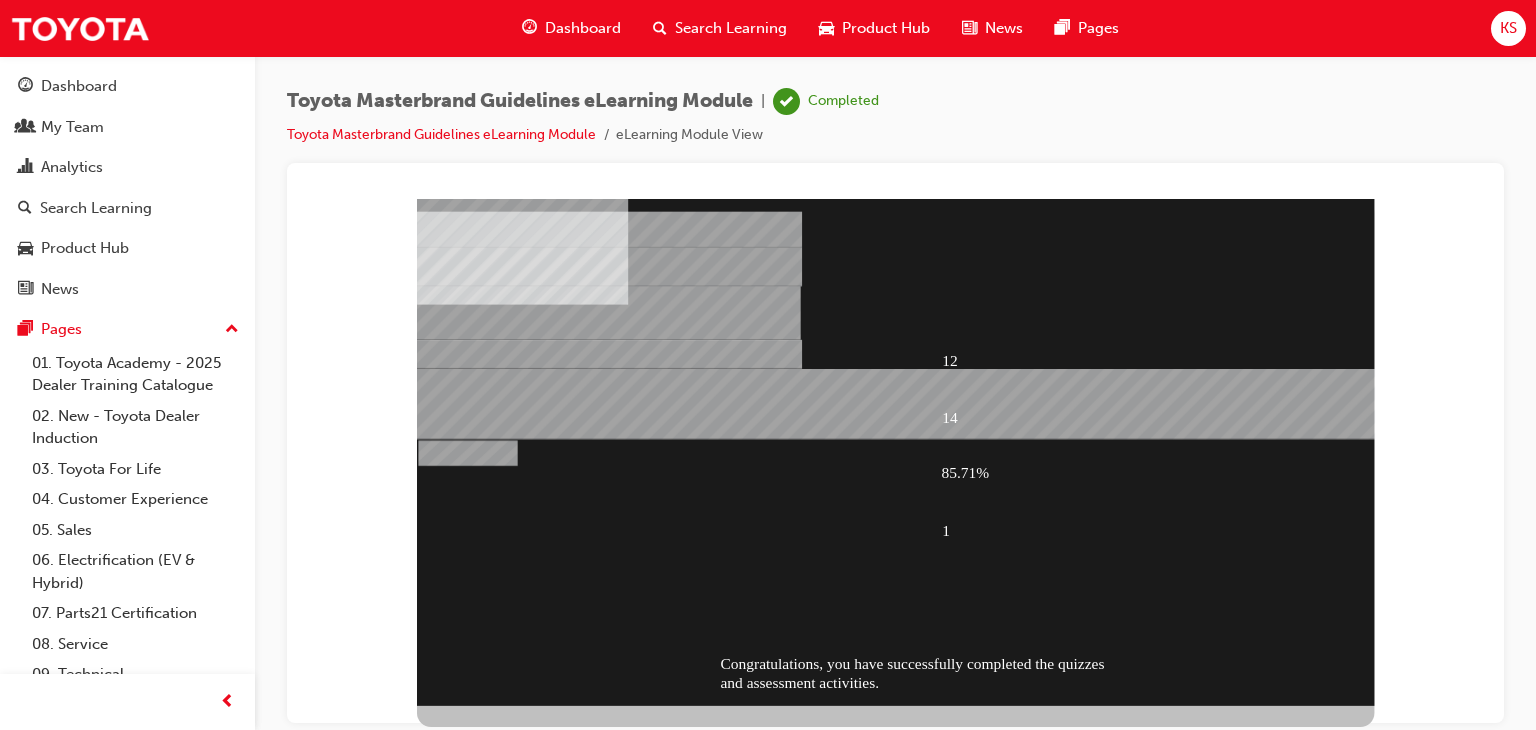 click at bounding box center [468, 946] 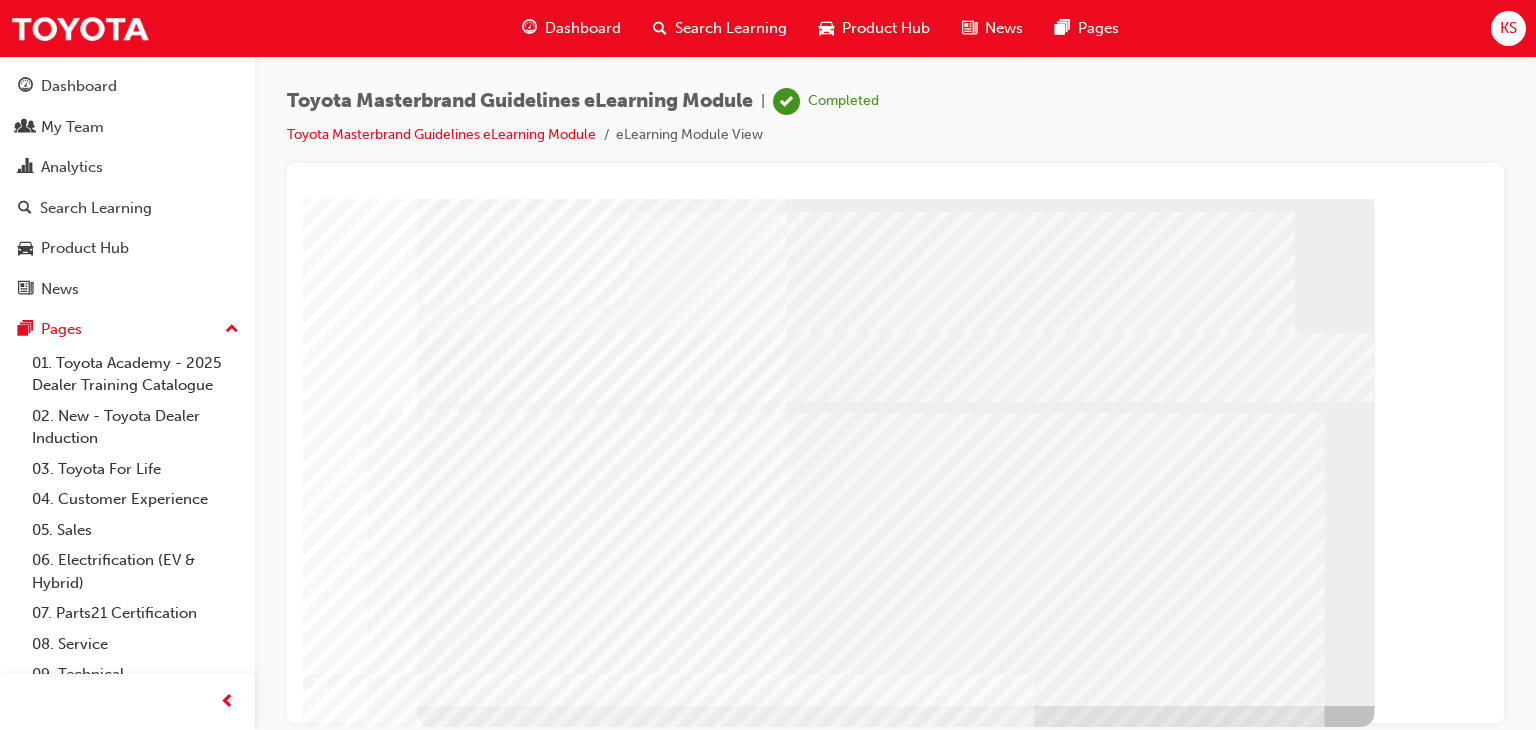 click at bounding box center (461, 1624) 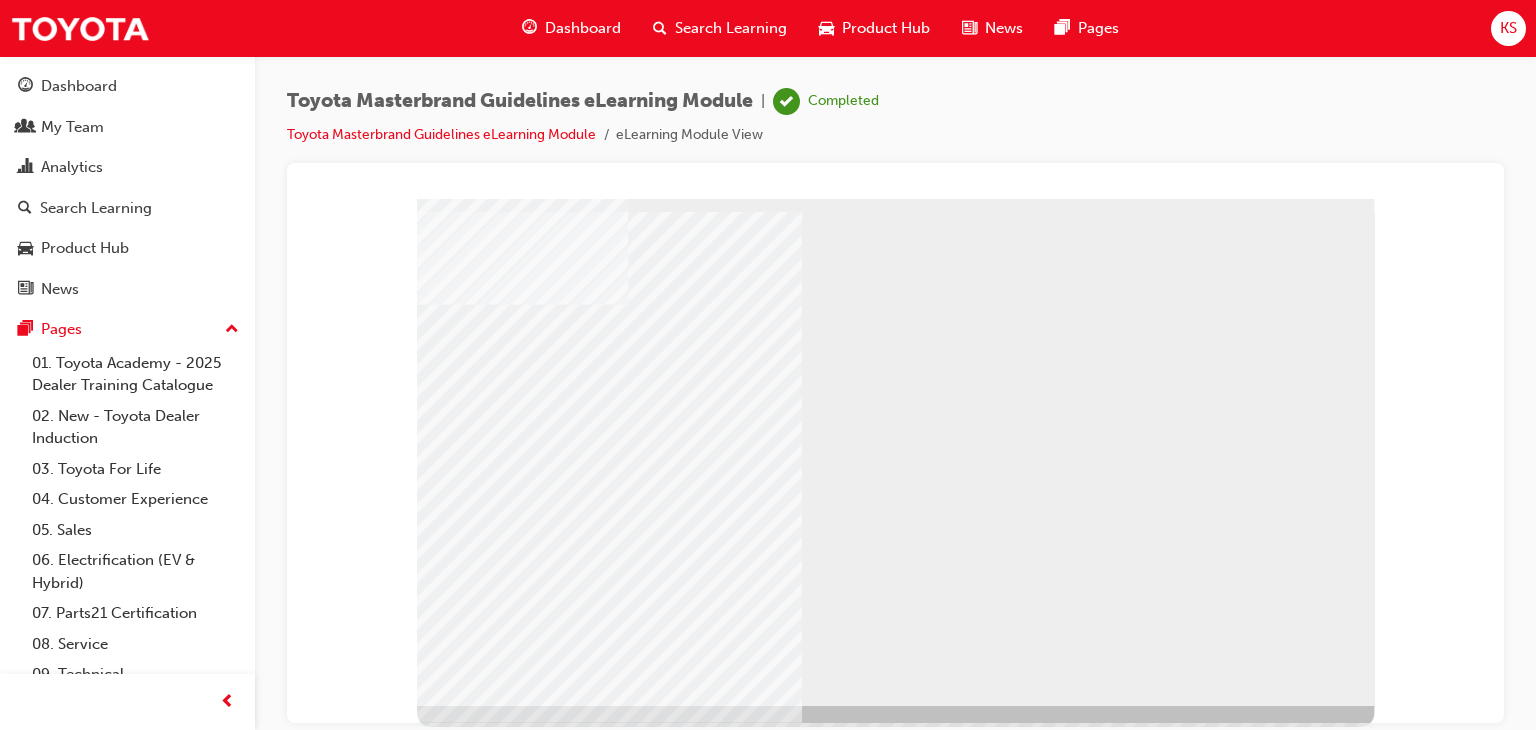 click at bounding box center (461, 2181) 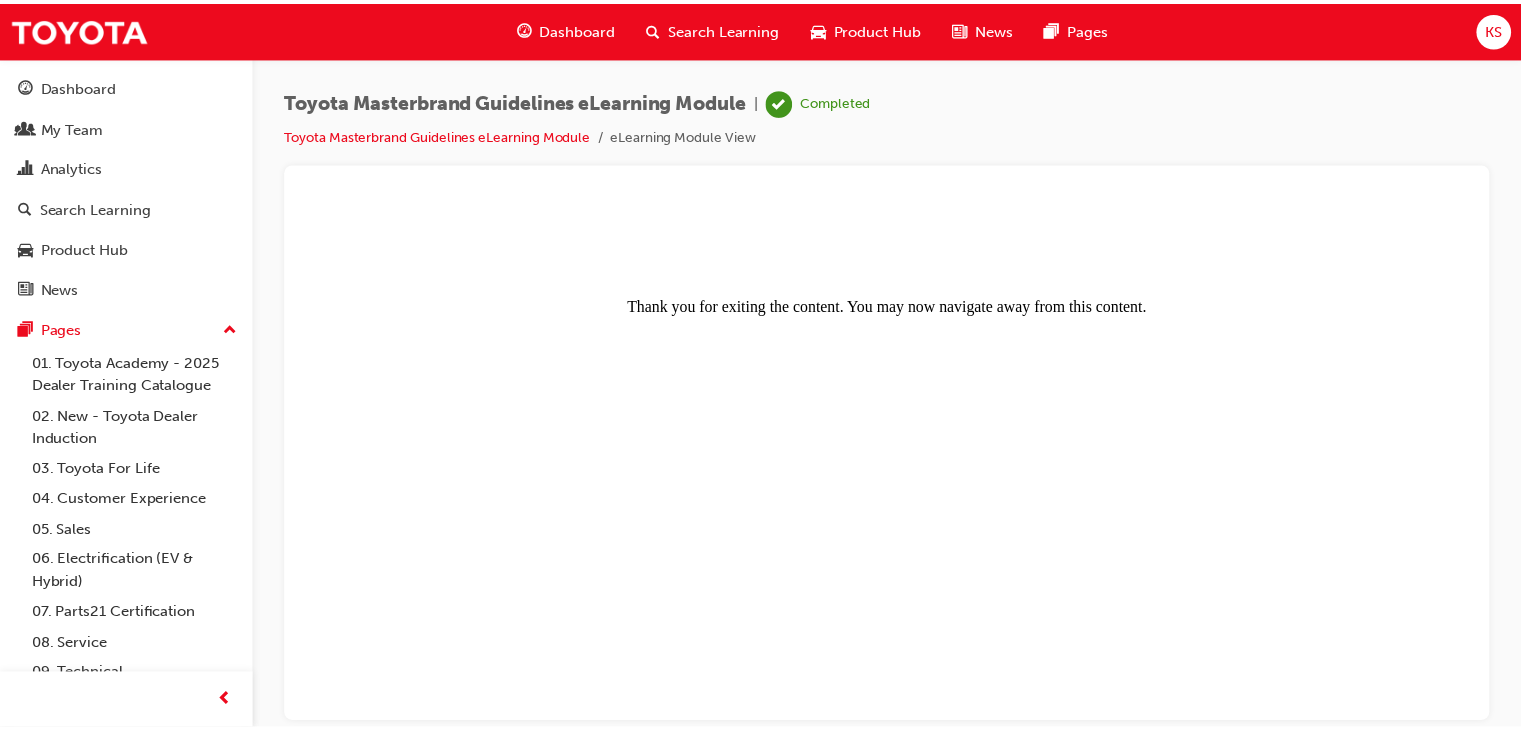 scroll, scrollTop: 0, scrollLeft: 0, axis: both 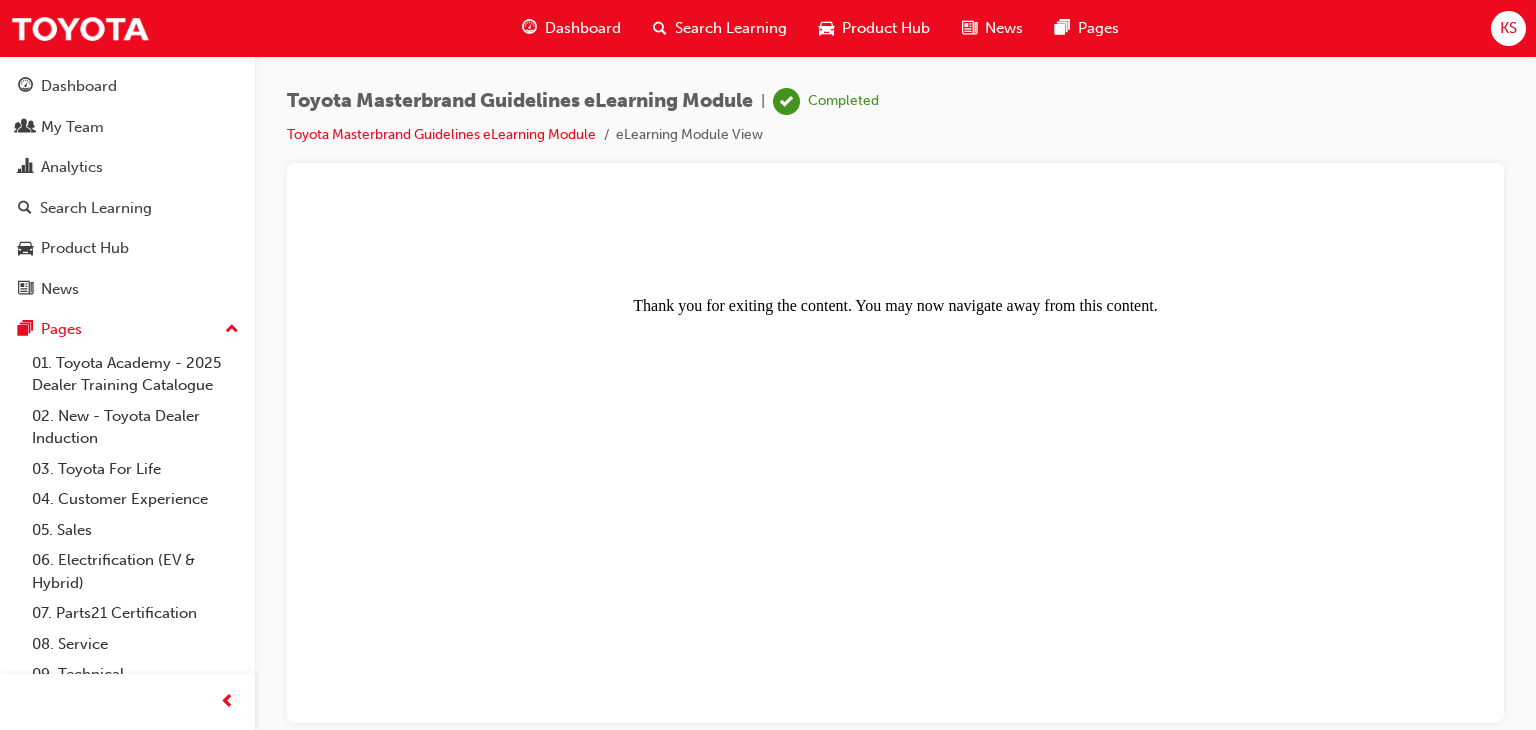 click on "Dashboard" at bounding box center [571, 28] 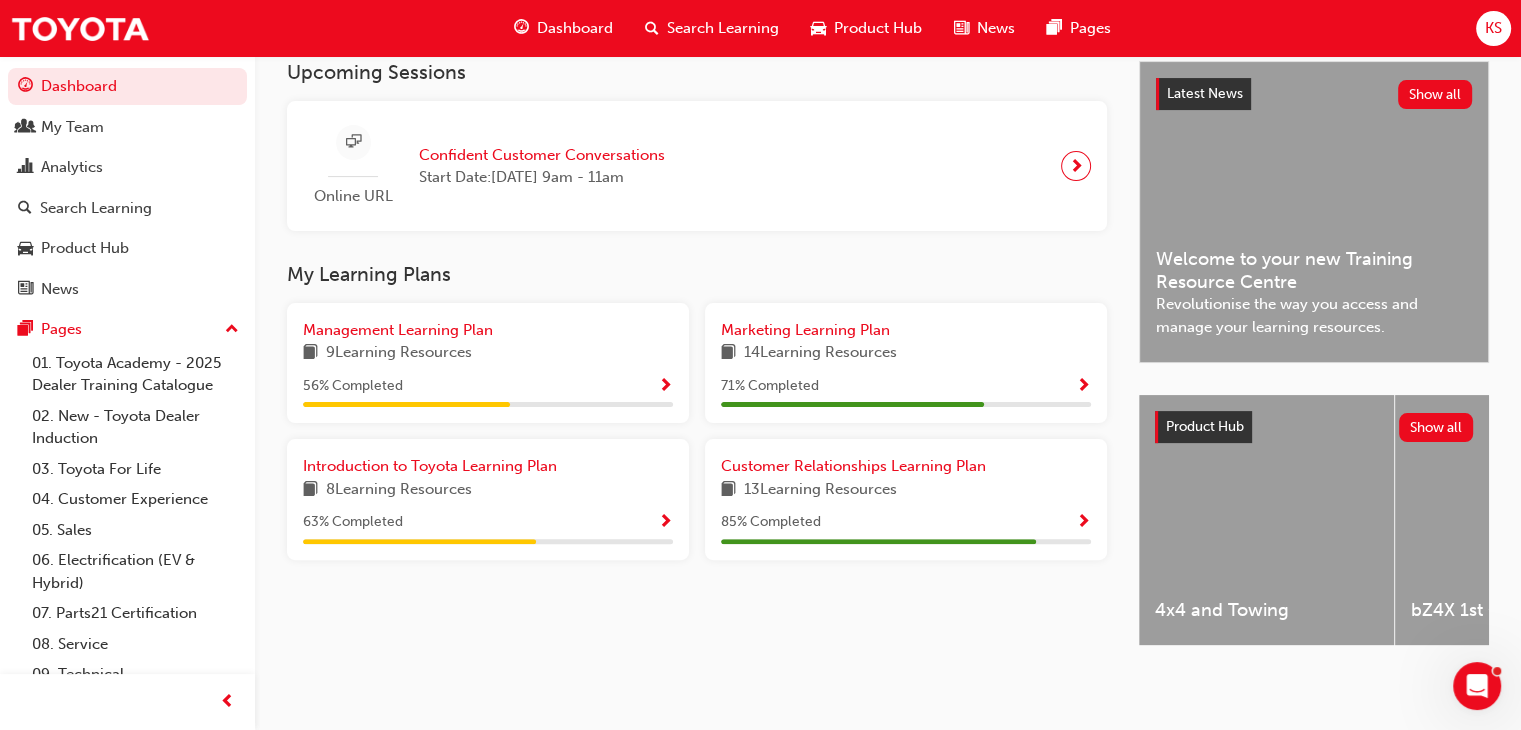 scroll, scrollTop: 448, scrollLeft: 0, axis: vertical 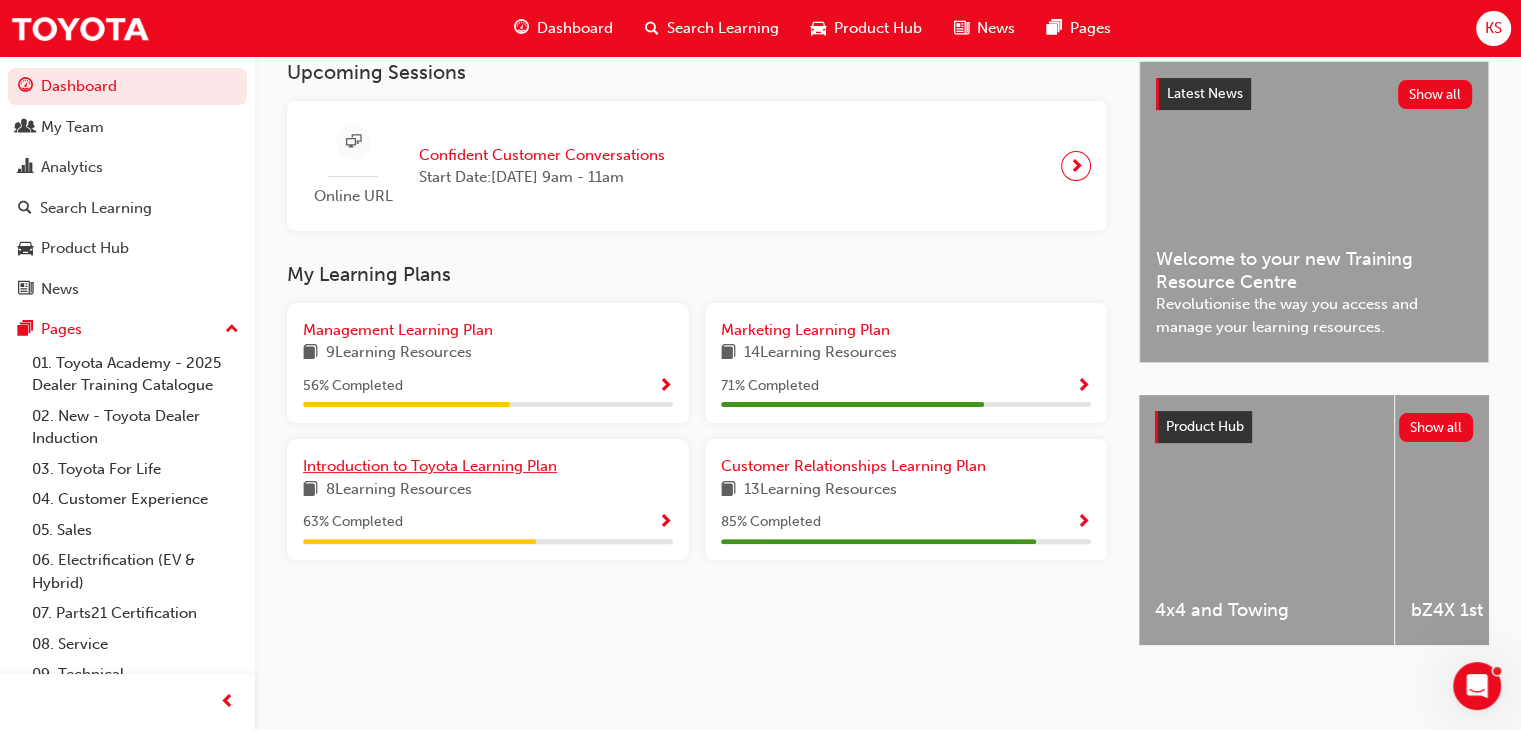 click on "Introduction to Toyota Learning Plan" at bounding box center [430, 466] 